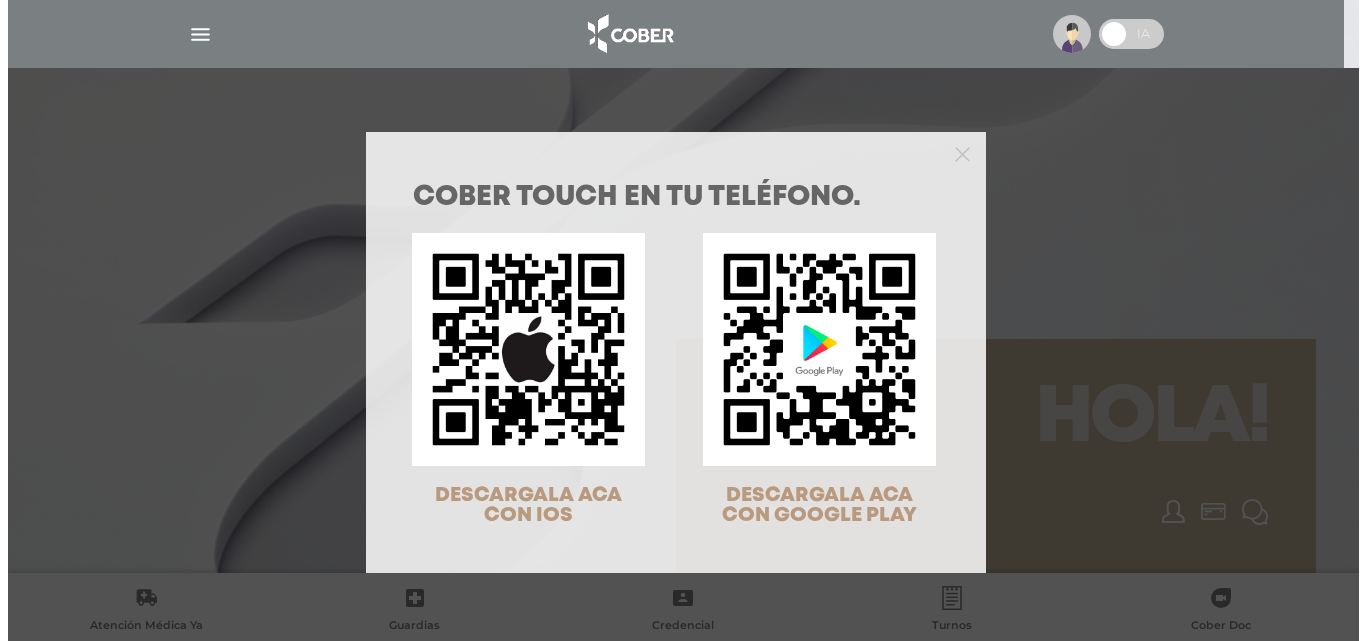 scroll, scrollTop: 0, scrollLeft: 0, axis: both 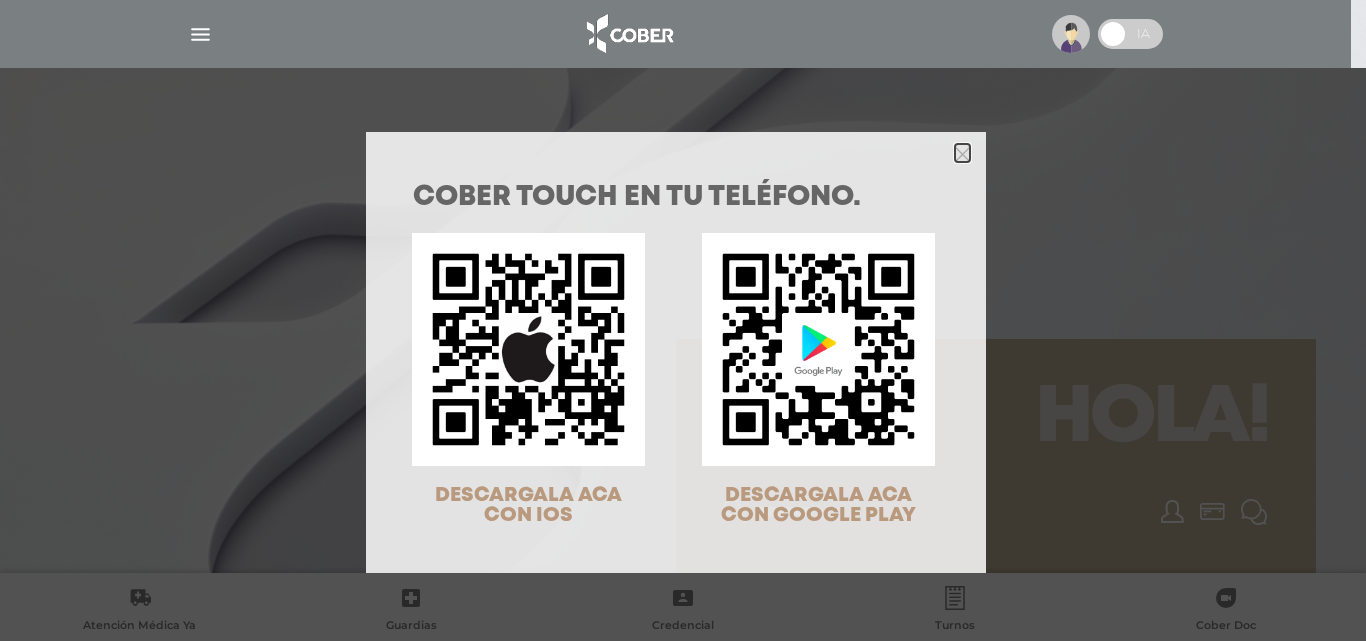 click 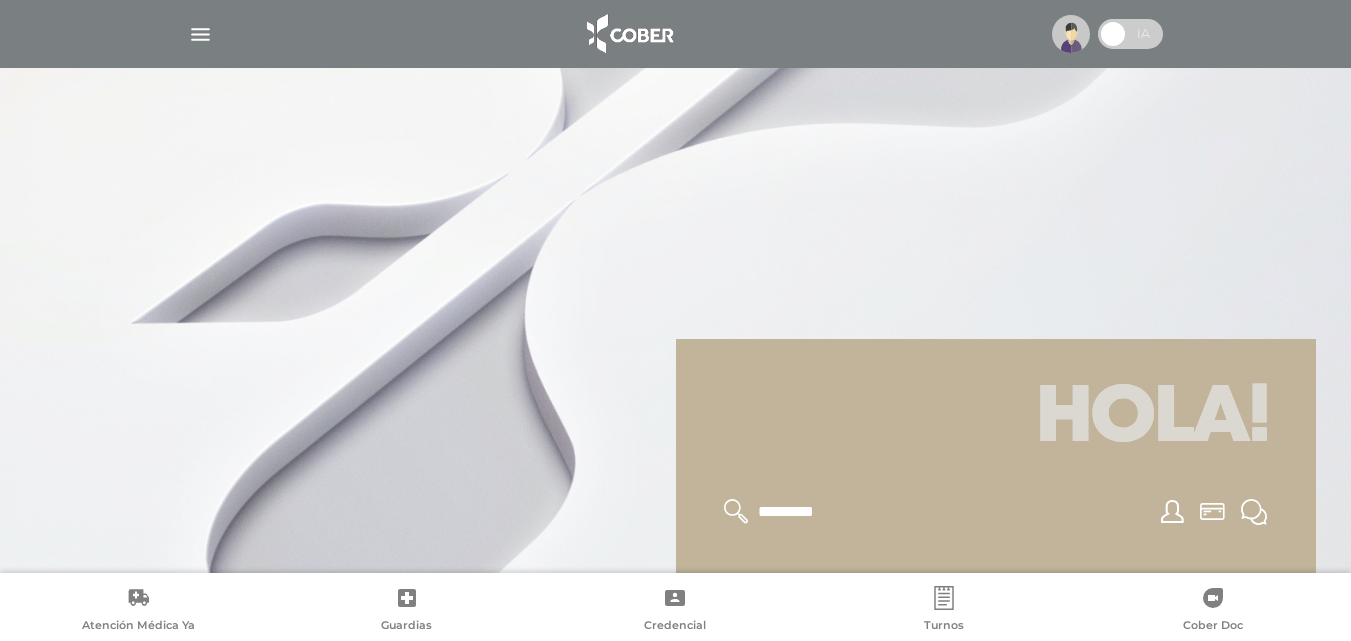 click at bounding box center [1071, 34] 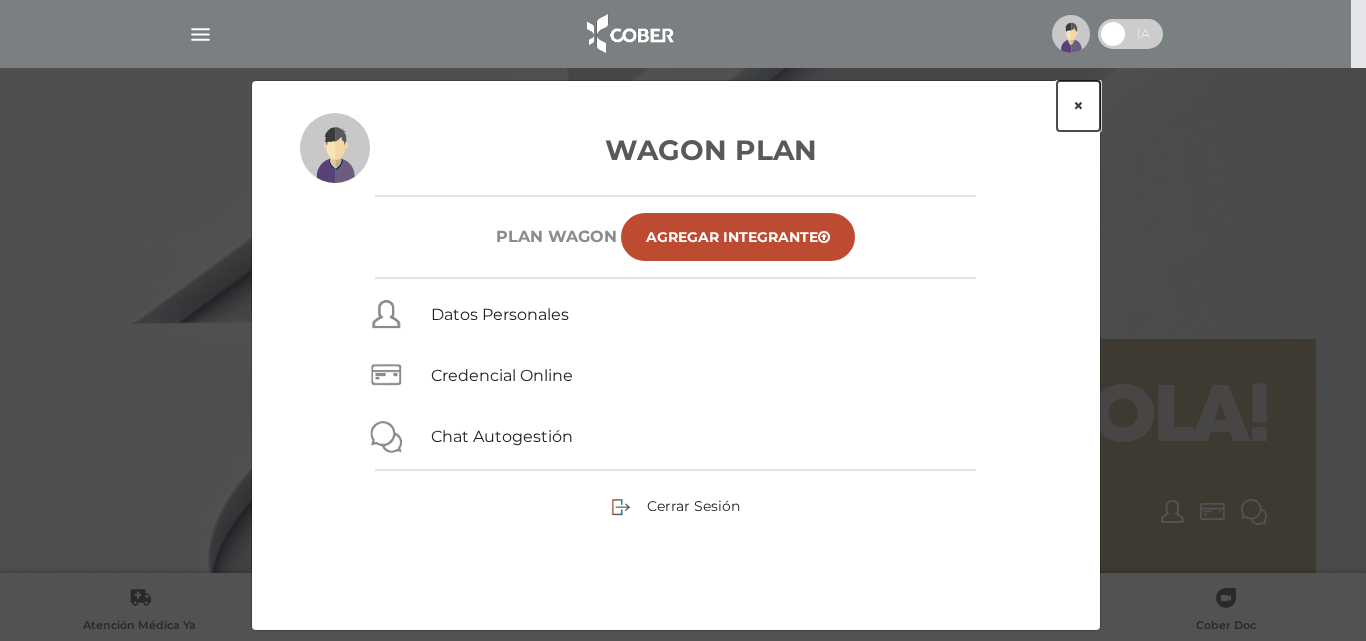 click on "×" at bounding box center (1078, 106) 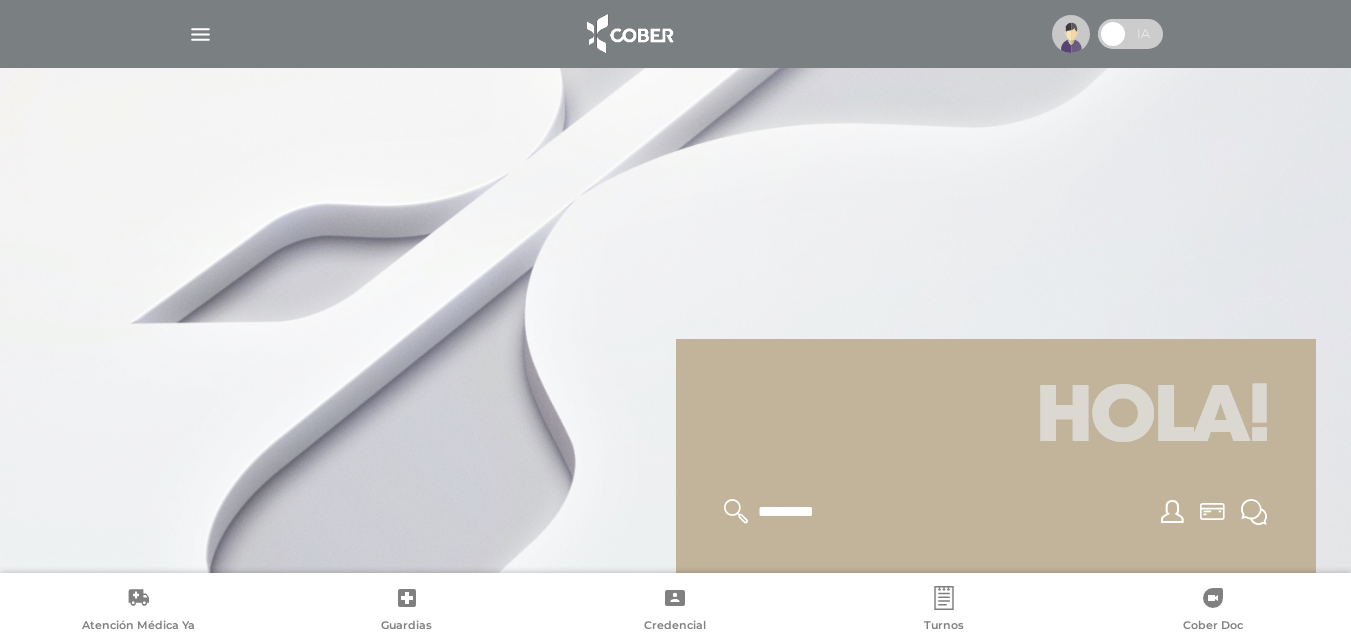 click at bounding box center (1071, 34) 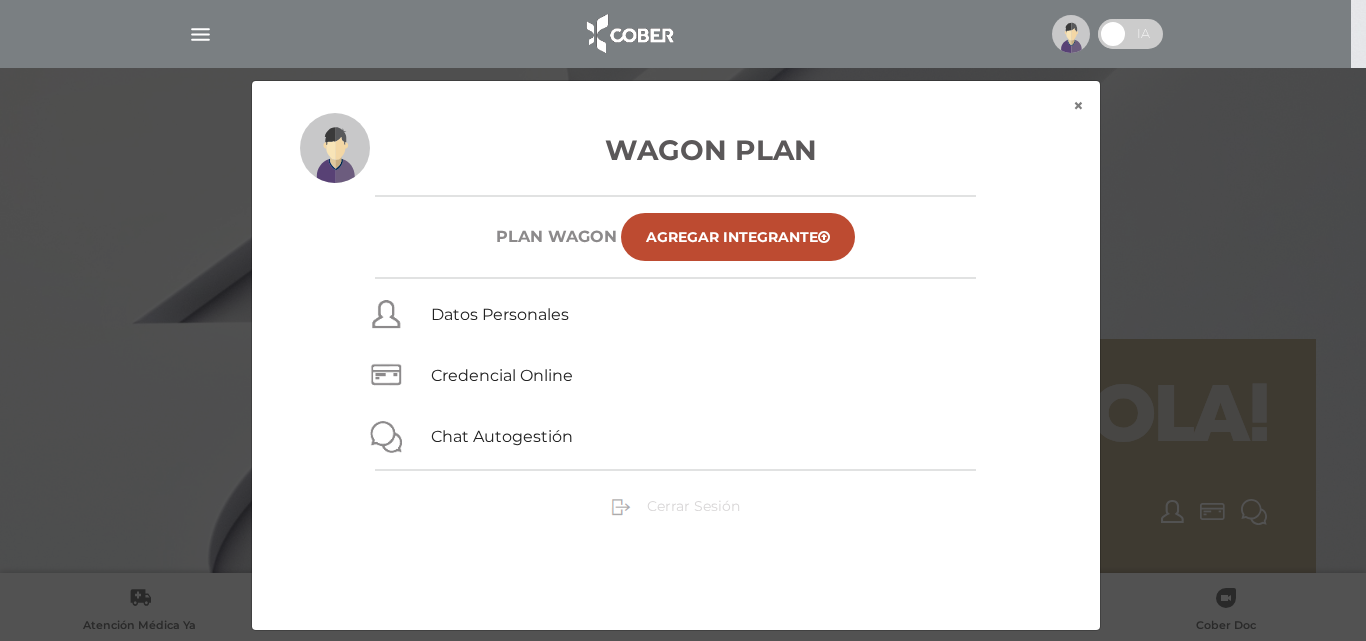 click on "Cerrar Sesión" at bounding box center (693, 506) 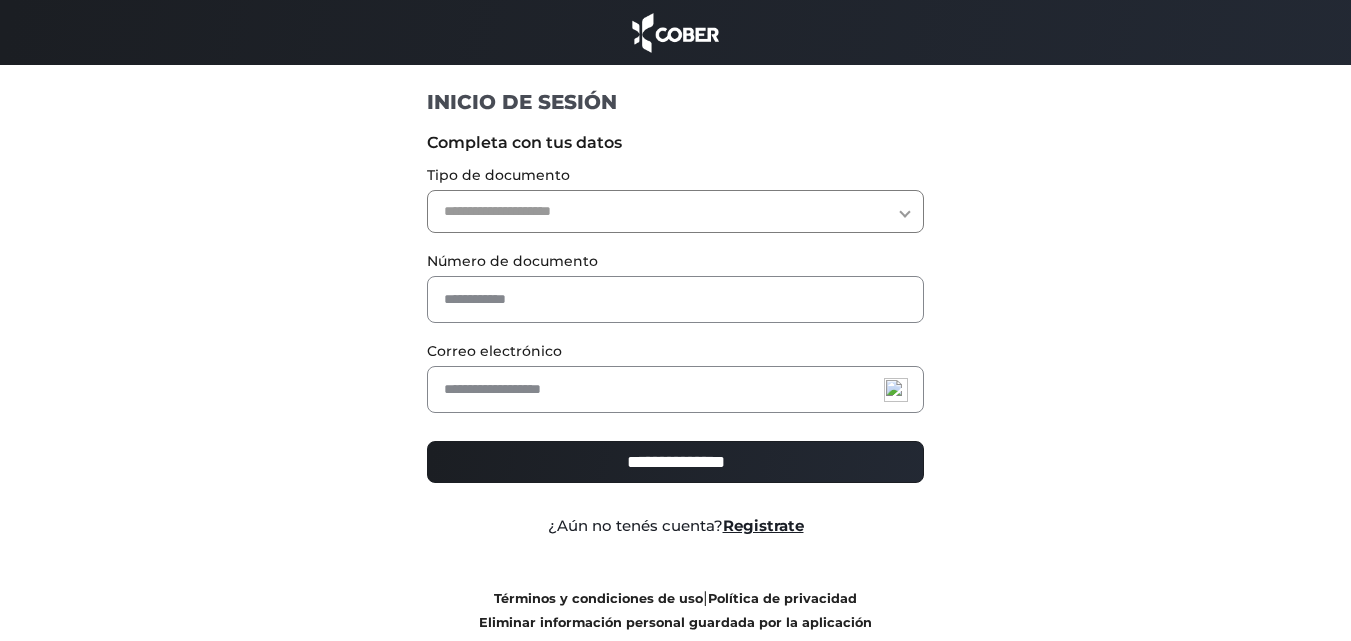 scroll, scrollTop: 0, scrollLeft: 0, axis: both 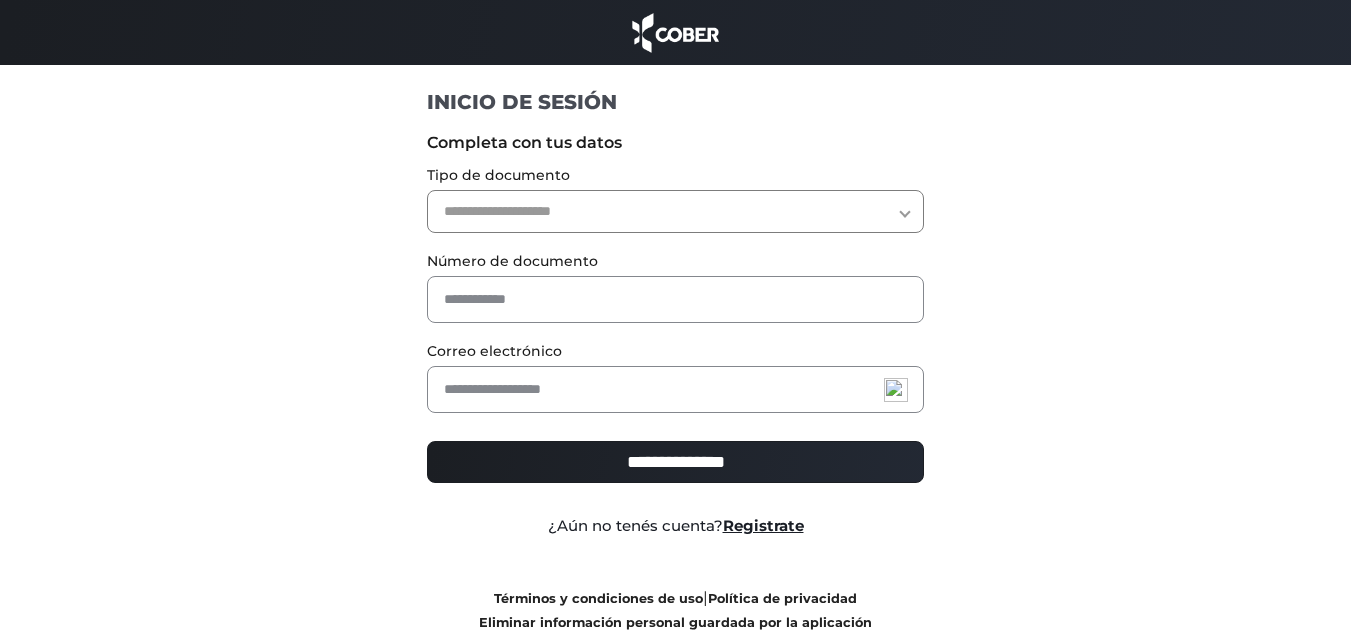 click on "**********" at bounding box center [675, 211] 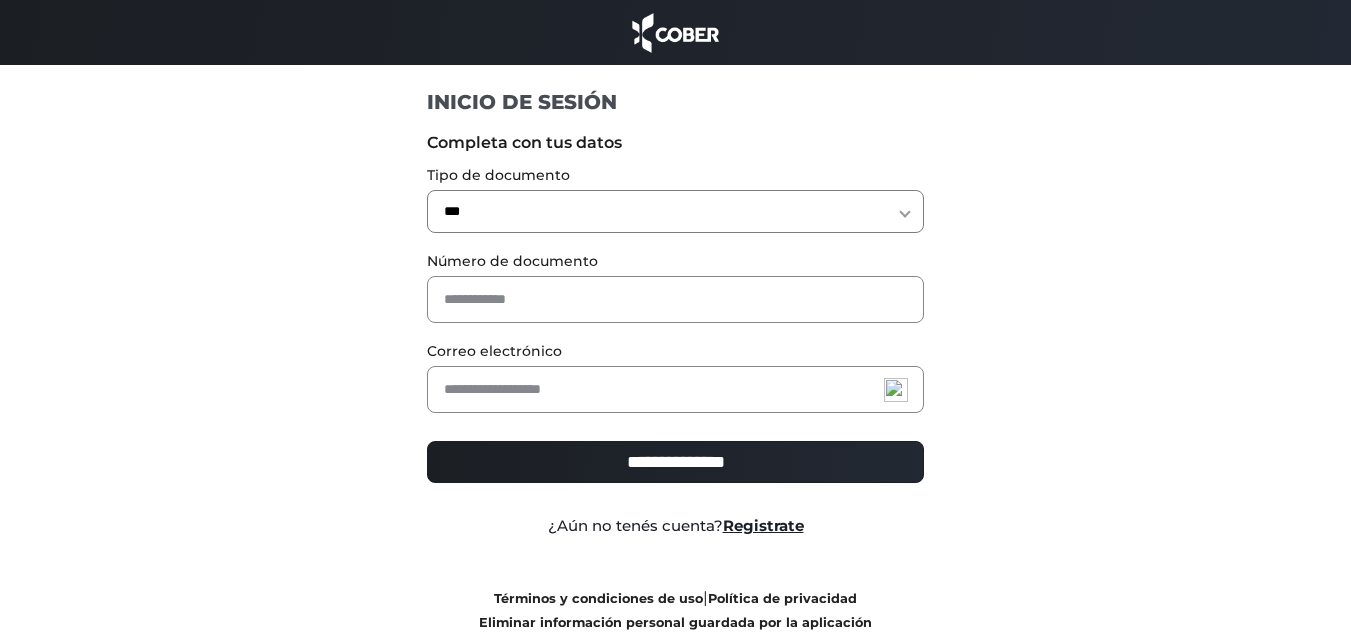 click on "**********" at bounding box center (675, 211) 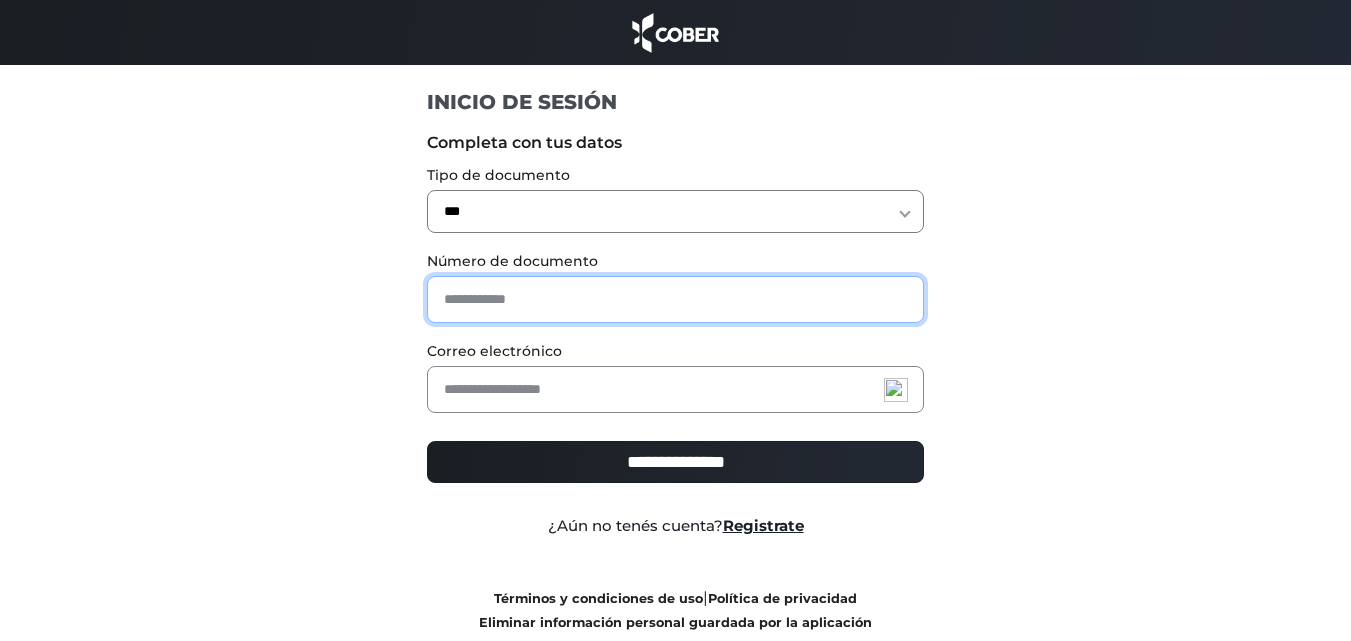 click at bounding box center [675, 299] 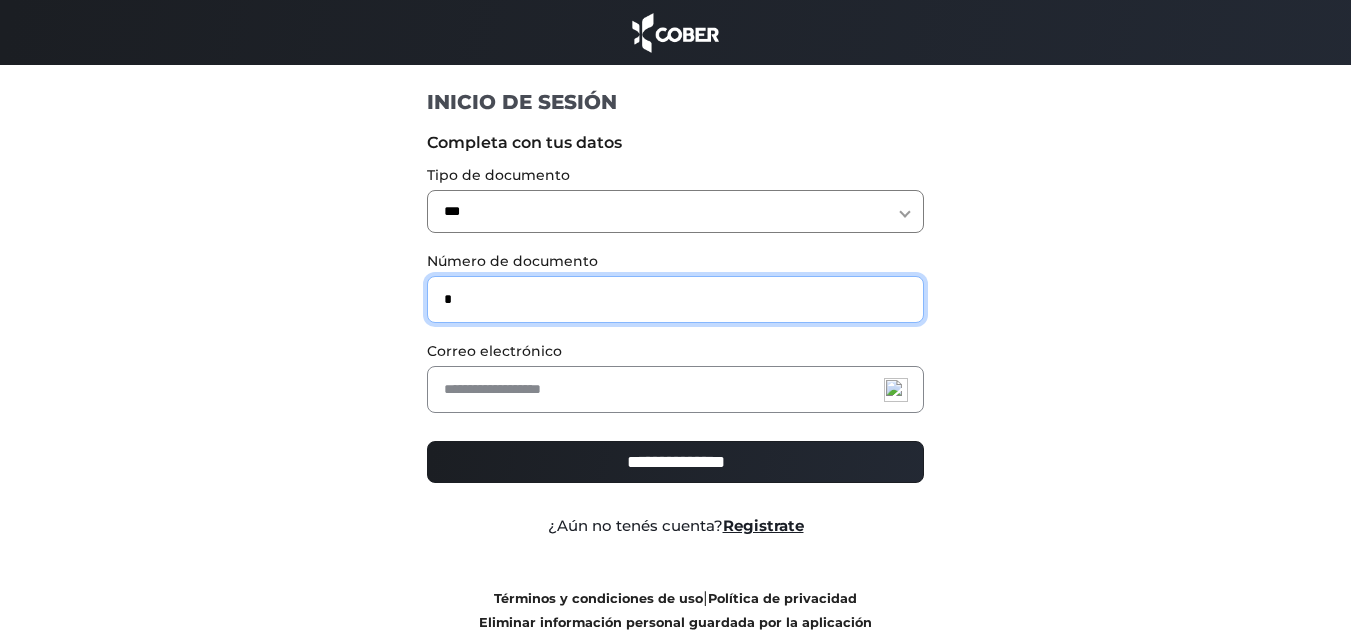 type on "*" 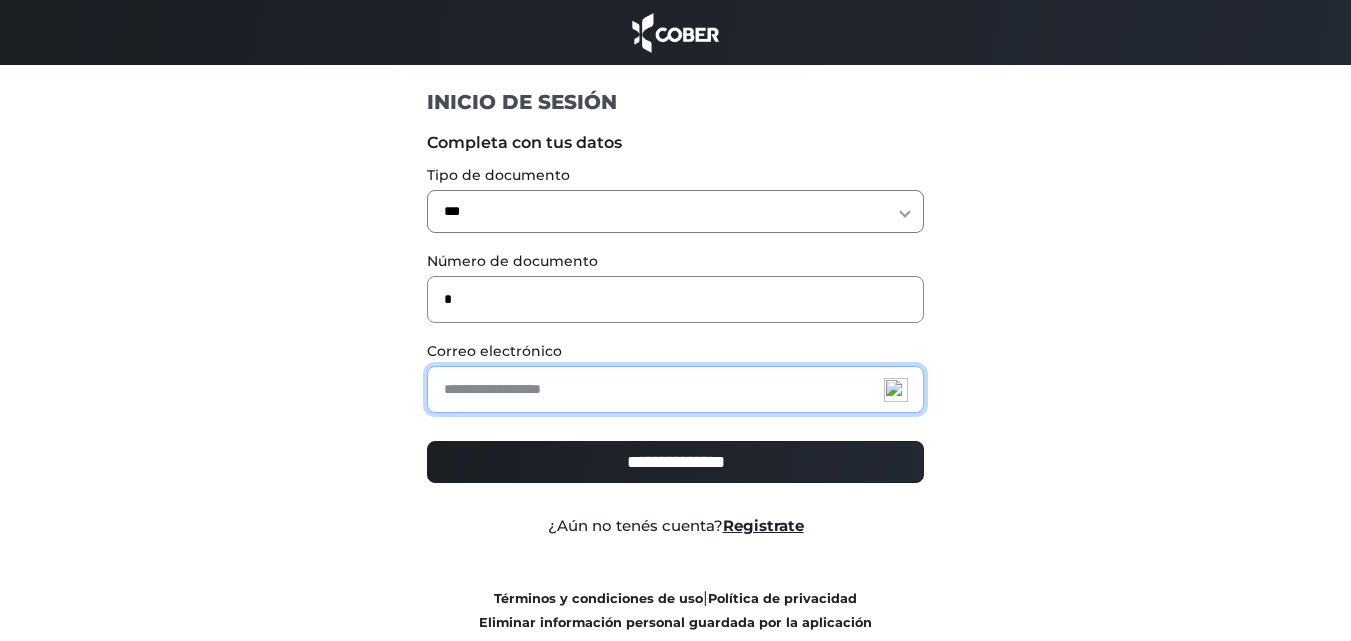 click at bounding box center [675, 389] 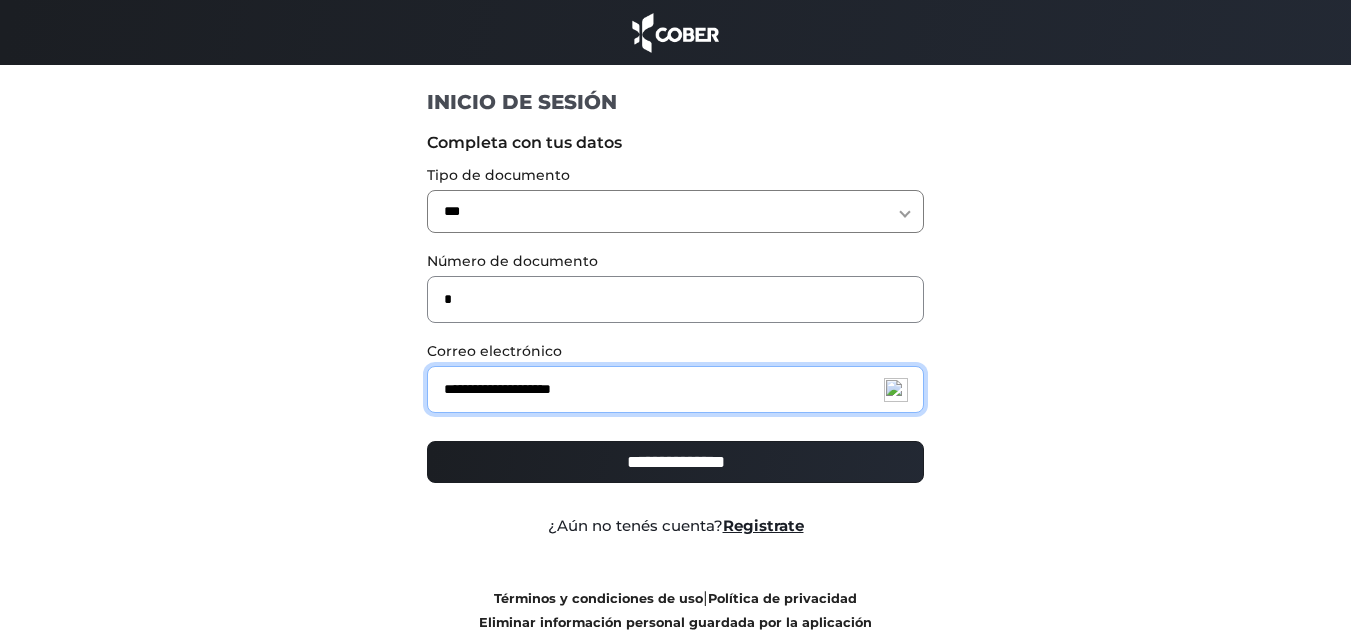 type on "**********" 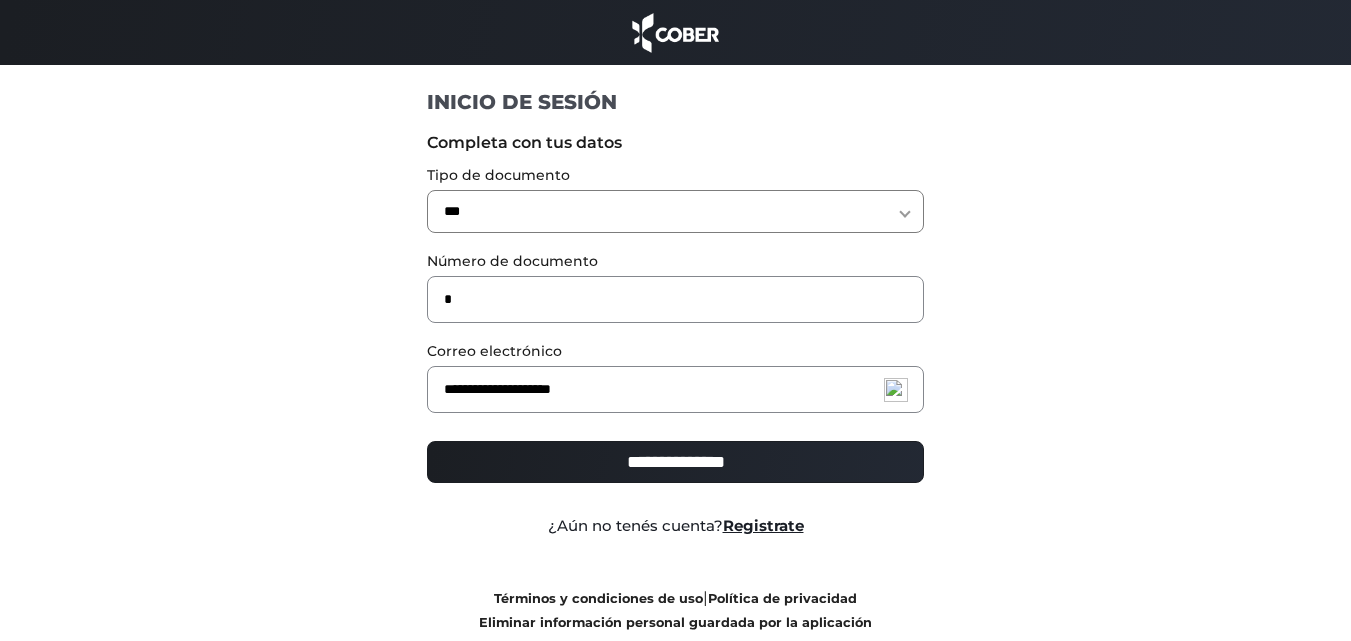 click on "**********" at bounding box center (675, 462) 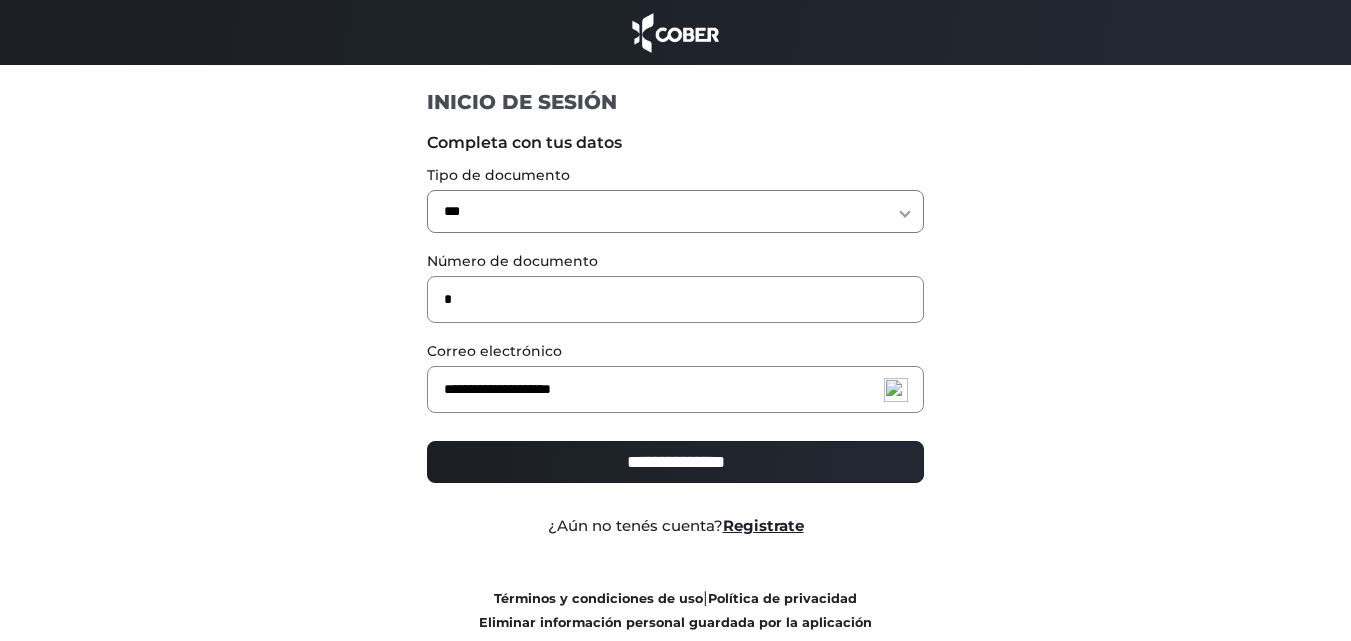 type on "**********" 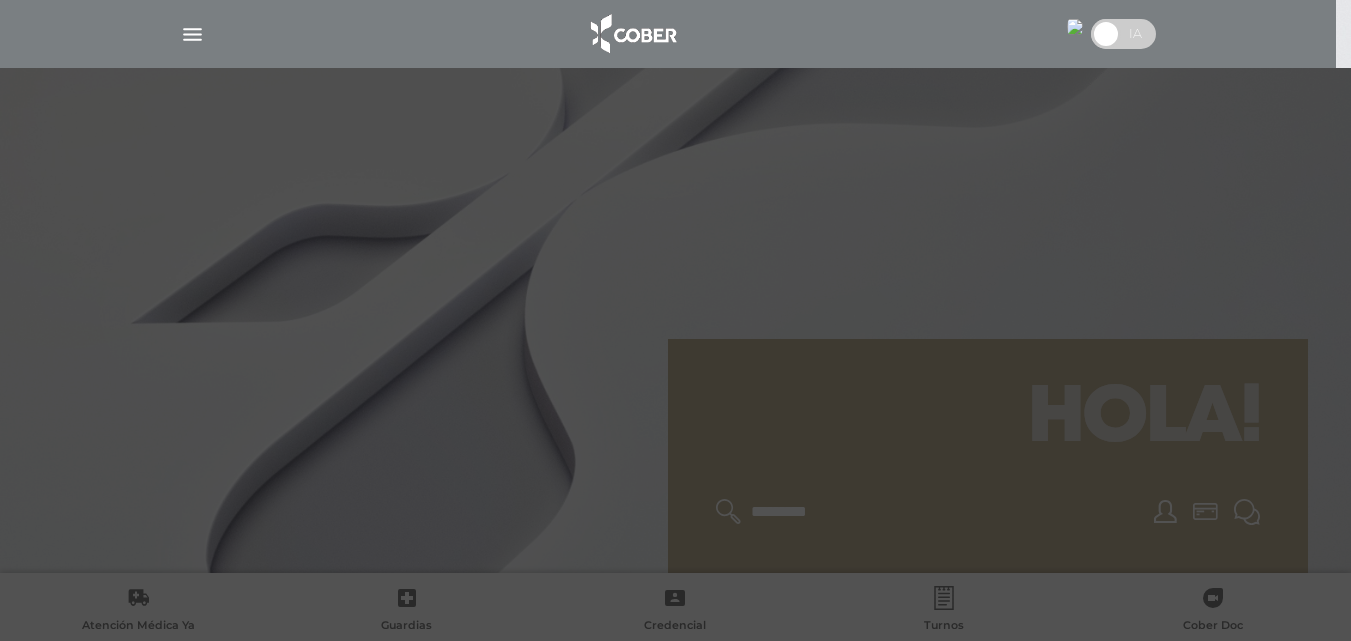 scroll, scrollTop: 0, scrollLeft: 0, axis: both 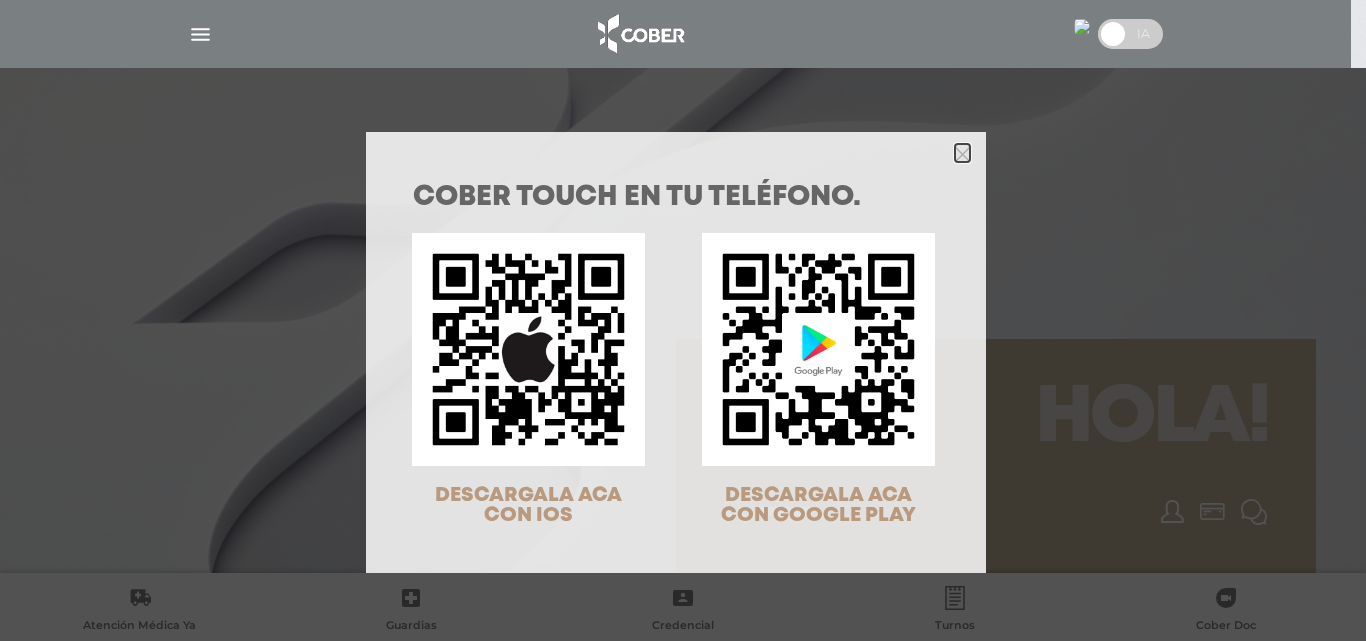 click at bounding box center (962, 153) 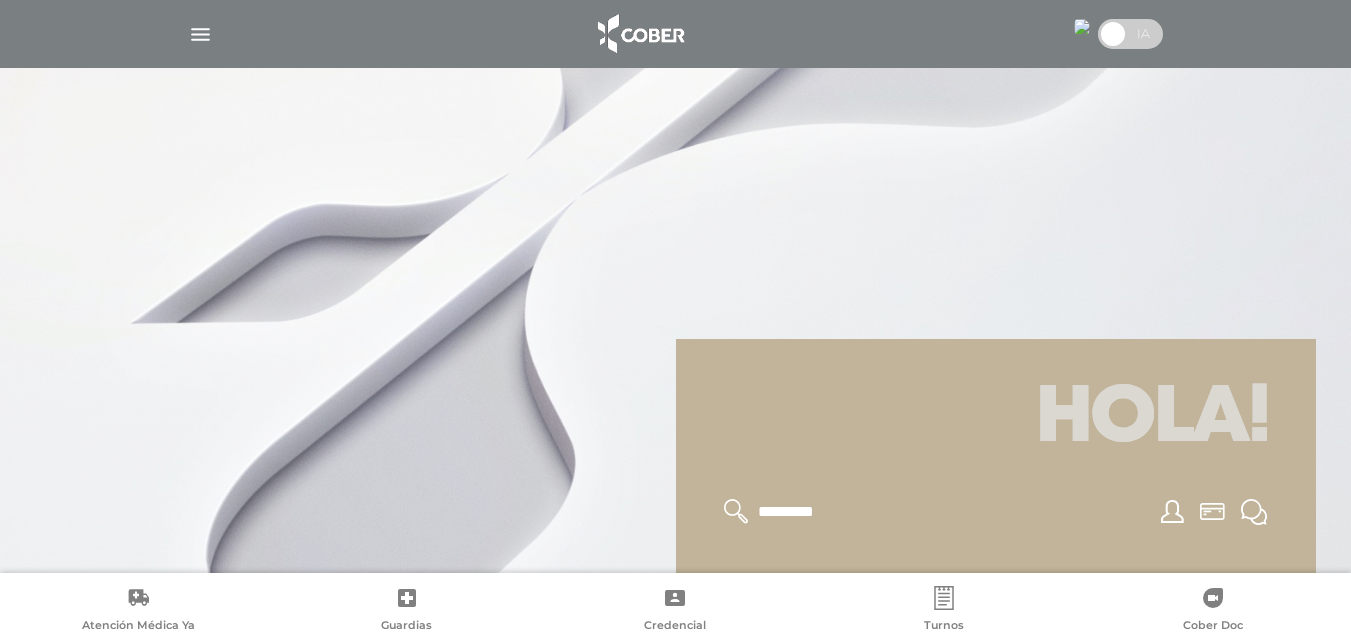 click at bounding box center [200, 34] 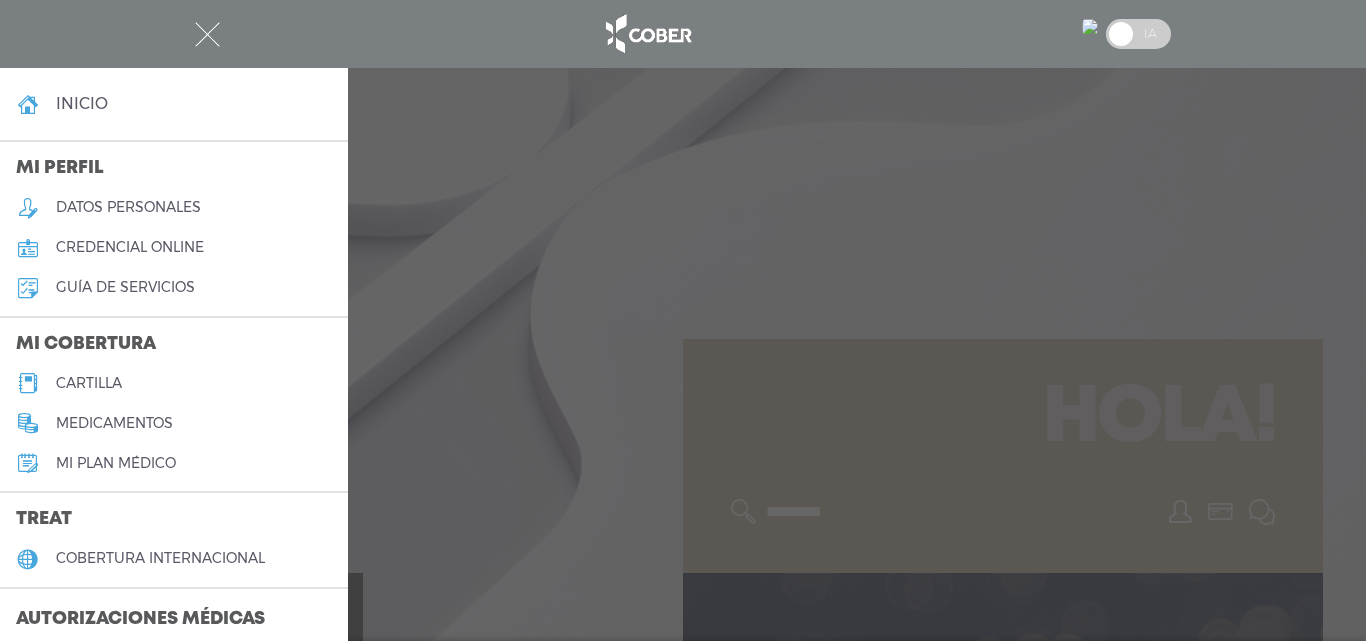 click on "cartilla" at bounding box center (89, 383) 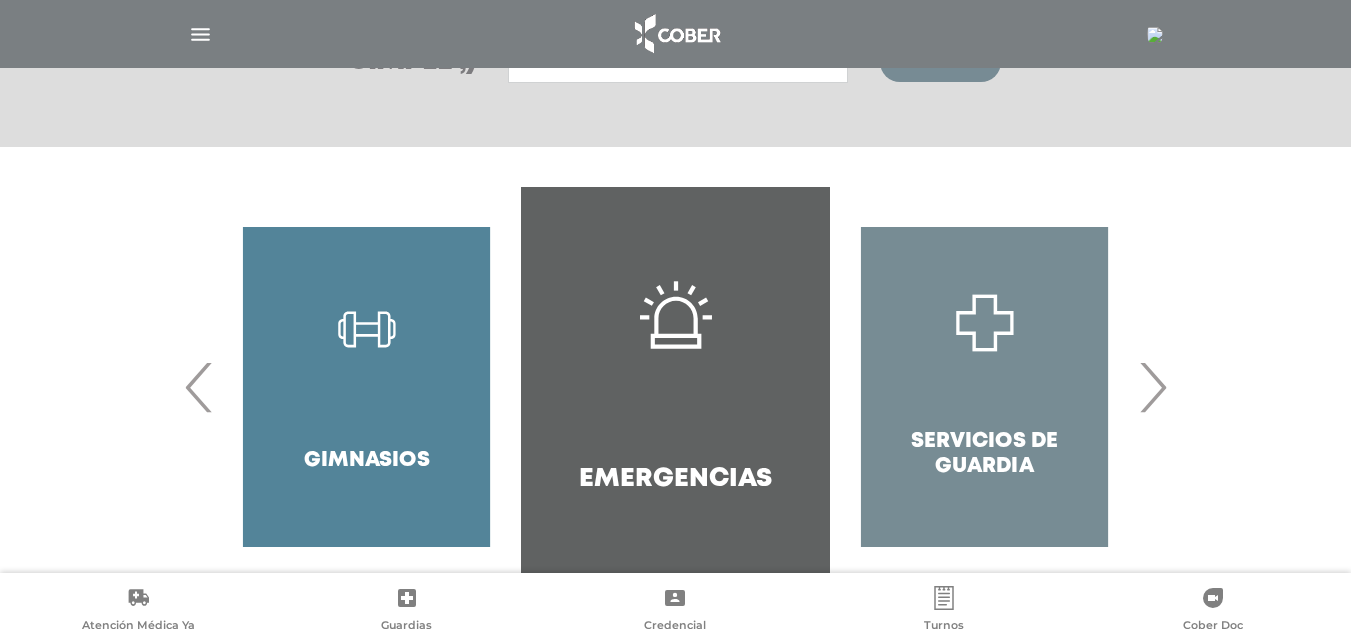 scroll, scrollTop: 386, scrollLeft: 0, axis: vertical 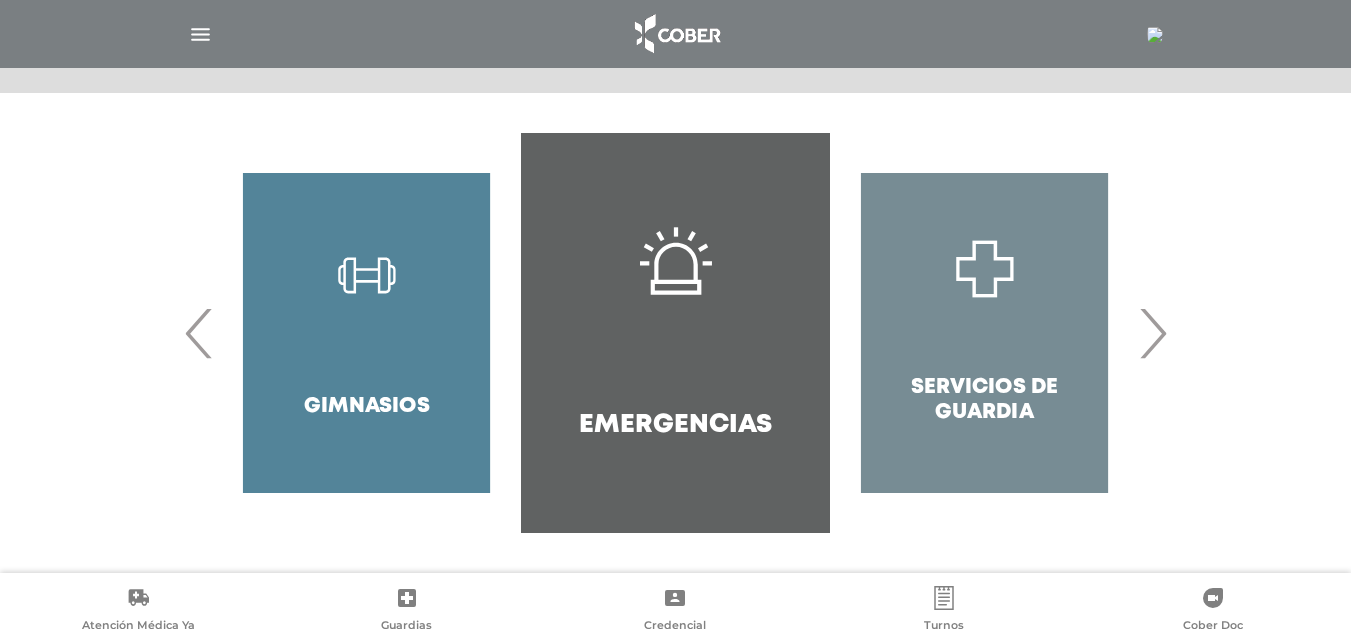 click on "Emergencias" at bounding box center [675, 333] 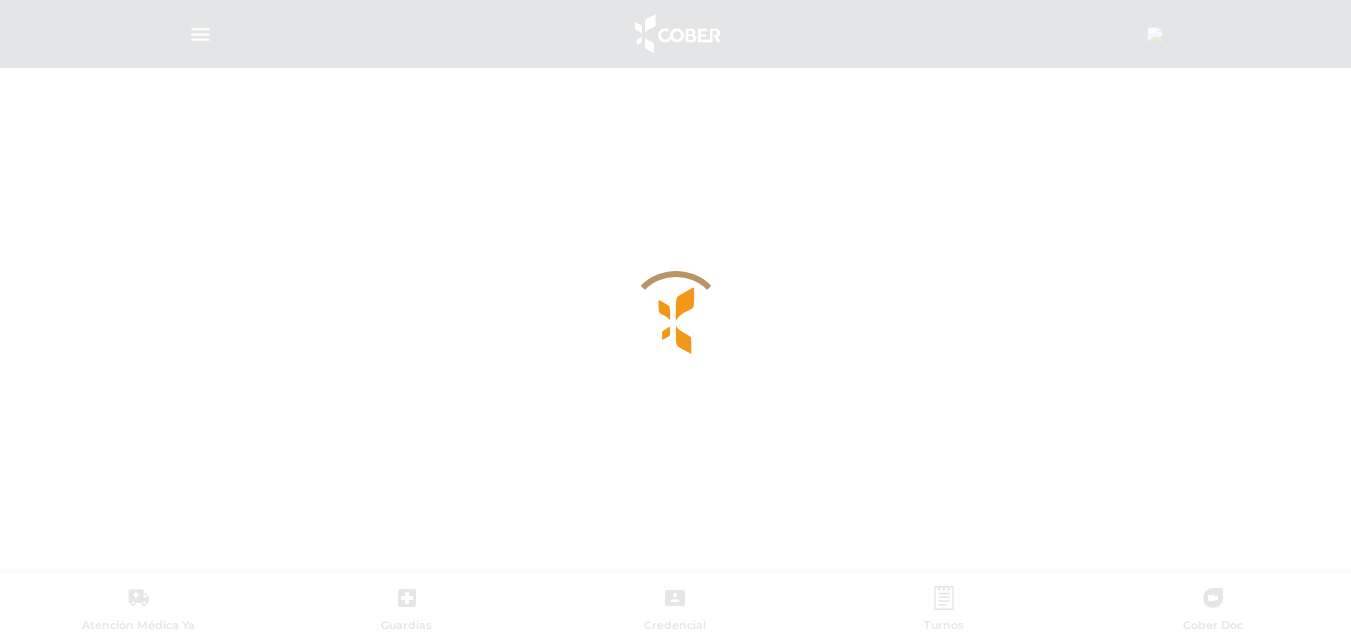 scroll, scrollTop: 0, scrollLeft: 0, axis: both 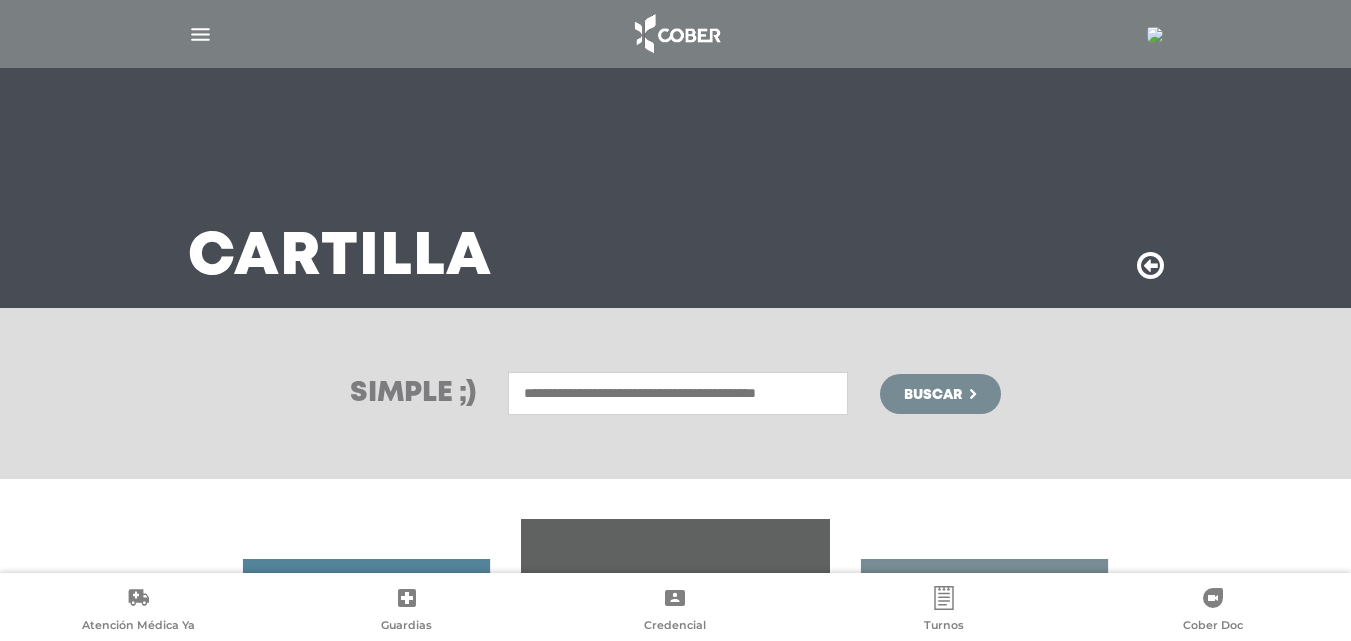 click at bounding box center (676, 34) 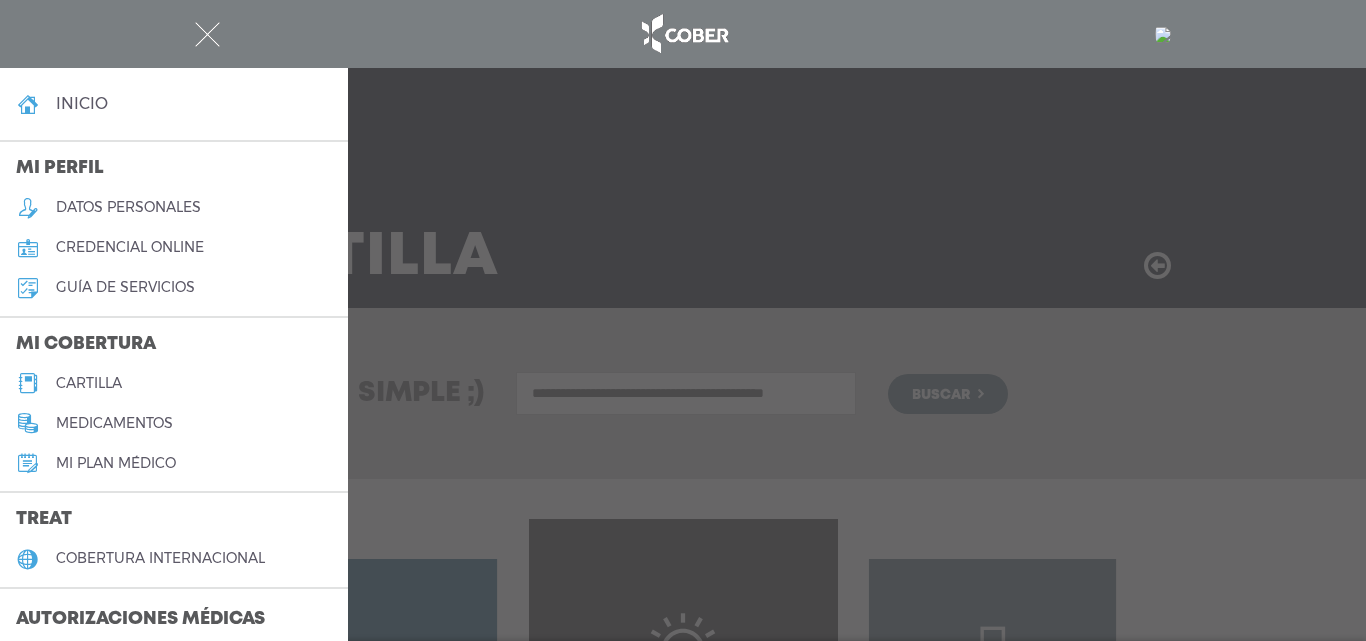 click on "cartilla" at bounding box center (89, 383) 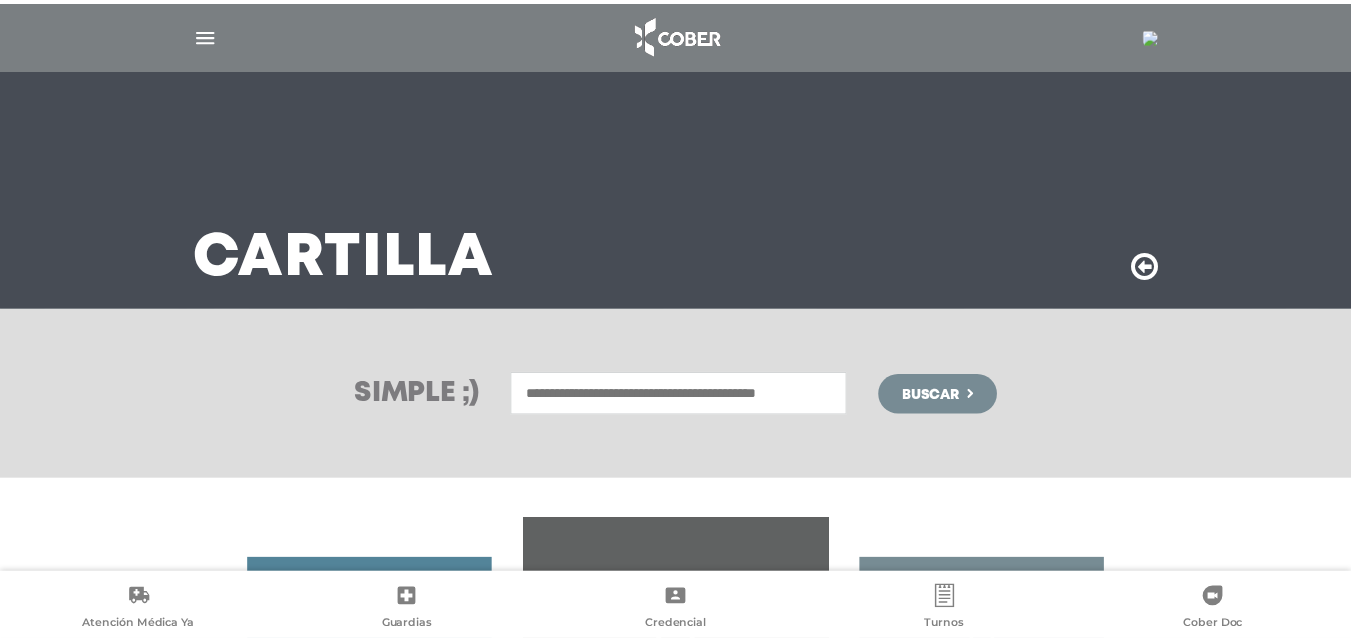 scroll, scrollTop: 0, scrollLeft: 0, axis: both 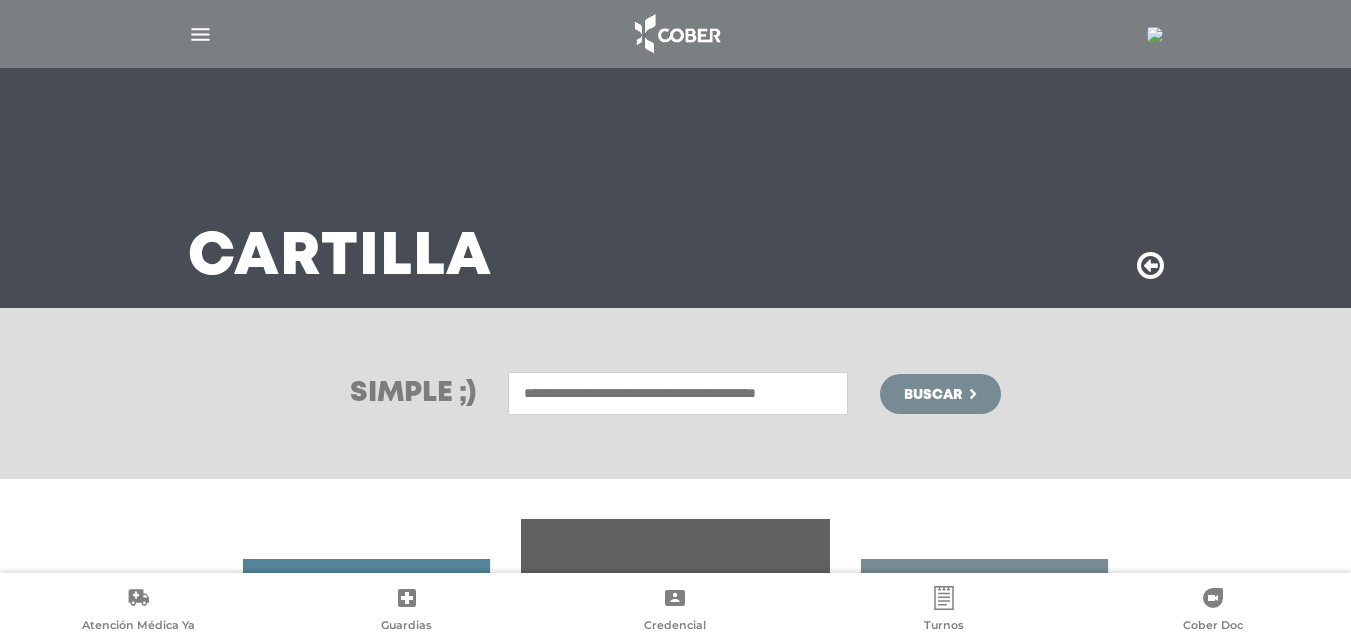 click at bounding box center (678, 393) 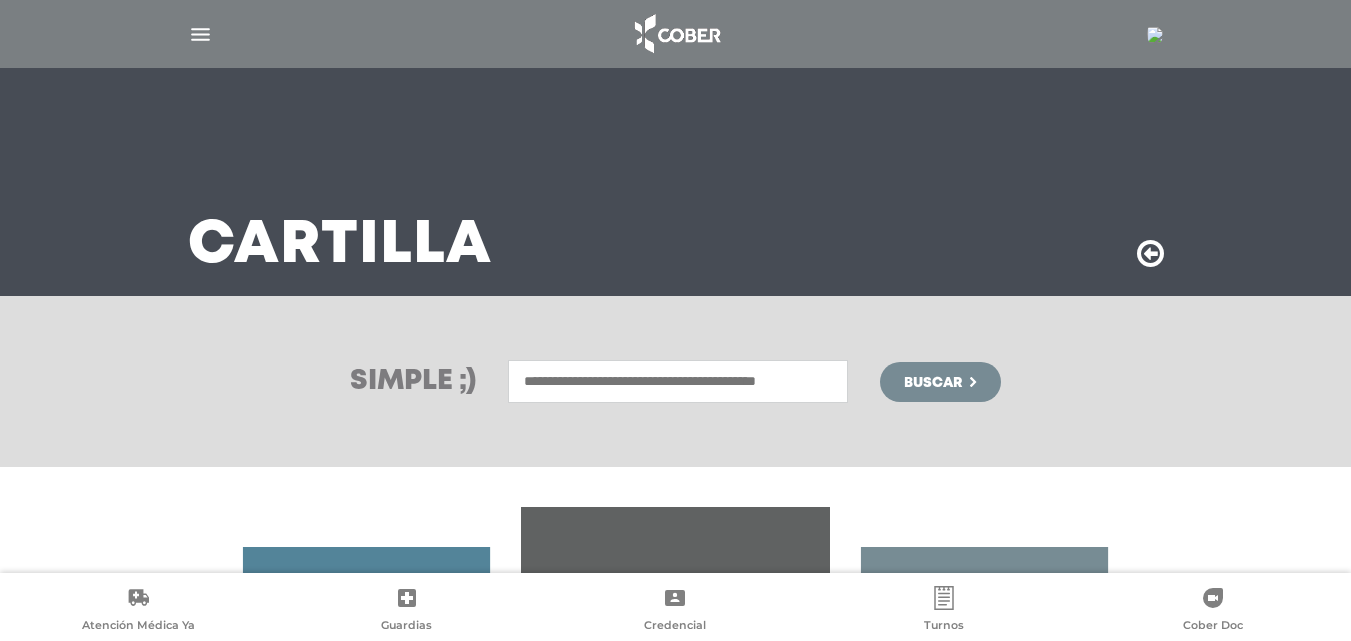 scroll, scrollTop: 267, scrollLeft: 0, axis: vertical 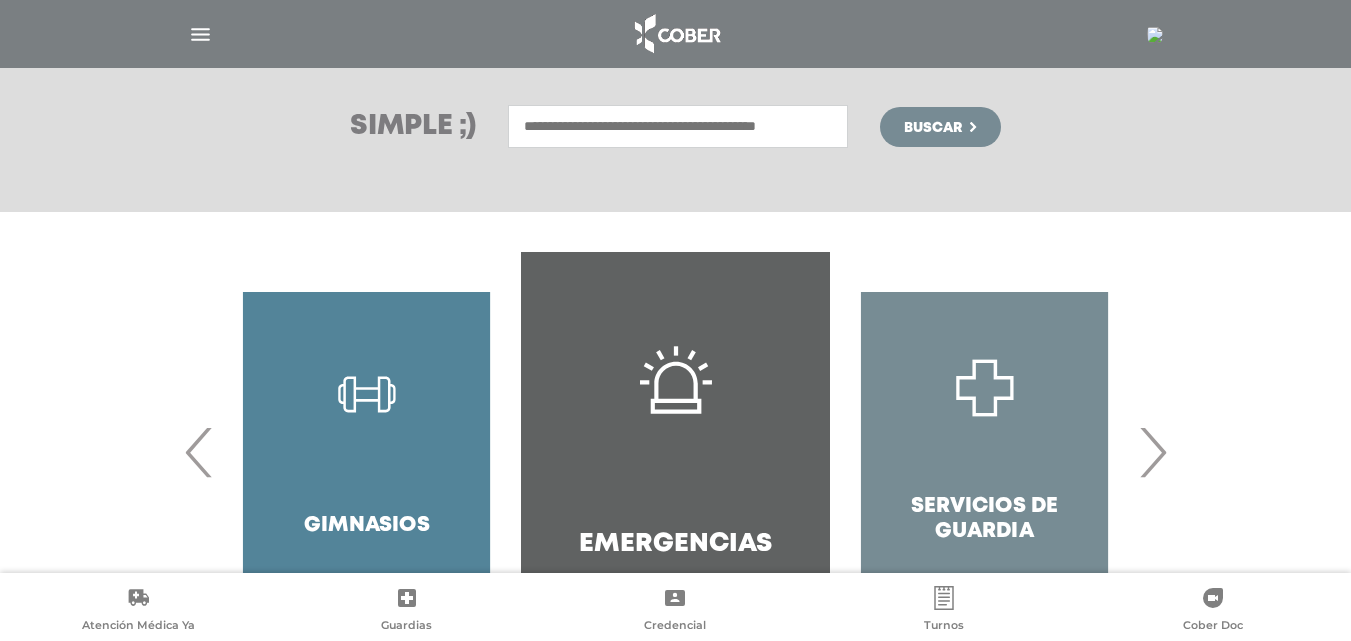 click on "›" at bounding box center [1152, 452] 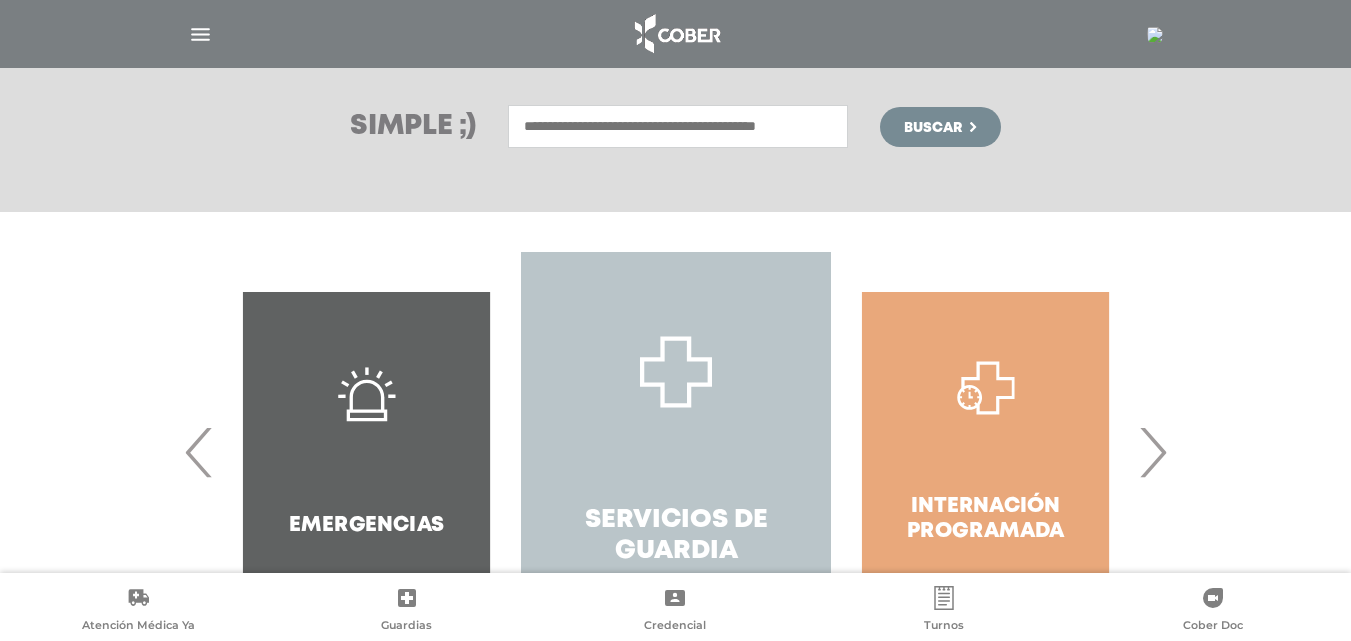 click on "Servicios de Guardia" at bounding box center (675, 452) 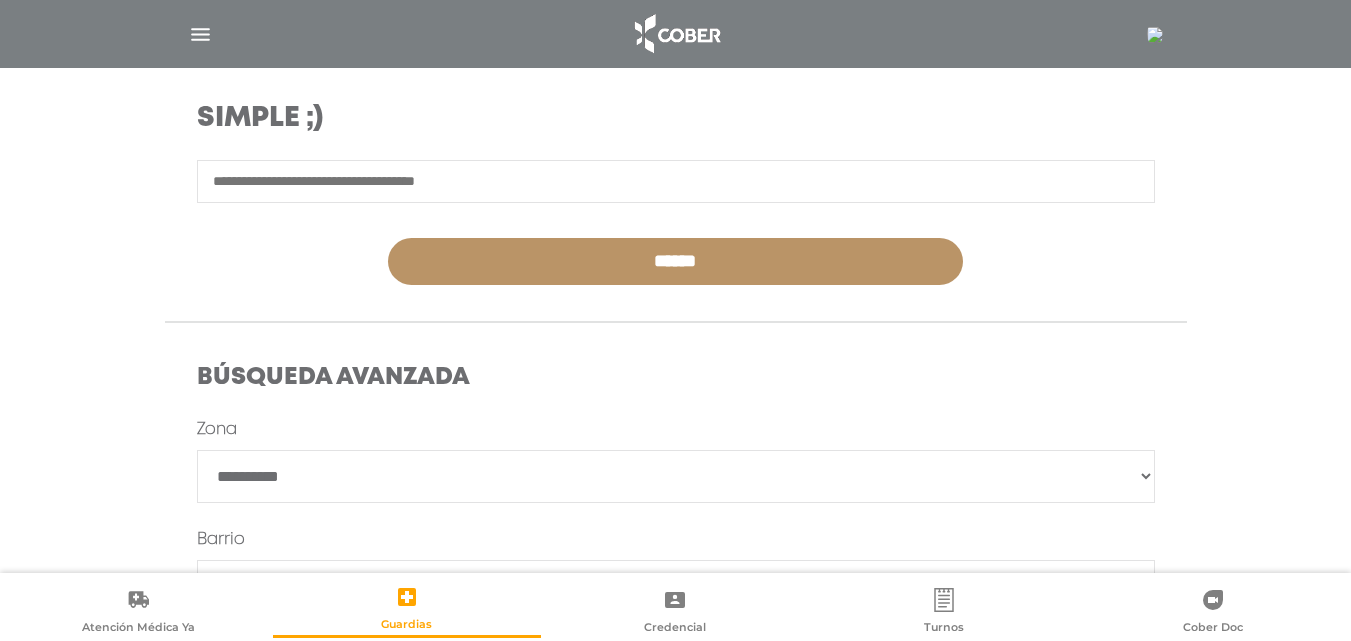 scroll, scrollTop: 333, scrollLeft: 0, axis: vertical 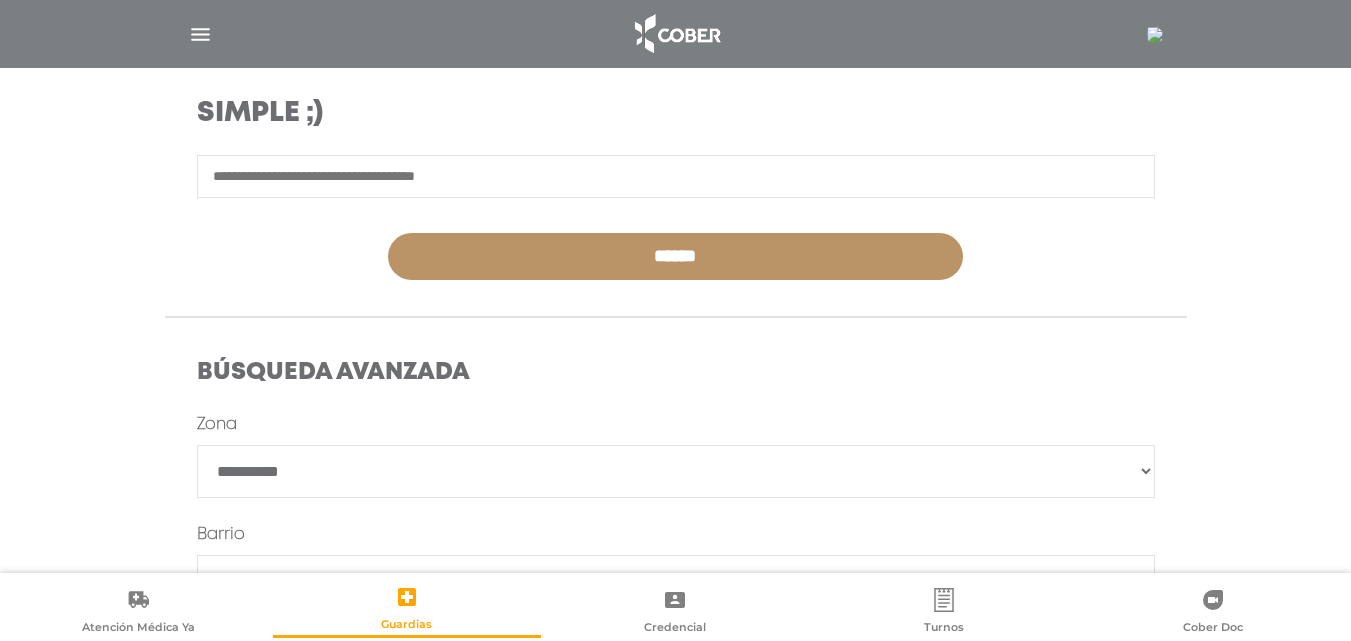 click on "**********" at bounding box center (676, 471) 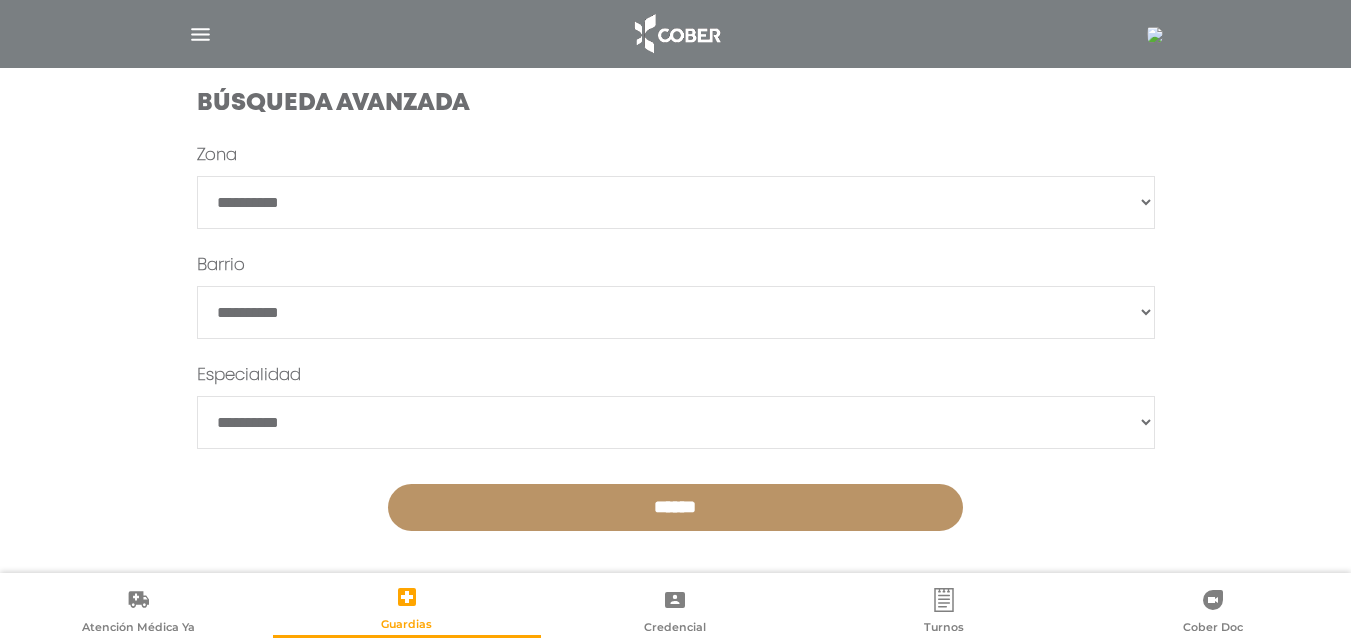 scroll, scrollTop: 610, scrollLeft: 0, axis: vertical 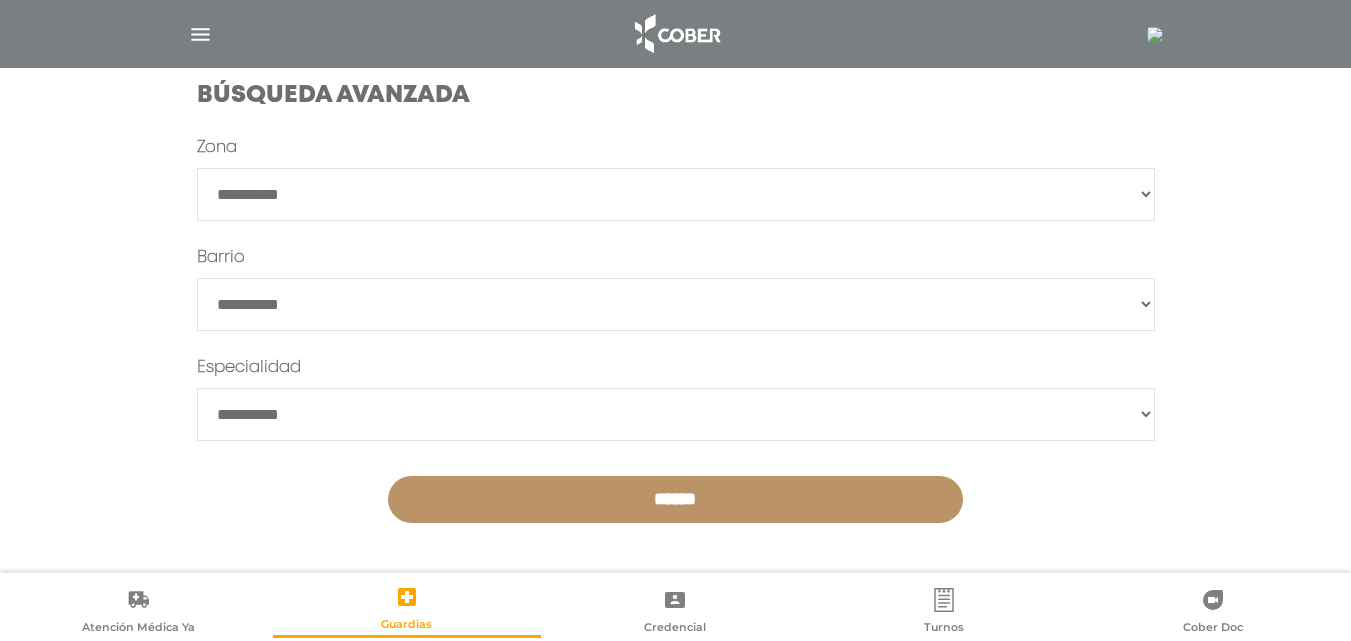 click on "******" at bounding box center (675, 499) 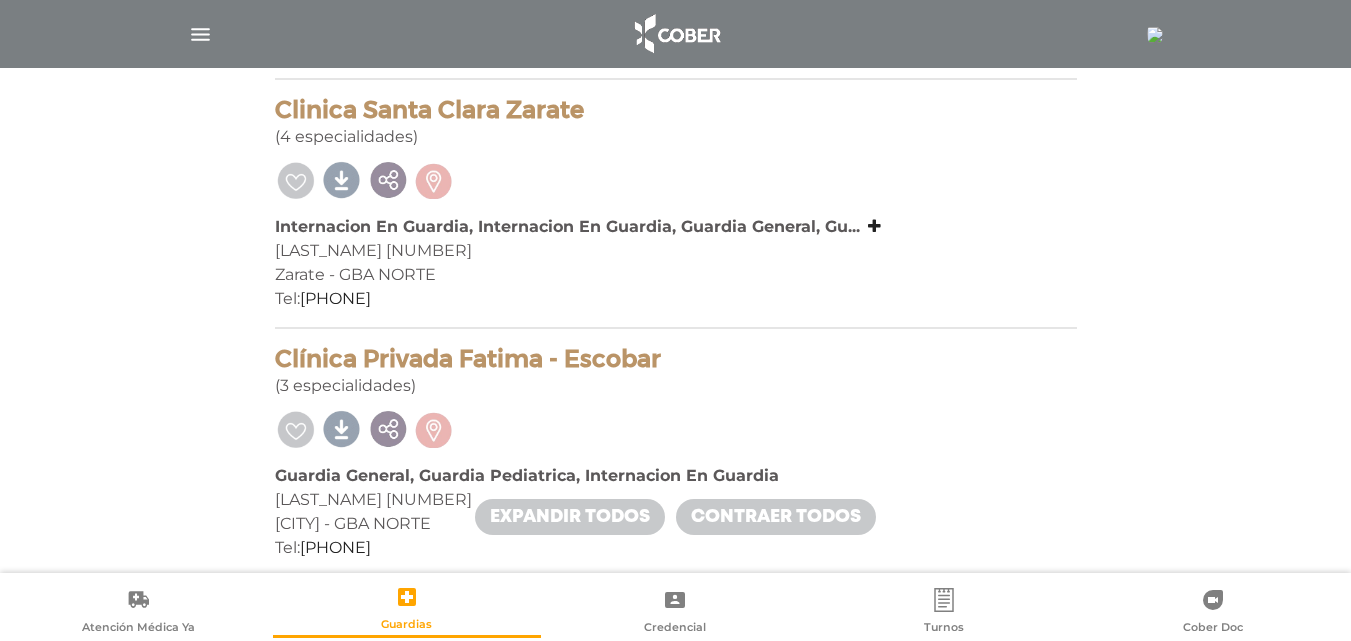 scroll, scrollTop: 2333, scrollLeft: 0, axis: vertical 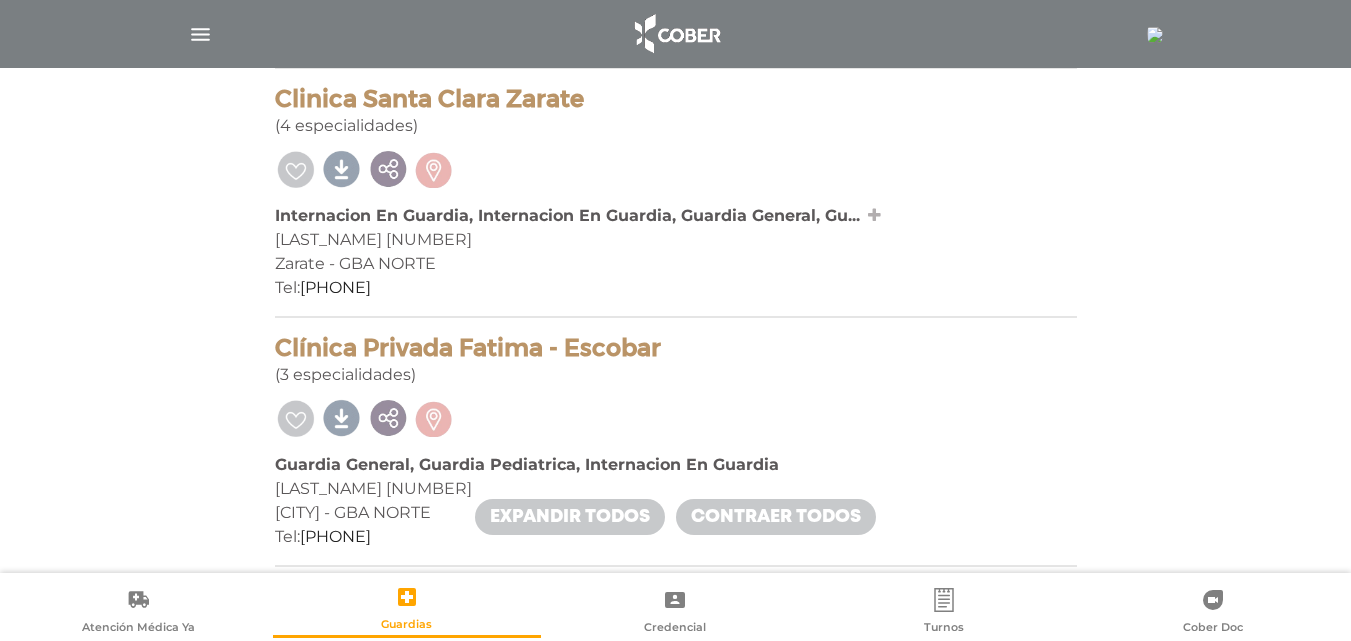 click at bounding box center (874, 215) 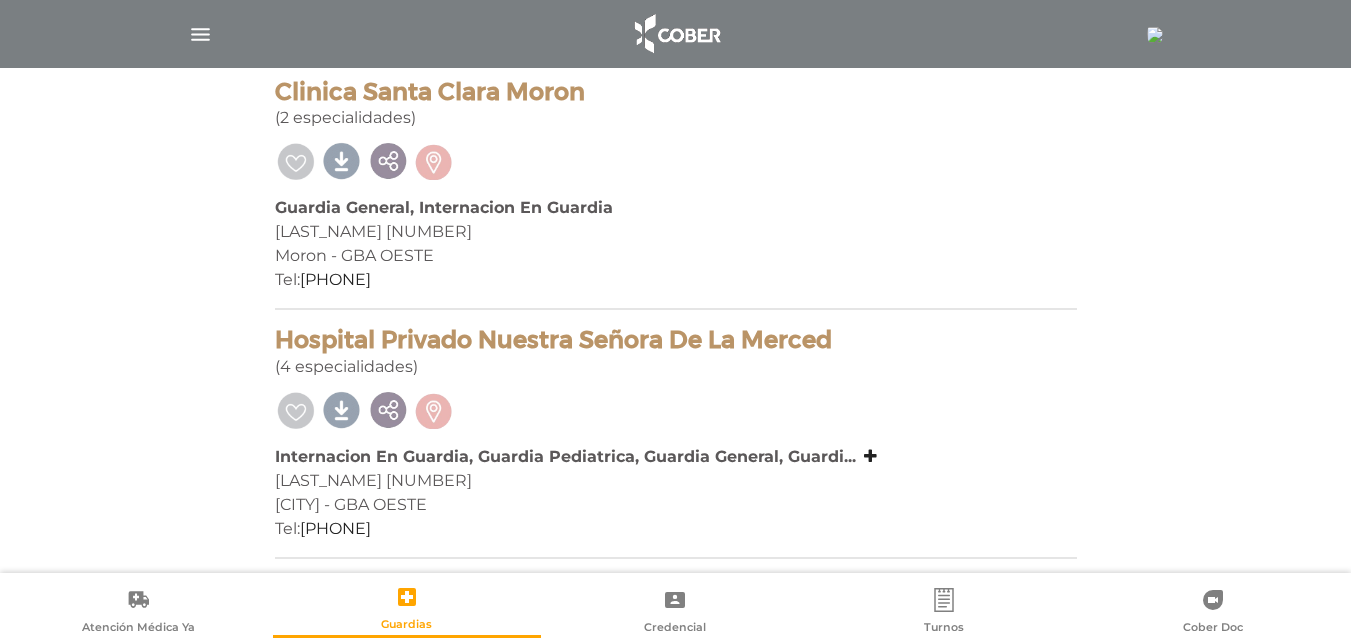 scroll, scrollTop: 4533, scrollLeft: 0, axis: vertical 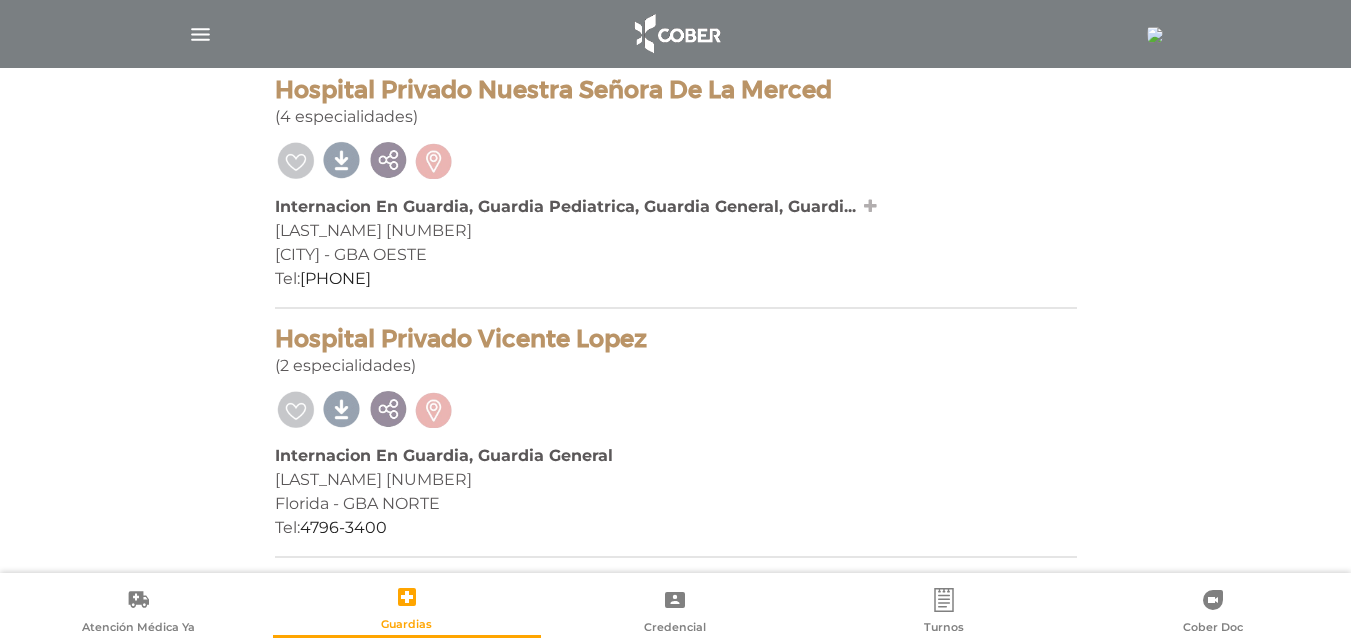 click at bounding box center (870, 206) 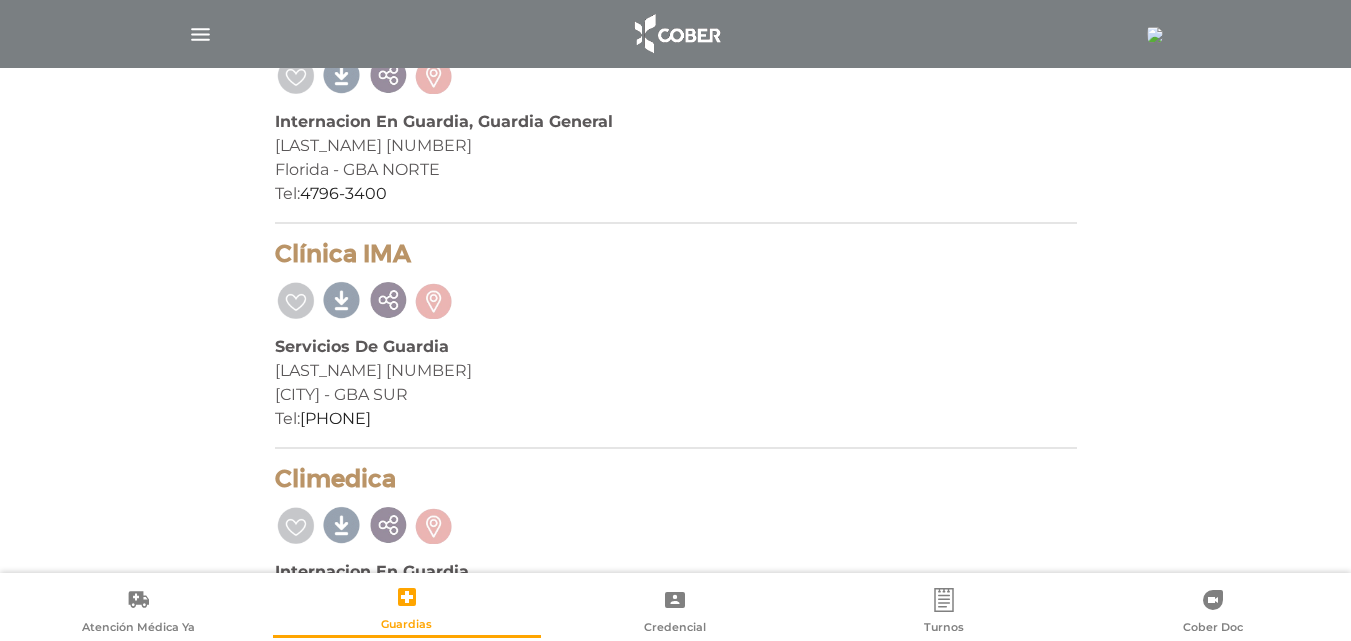 scroll, scrollTop: 5059, scrollLeft: 0, axis: vertical 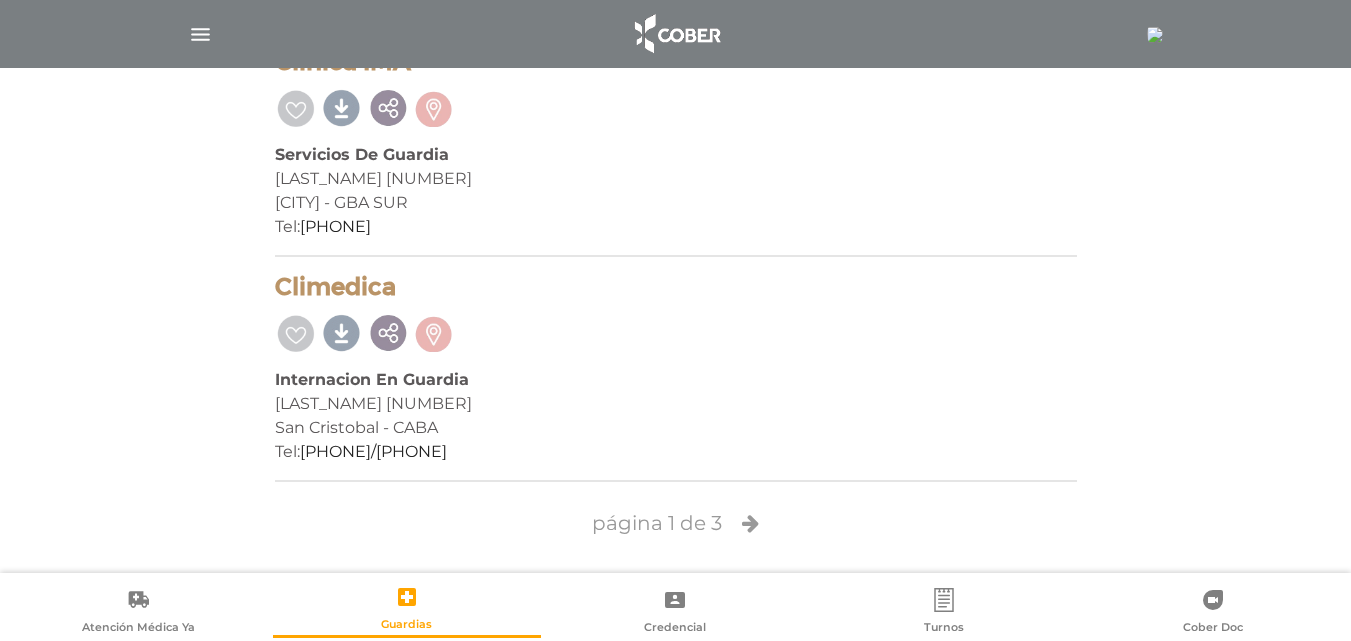 click at bounding box center [750, 523] 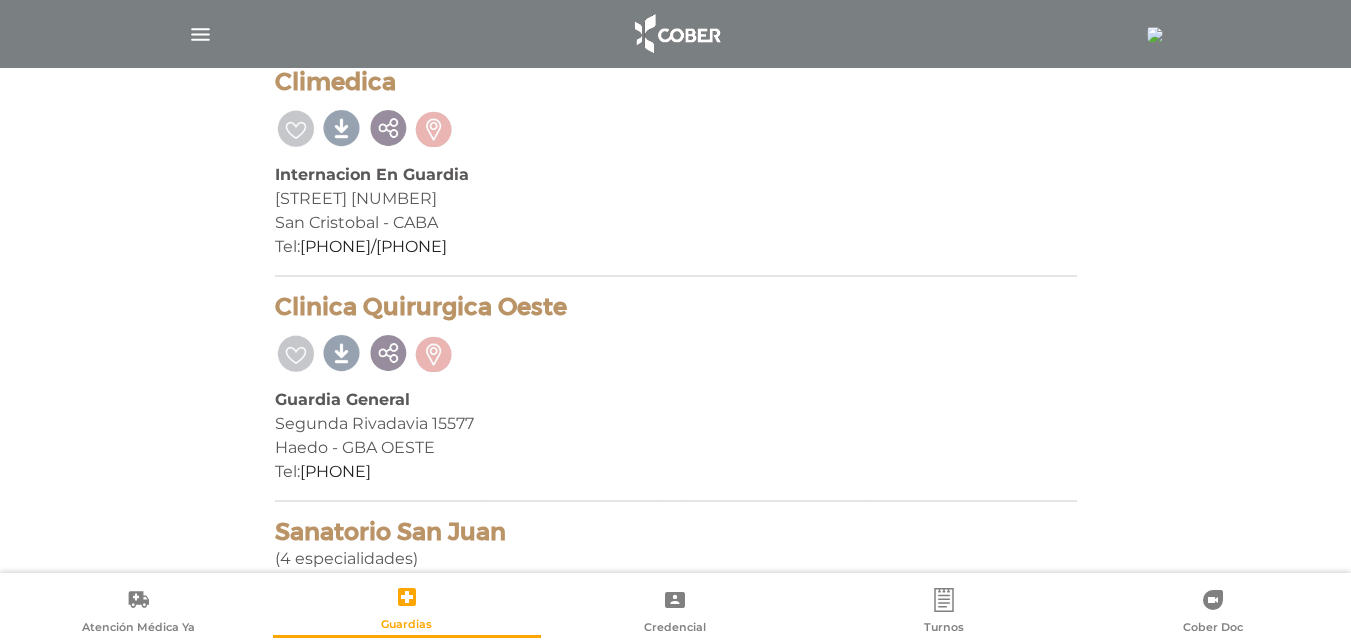scroll, scrollTop: 5011, scrollLeft: 0, axis: vertical 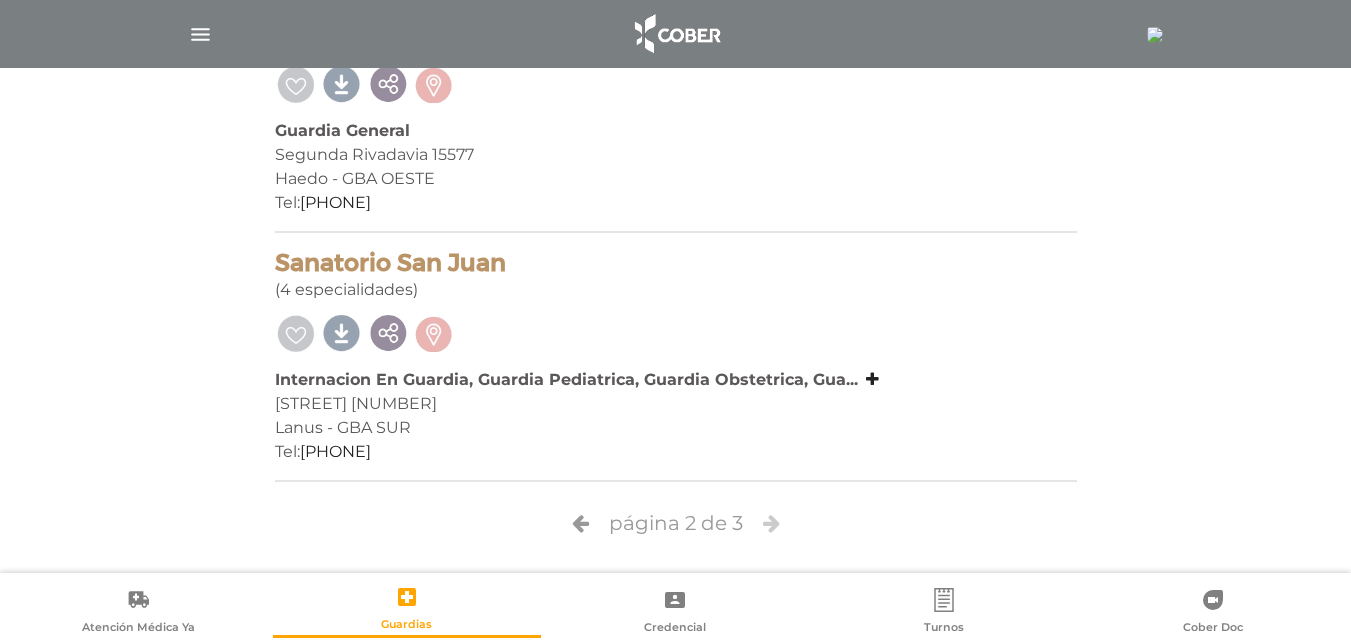 click at bounding box center [771, 523] 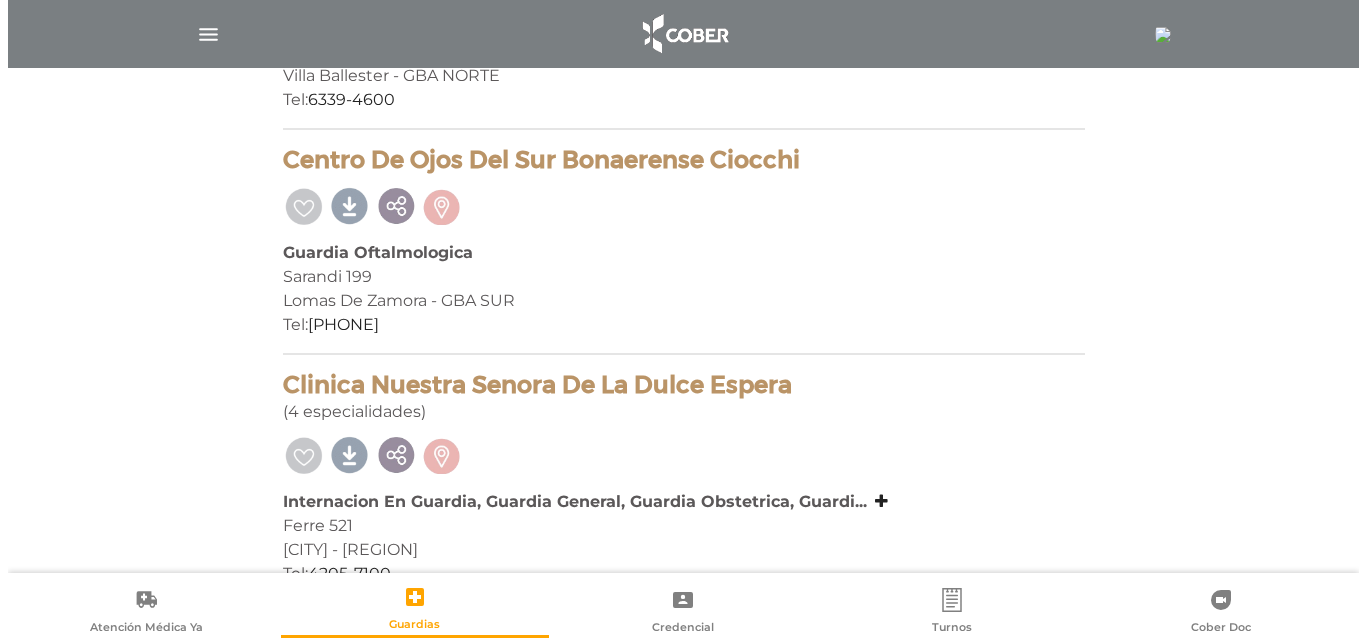 scroll, scrollTop: 962, scrollLeft: 0, axis: vertical 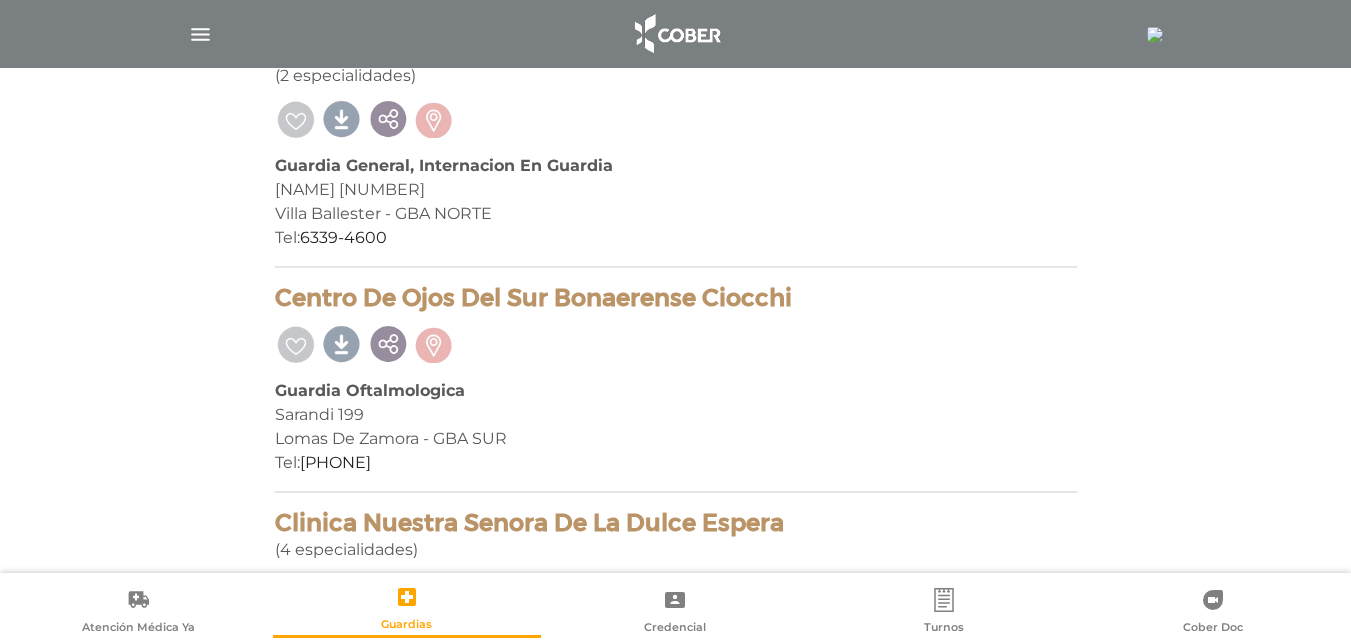 click at bounding box center [200, 34] 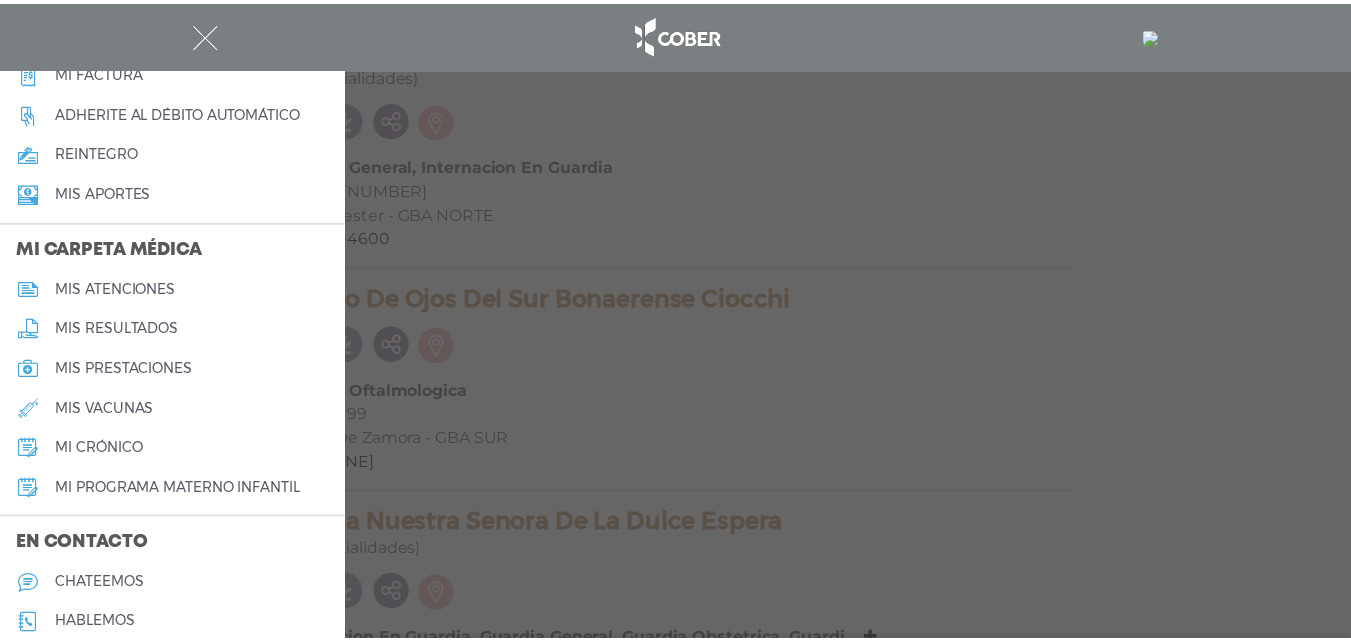scroll, scrollTop: 800, scrollLeft: 0, axis: vertical 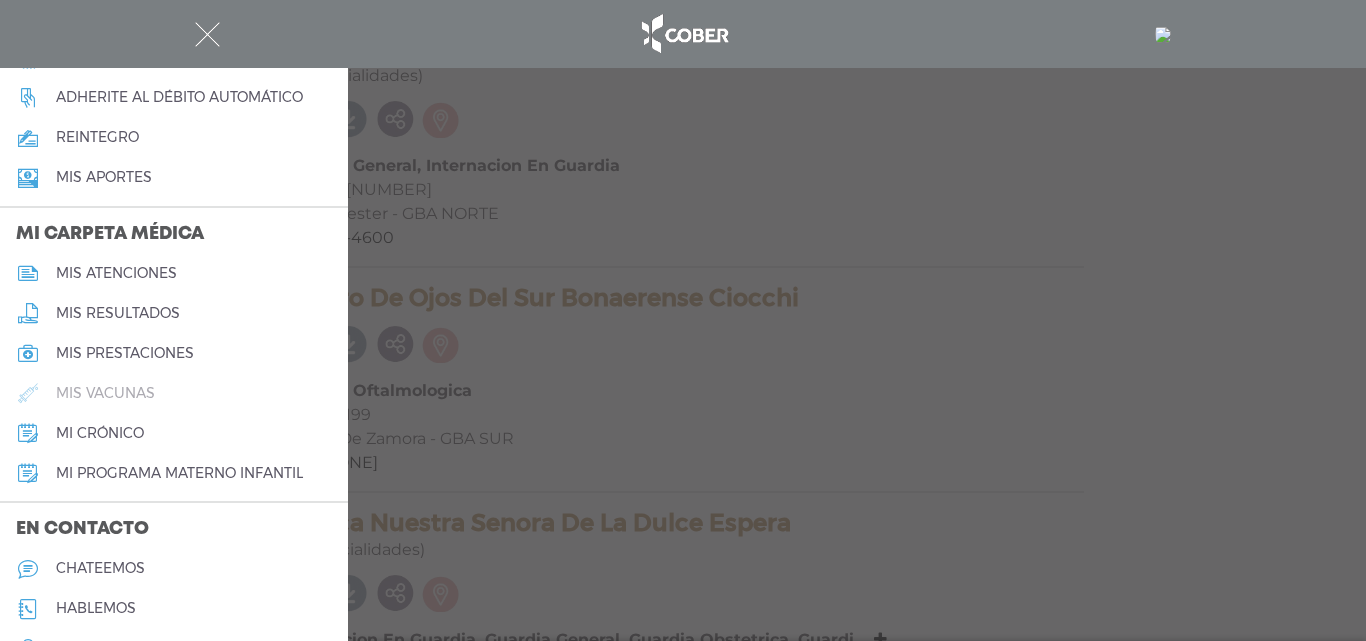 click on "mis vacunas" at bounding box center (105, 393) 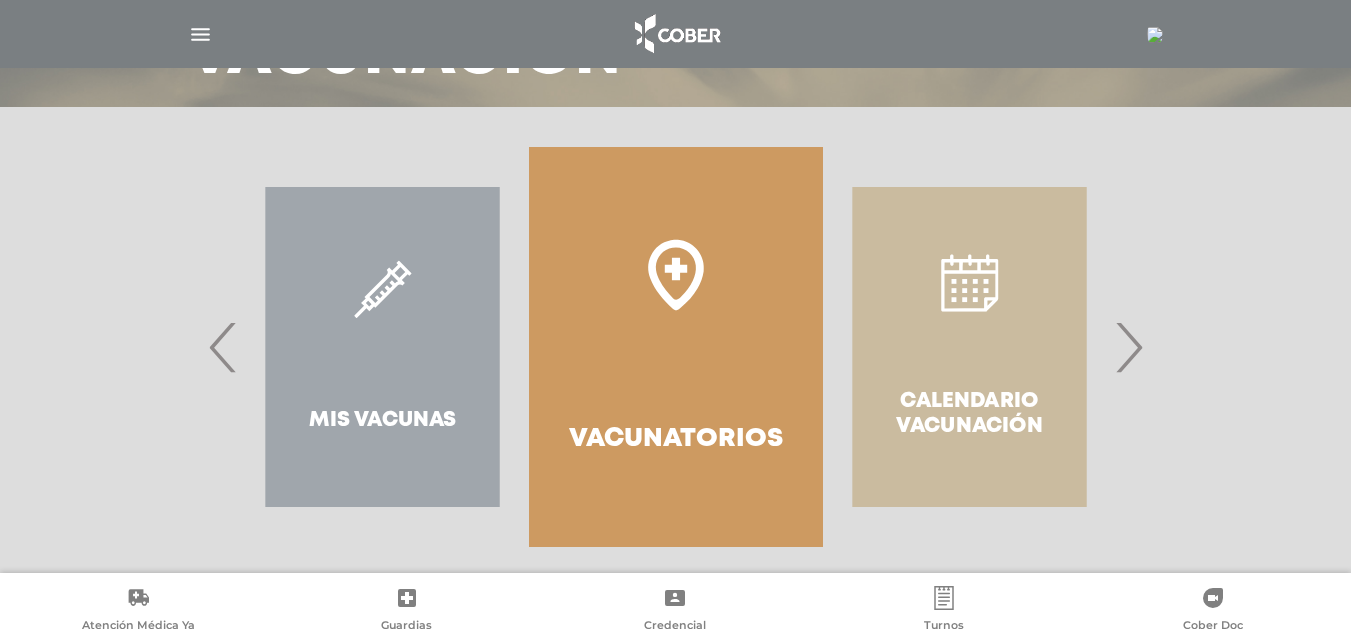 scroll, scrollTop: 215, scrollLeft: 0, axis: vertical 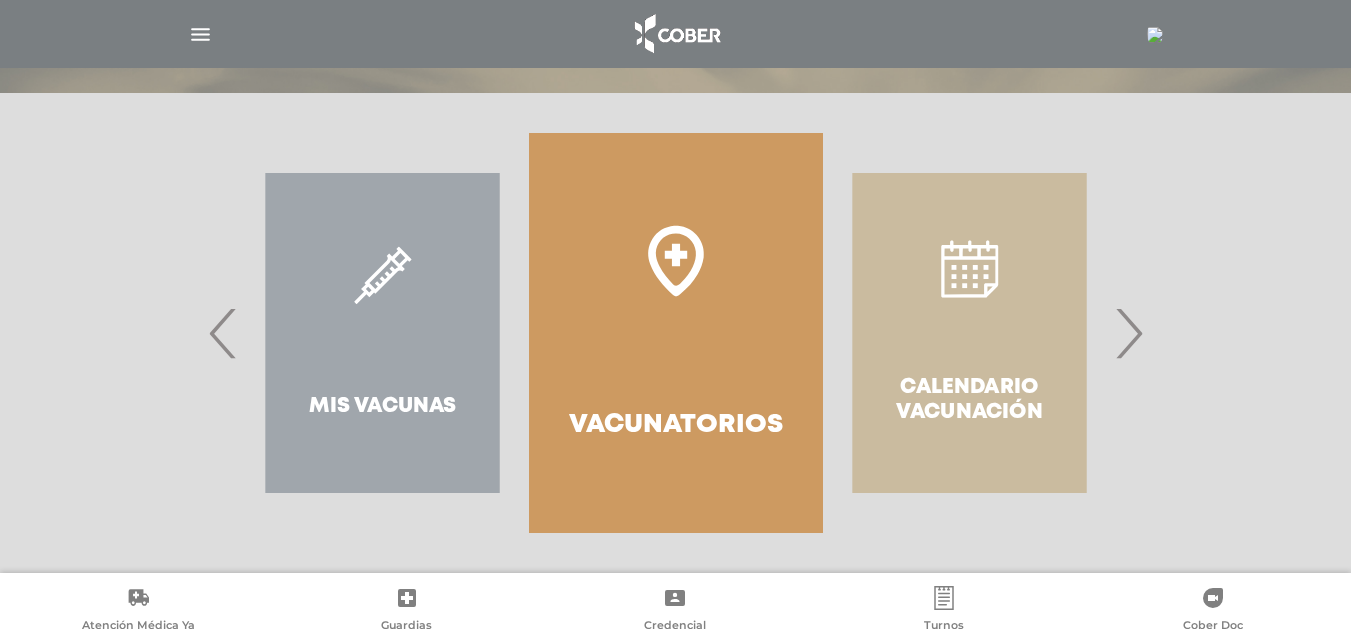 click on "Mis Vacunas" at bounding box center [382, 333] 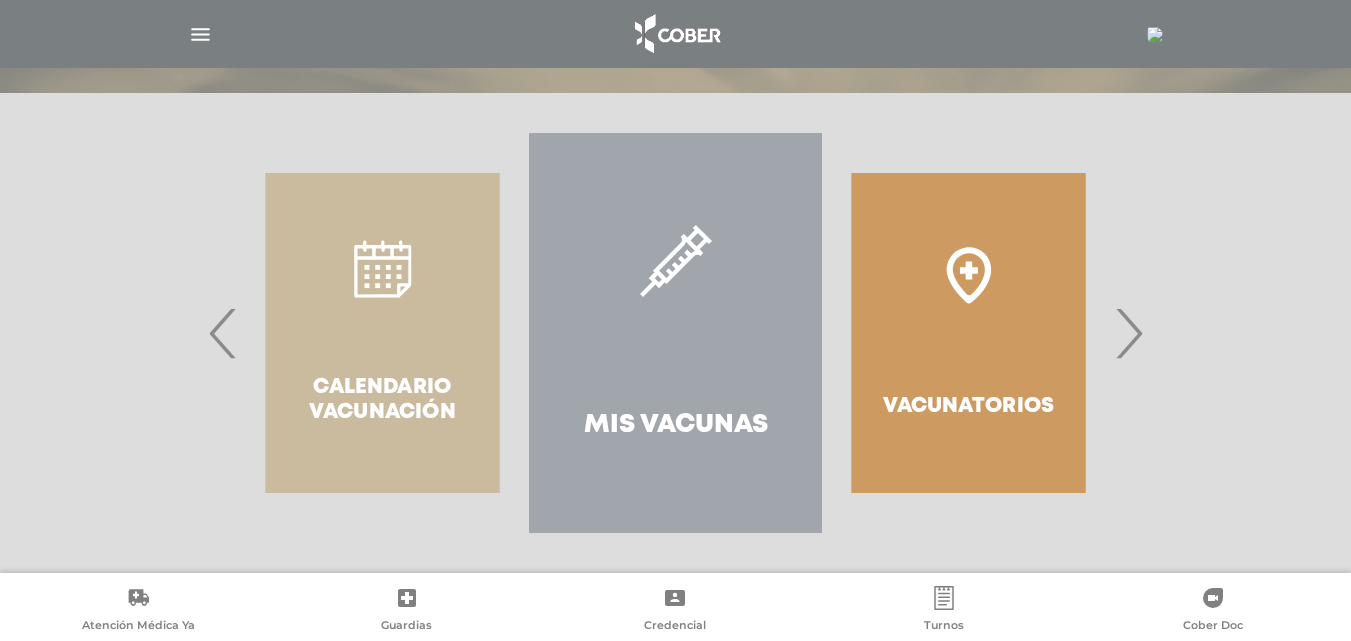 click on "Mis Vacunas" at bounding box center (675, 333) 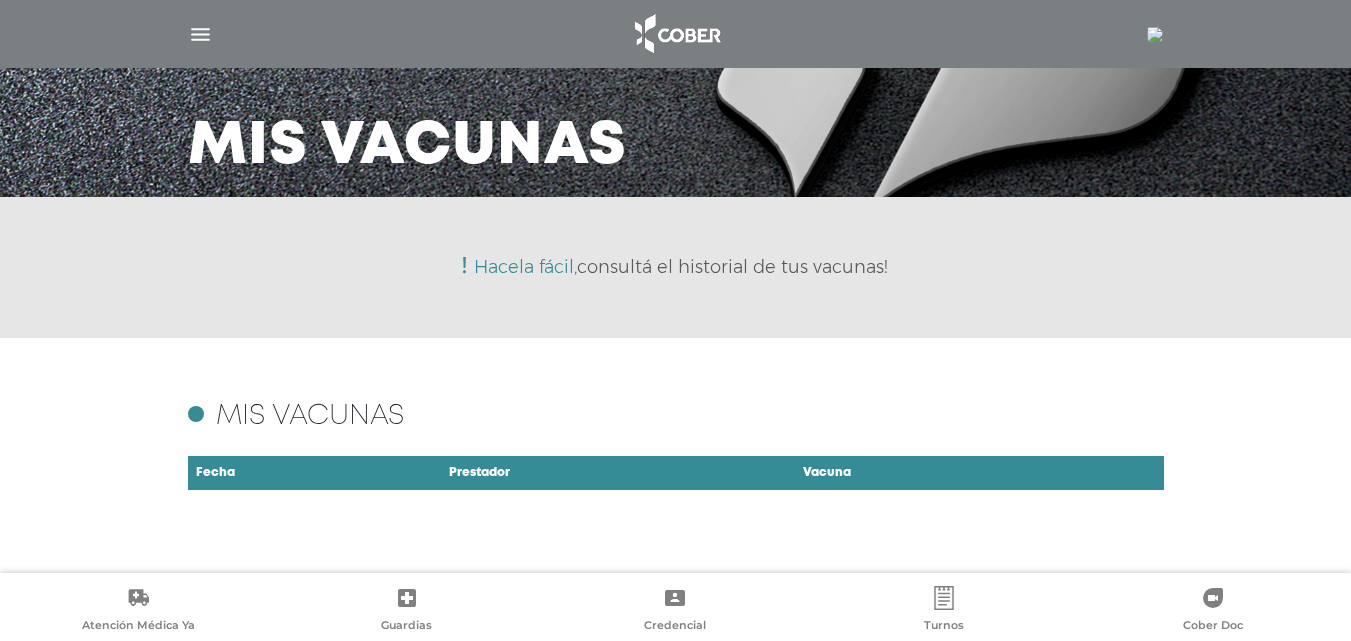 scroll, scrollTop: 116, scrollLeft: 0, axis: vertical 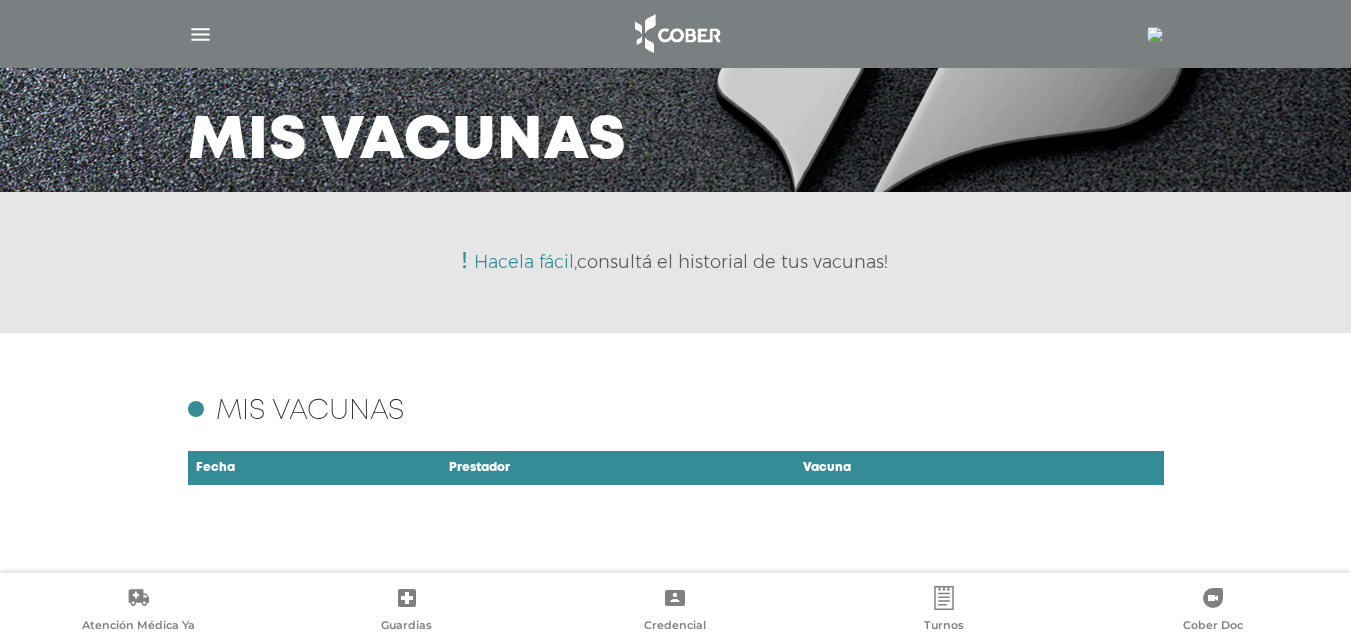 click on "Prestador" at bounding box center [618, 468] 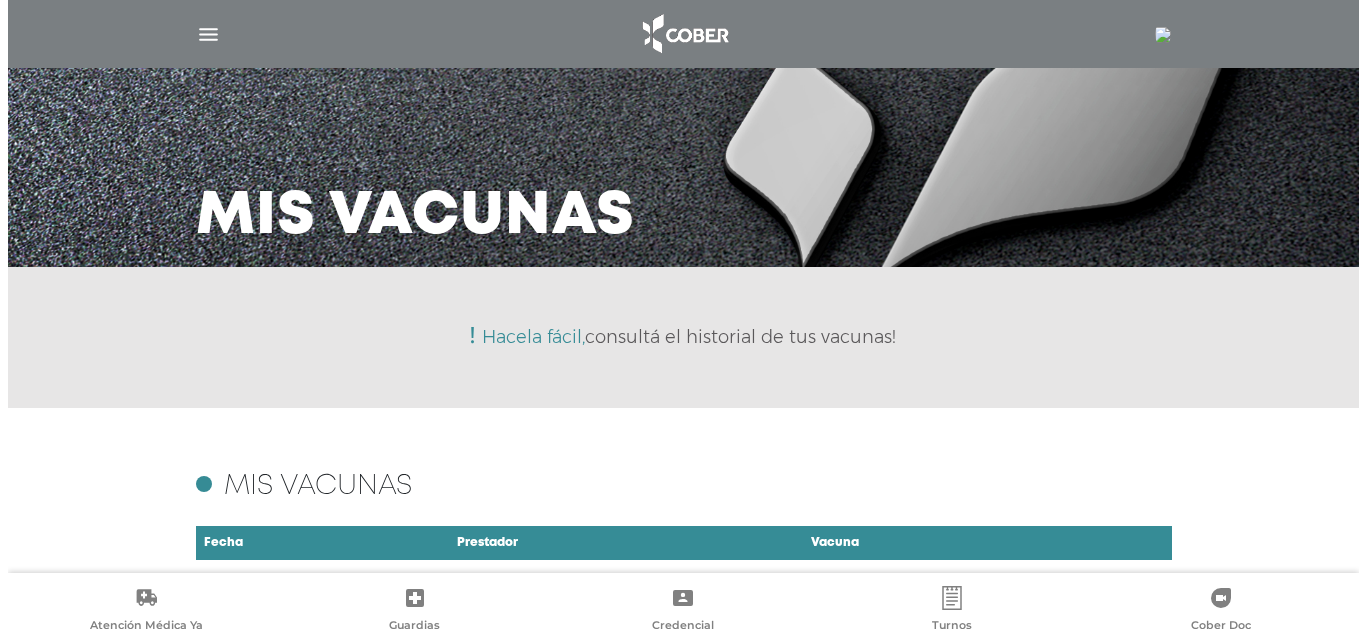 scroll, scrollTop: 0, scrollLeft: 0, axis: both 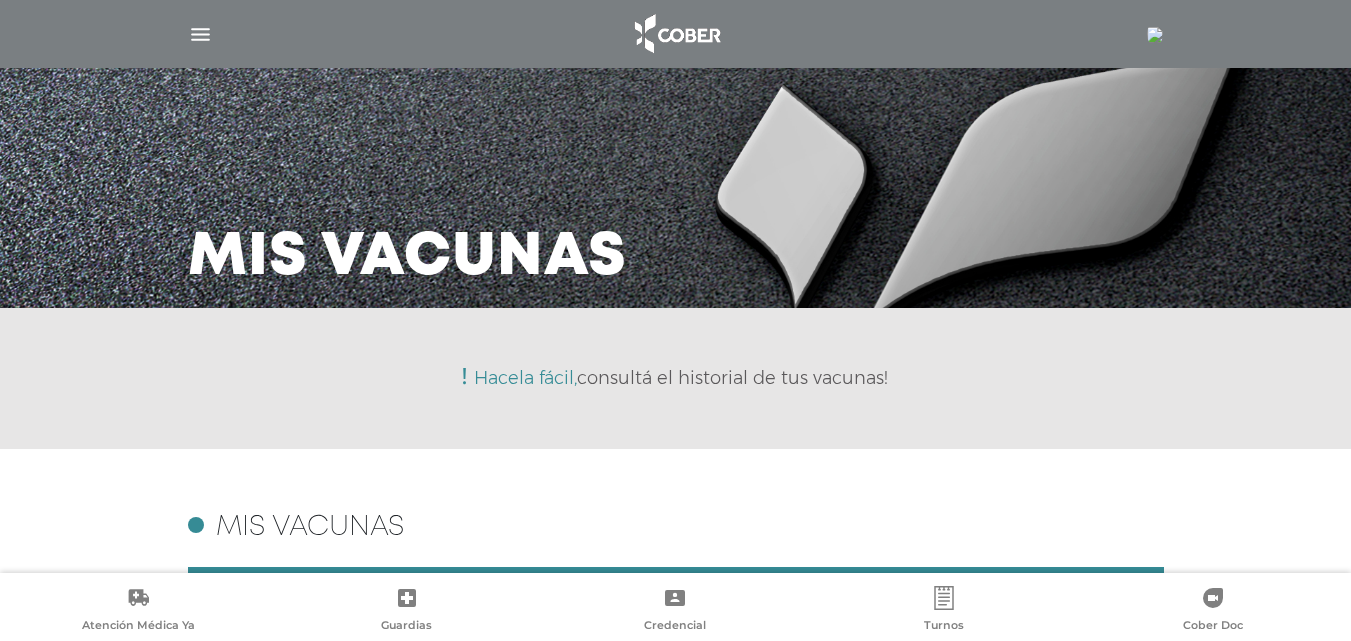 click at bounding box center (200, 34) 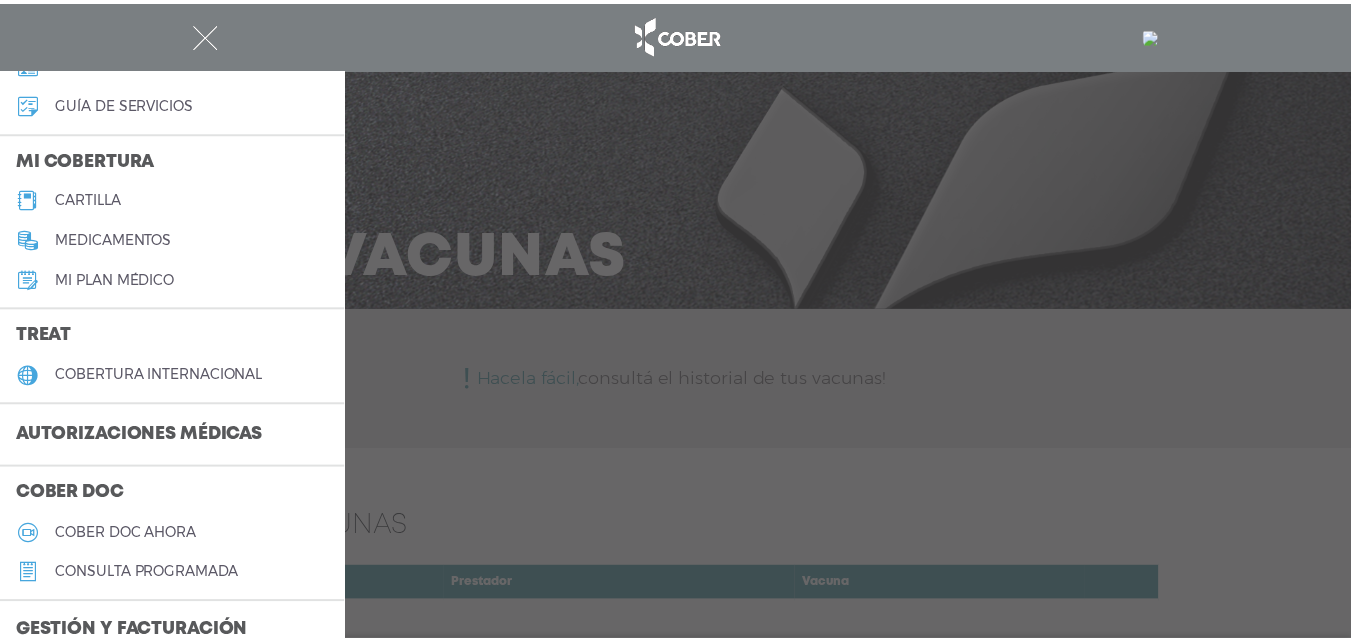 scroll, scrollTop: 169, scrollLeft: 0, axis: vertical 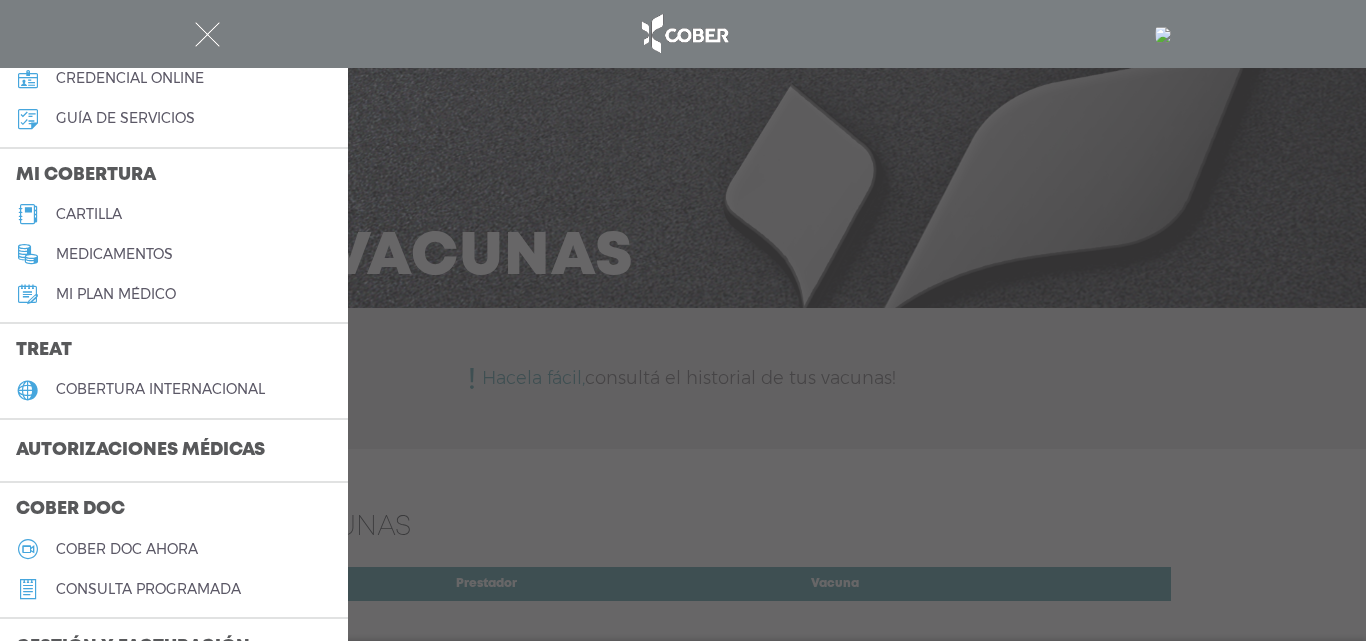 click on "medicamentos" at bounding box center (114, 254) 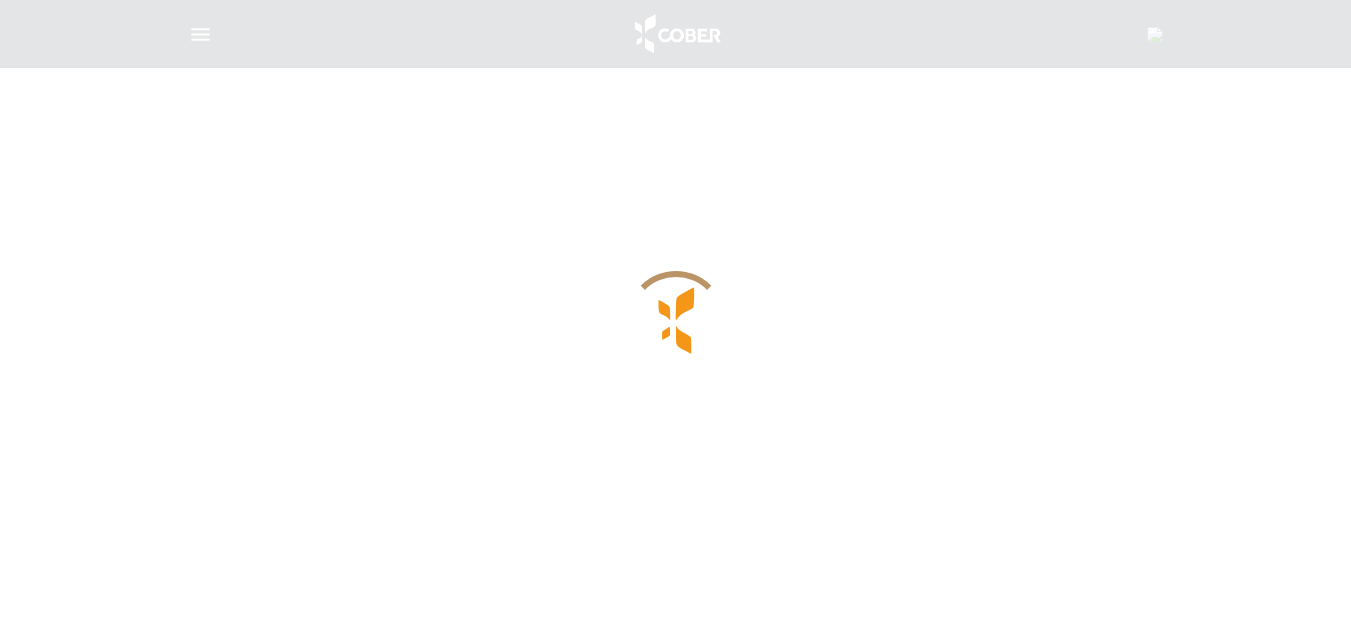 scroll, scrollTop: 0, scrollLeft: 0, axis: both 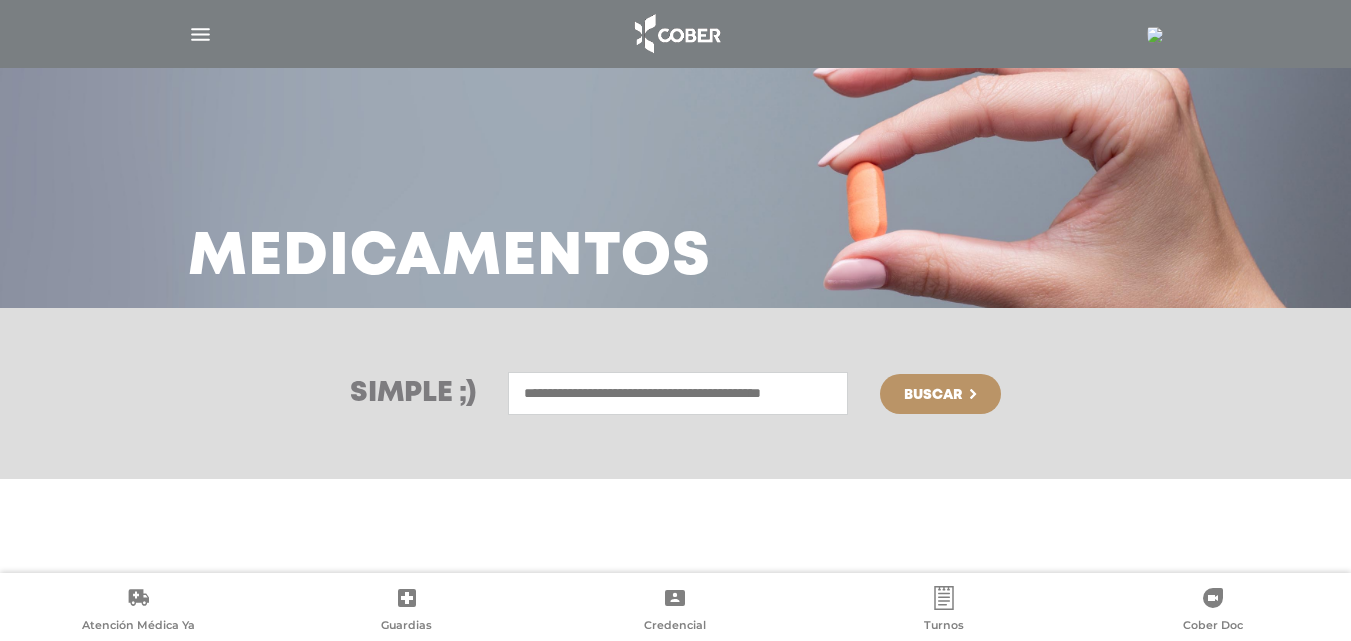 click at bounding box center (678, 393) 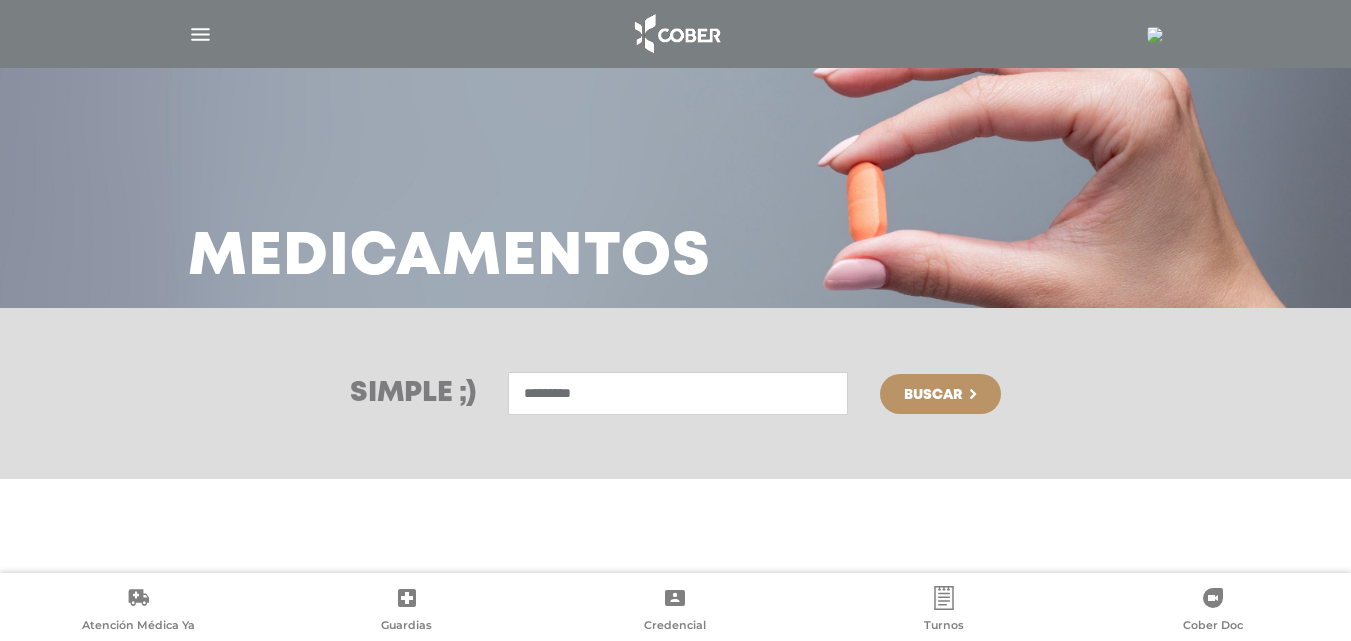 type on "*********" 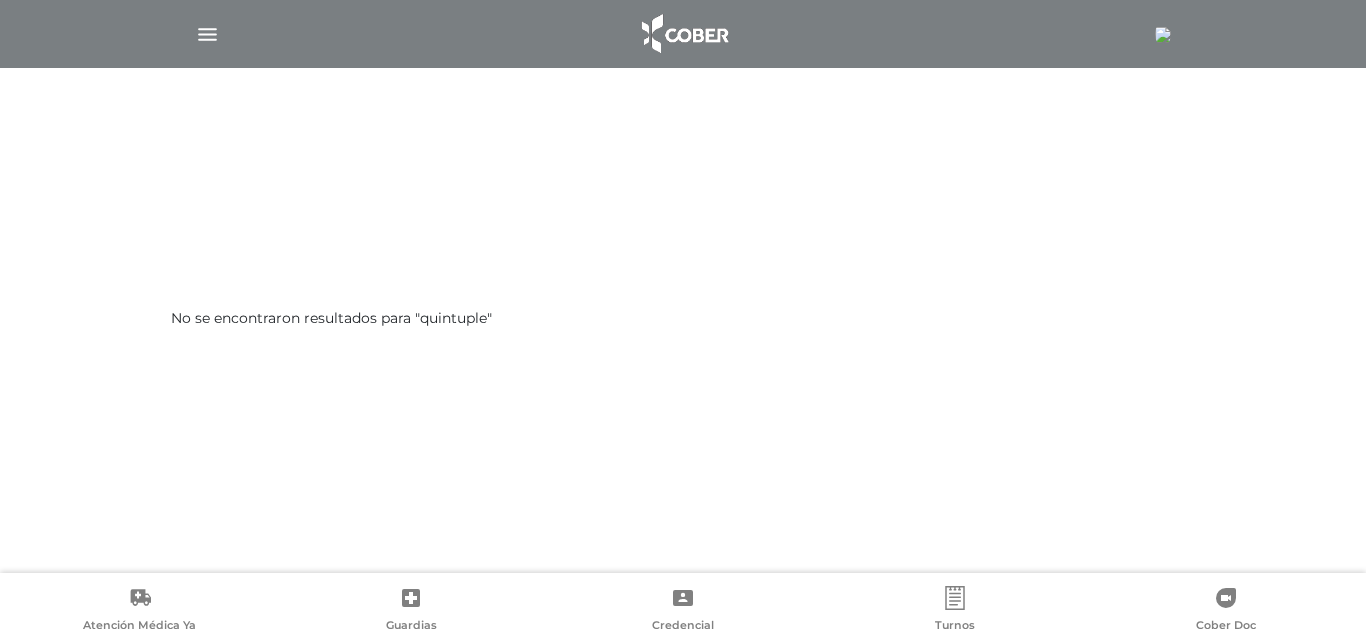 scroll, scrollTop: 0, scrollLeft: 0, axis: both 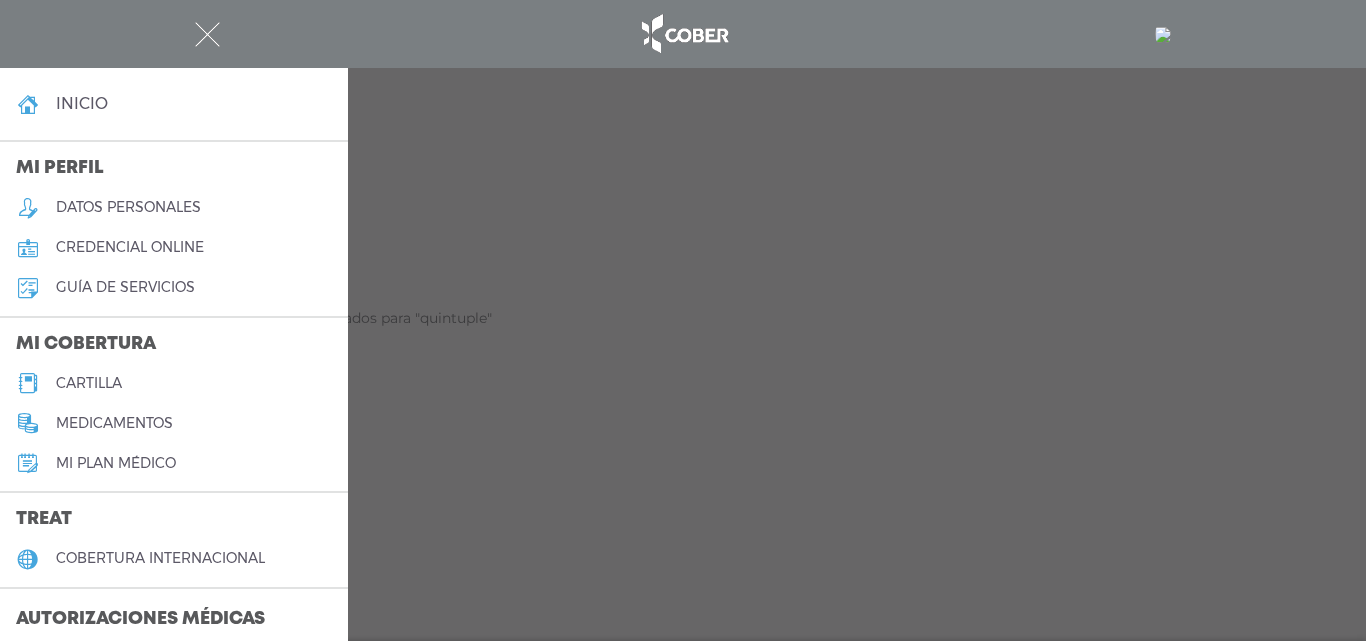 click at bounding box center [683, 320] 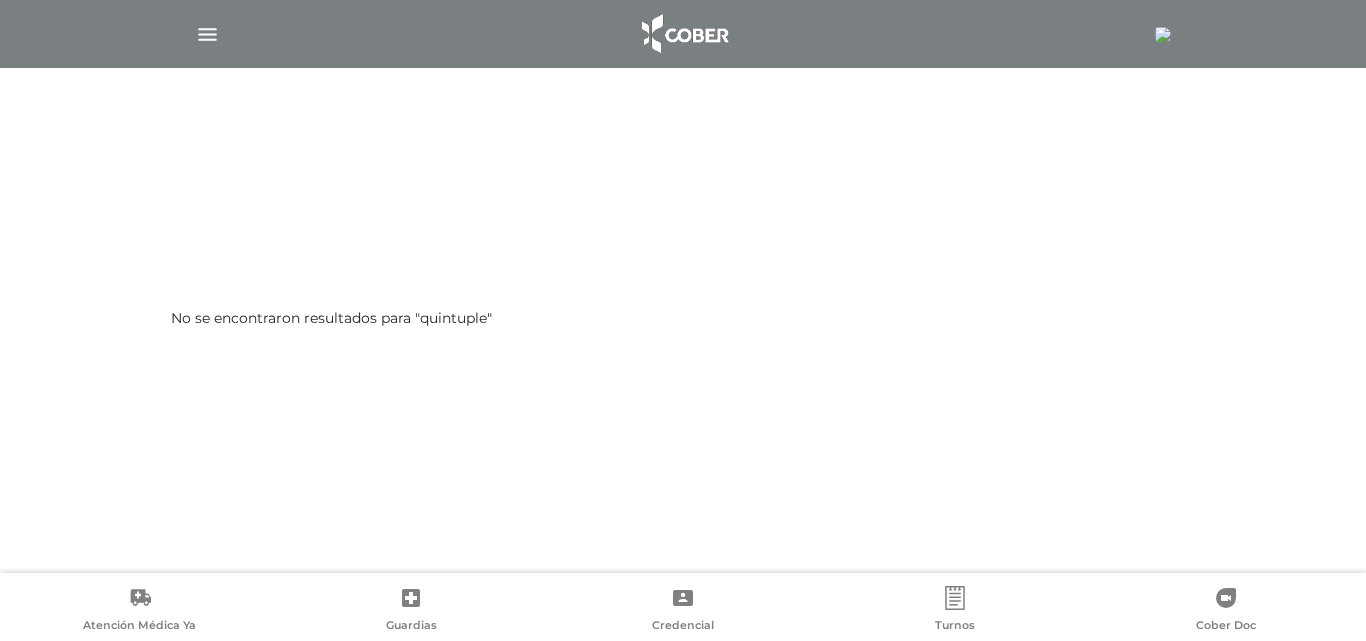 click at bounding box center (207, 34) 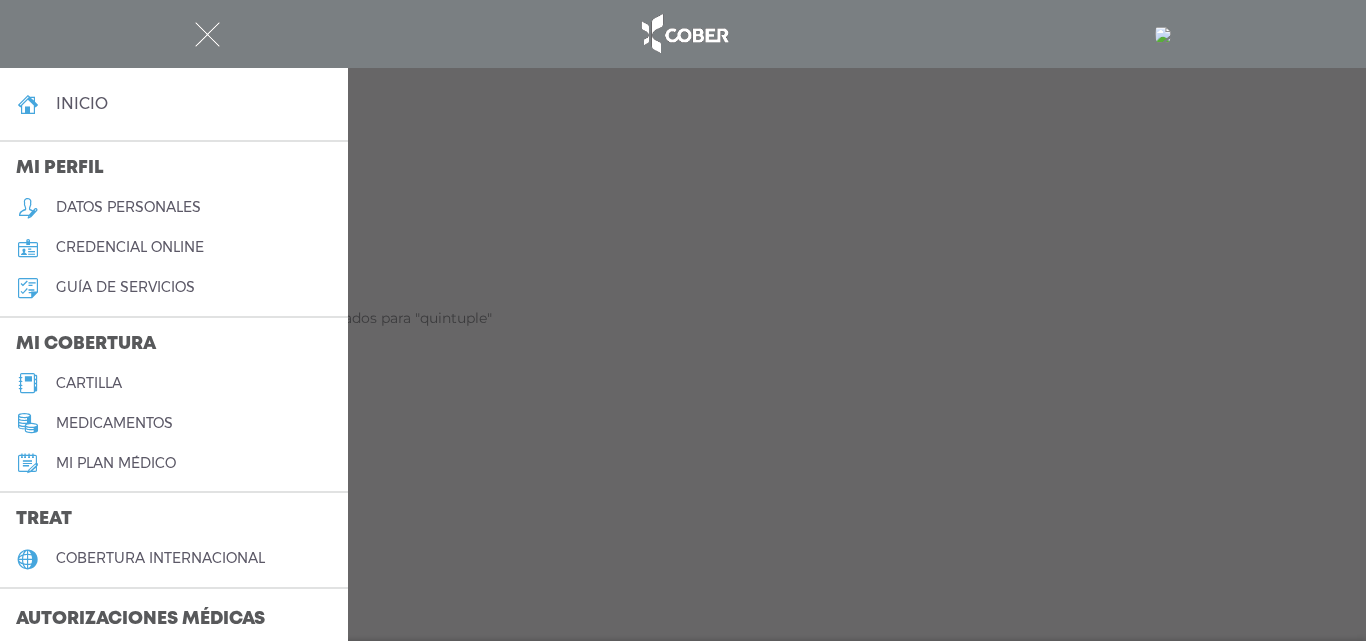 click on "cartilla" at bounding box center (89, 383) 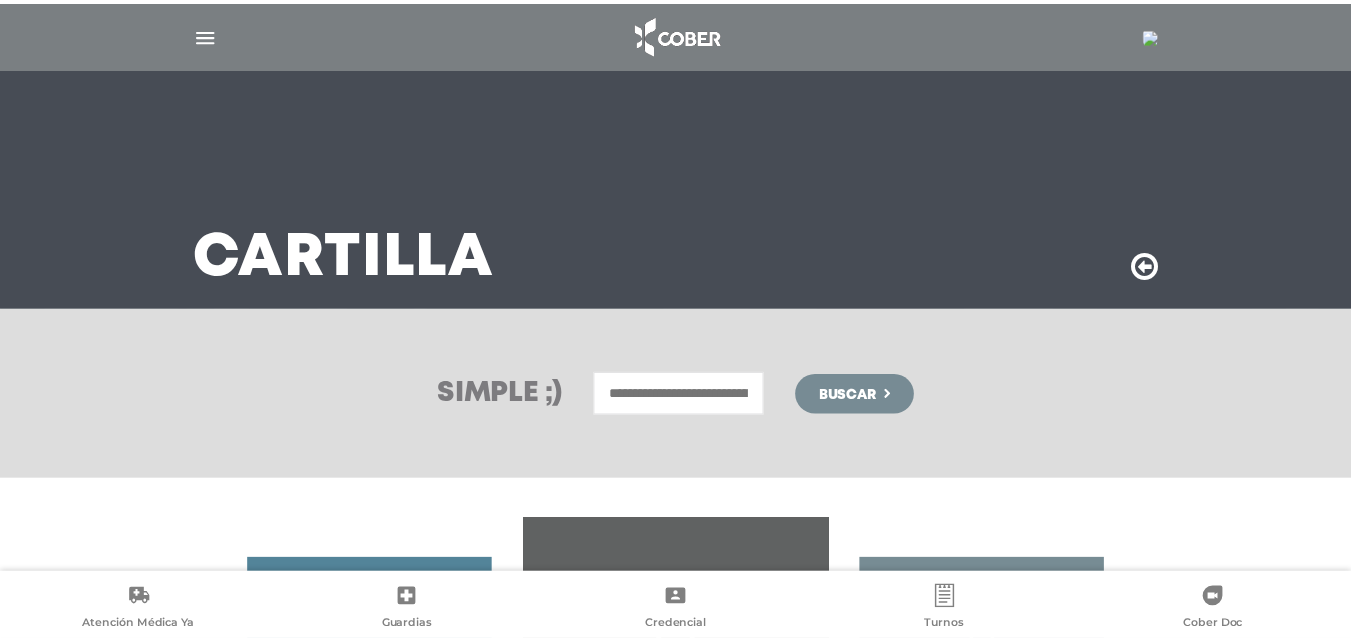 scroll, scrollTop: 0, scrollLeft: 0, axis: both 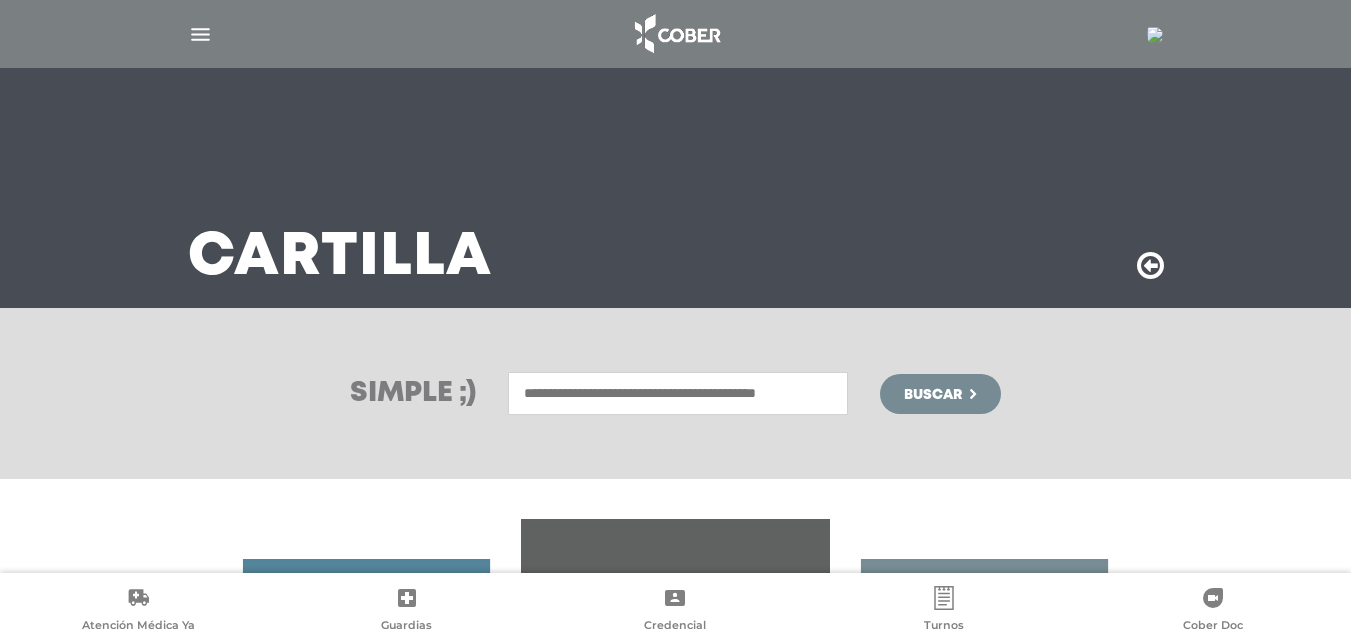click at bounding box center [678, 393] 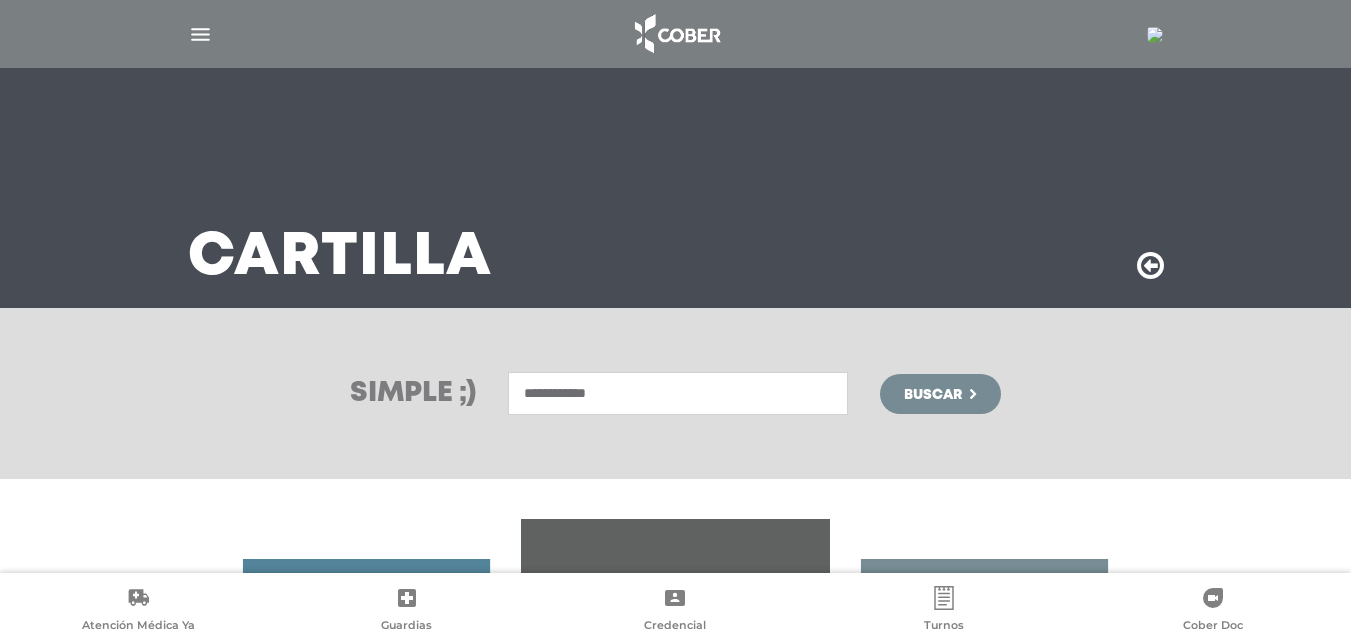 type on "**********" 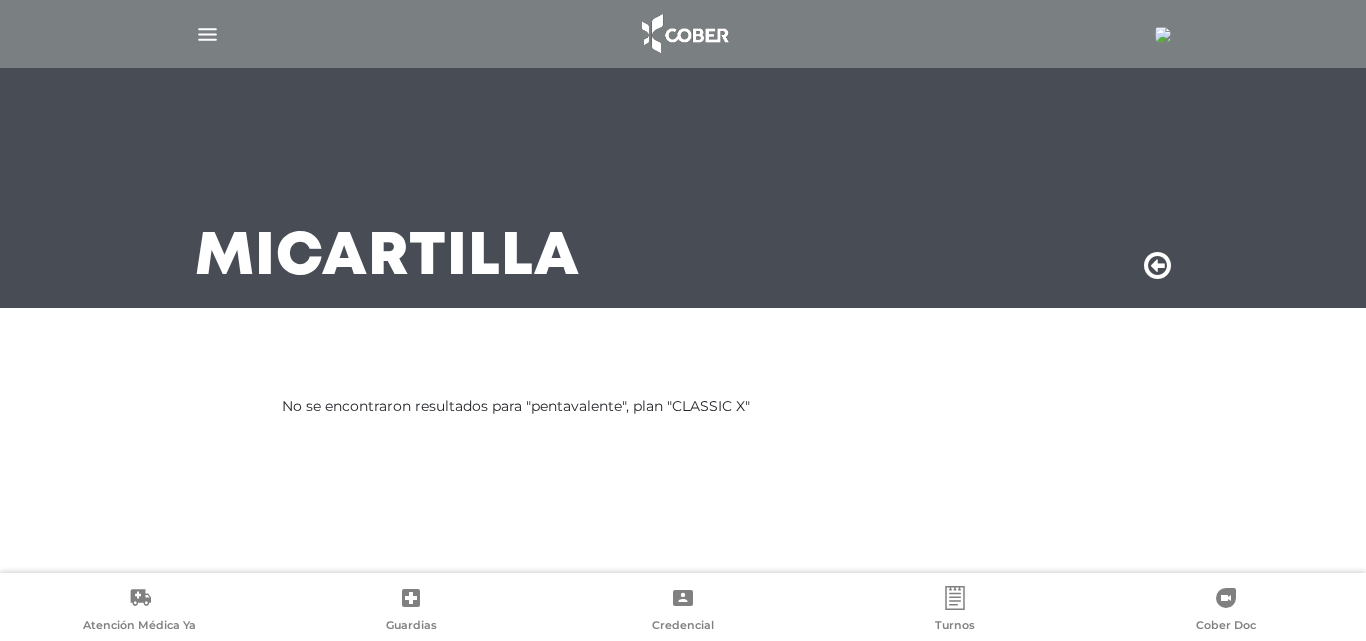 scroll, scrollTop: 0, scrollLeft: 0, axis: both 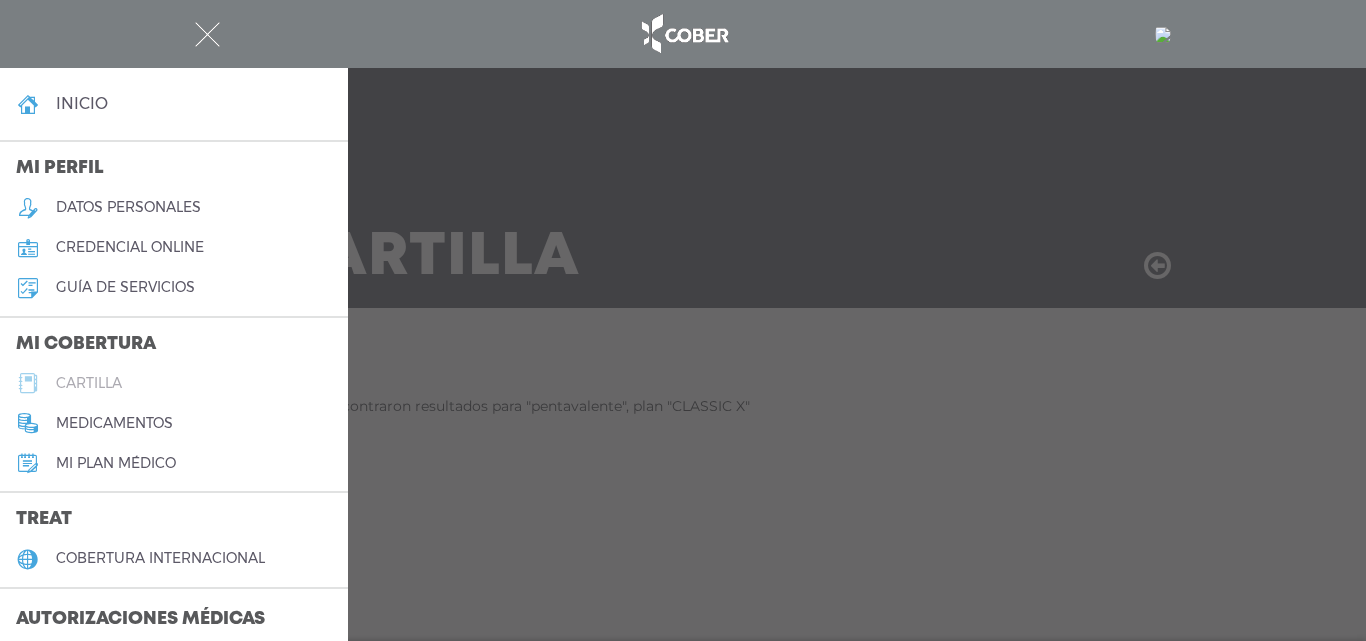 click on "cartilla" at bounding box center [89, 383] 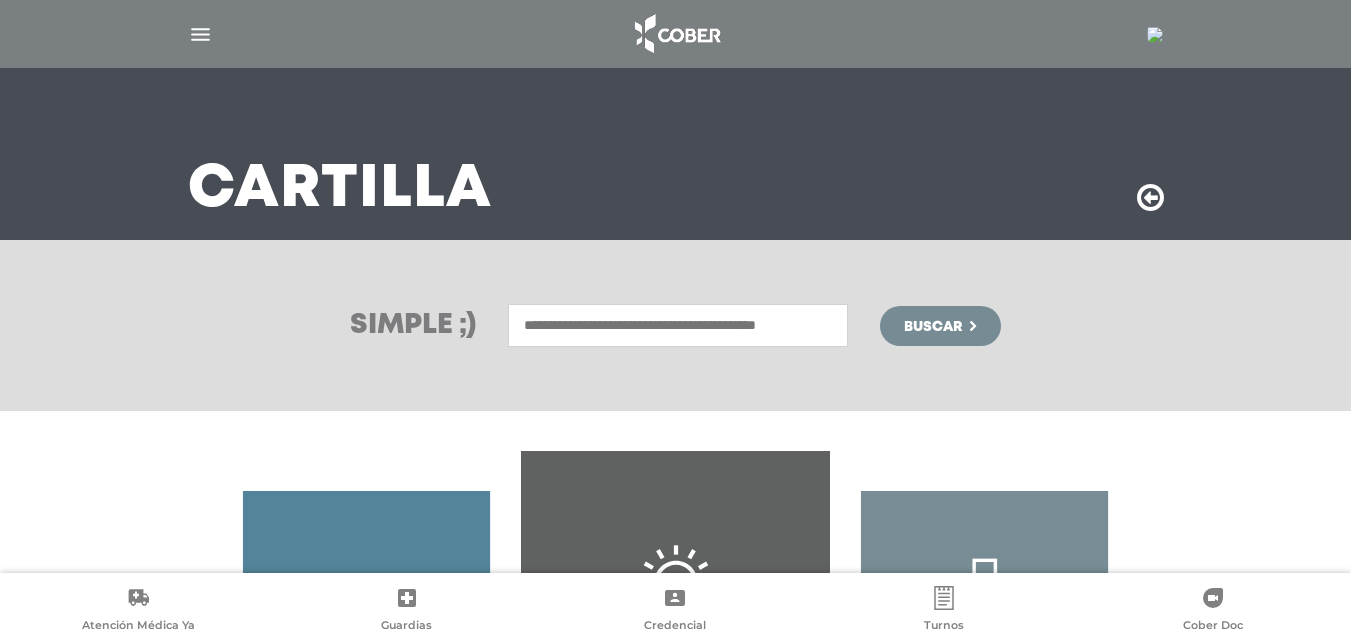 scroll, scrollTop: 53, scrollLeft: 0, axis: vertical 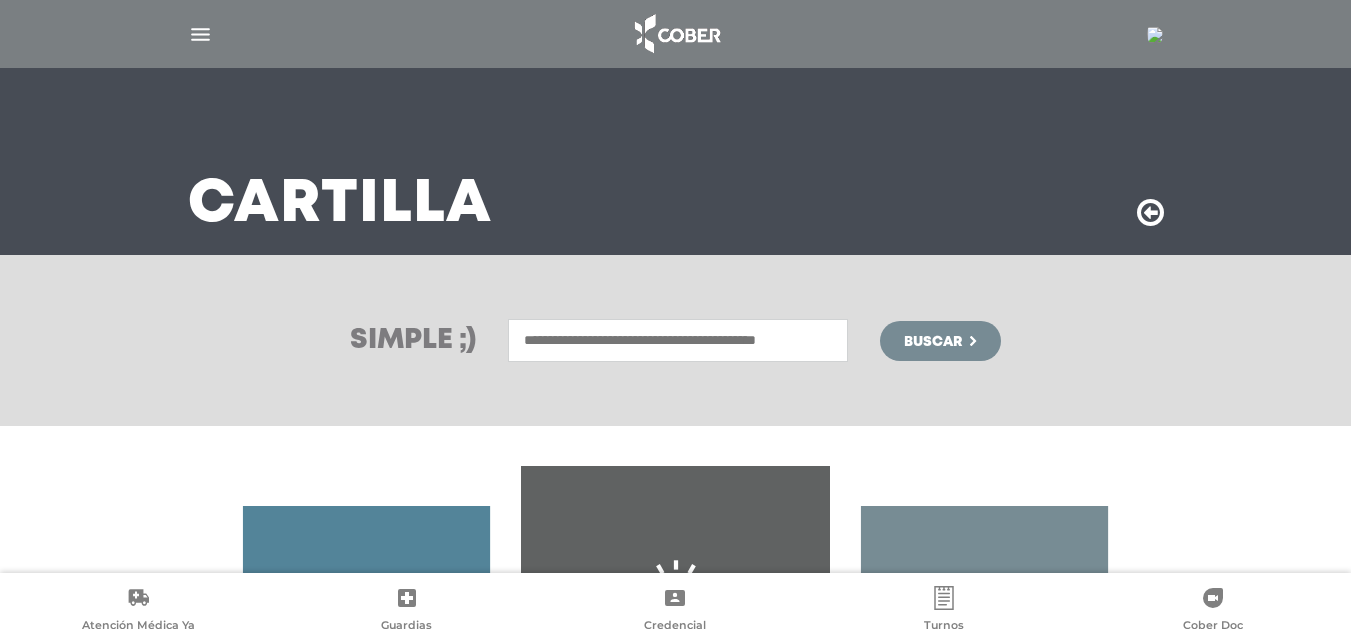 click at bounding box center [678, 340] 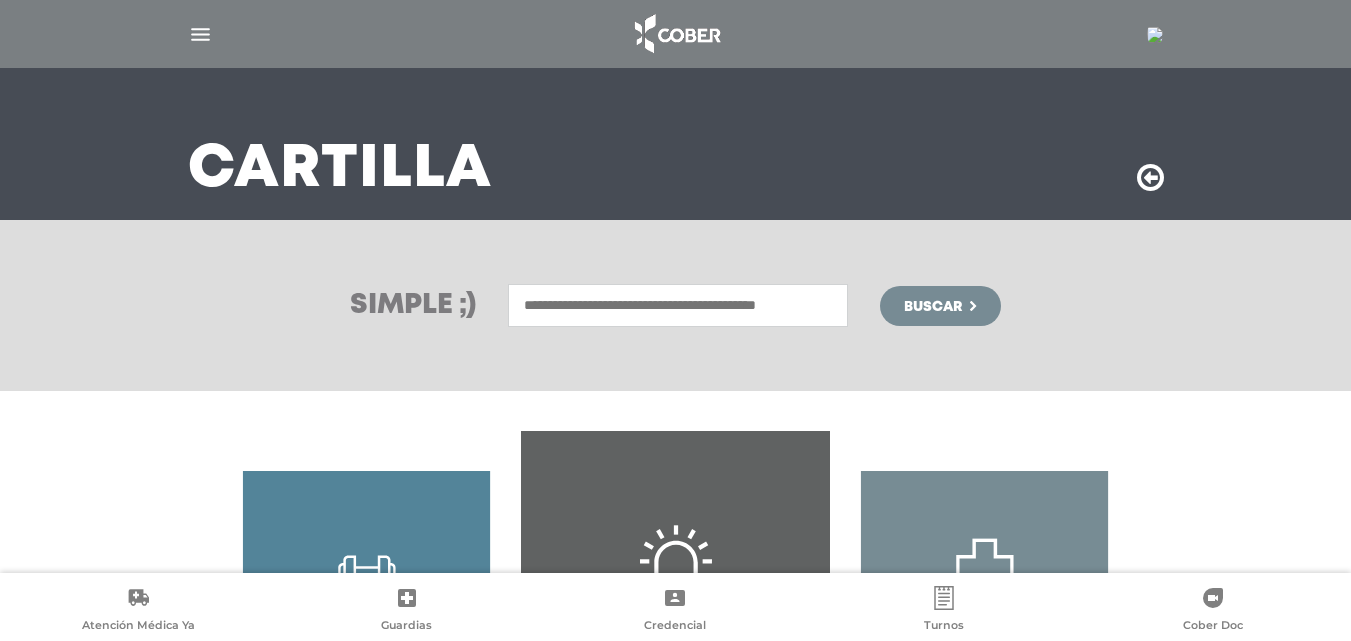 scroll, scrollTop: 119, scrollLeft: 0, axis: vertical 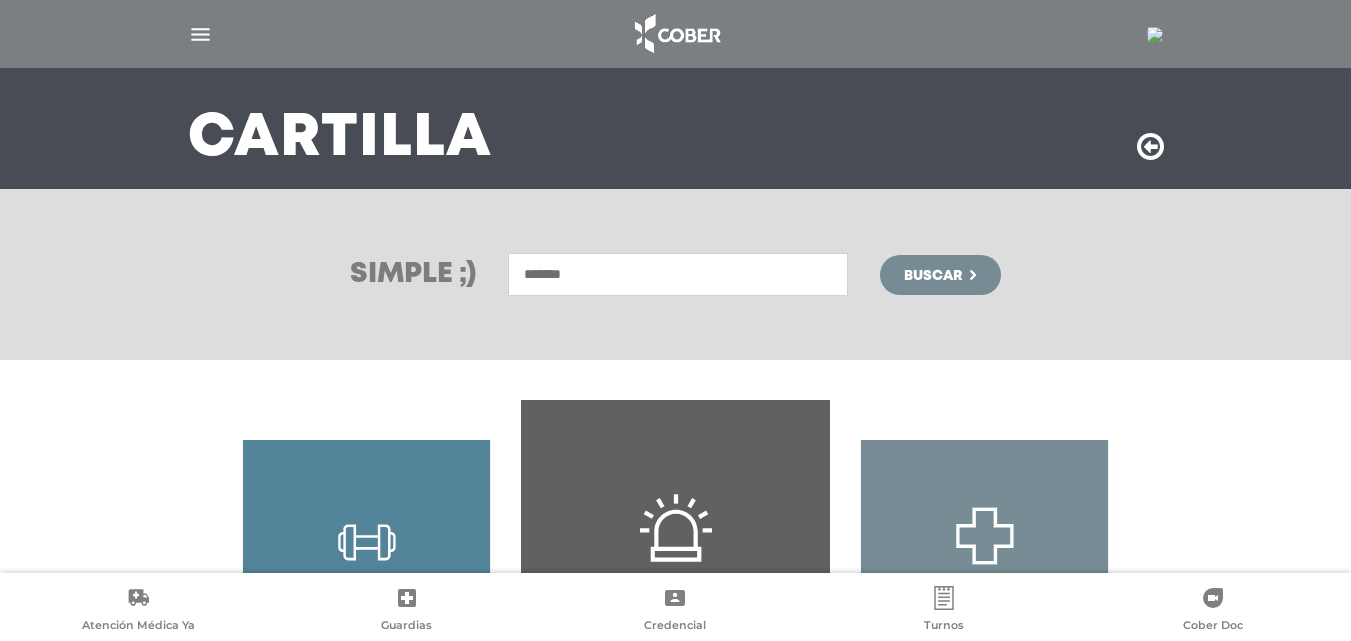 type on "*******" 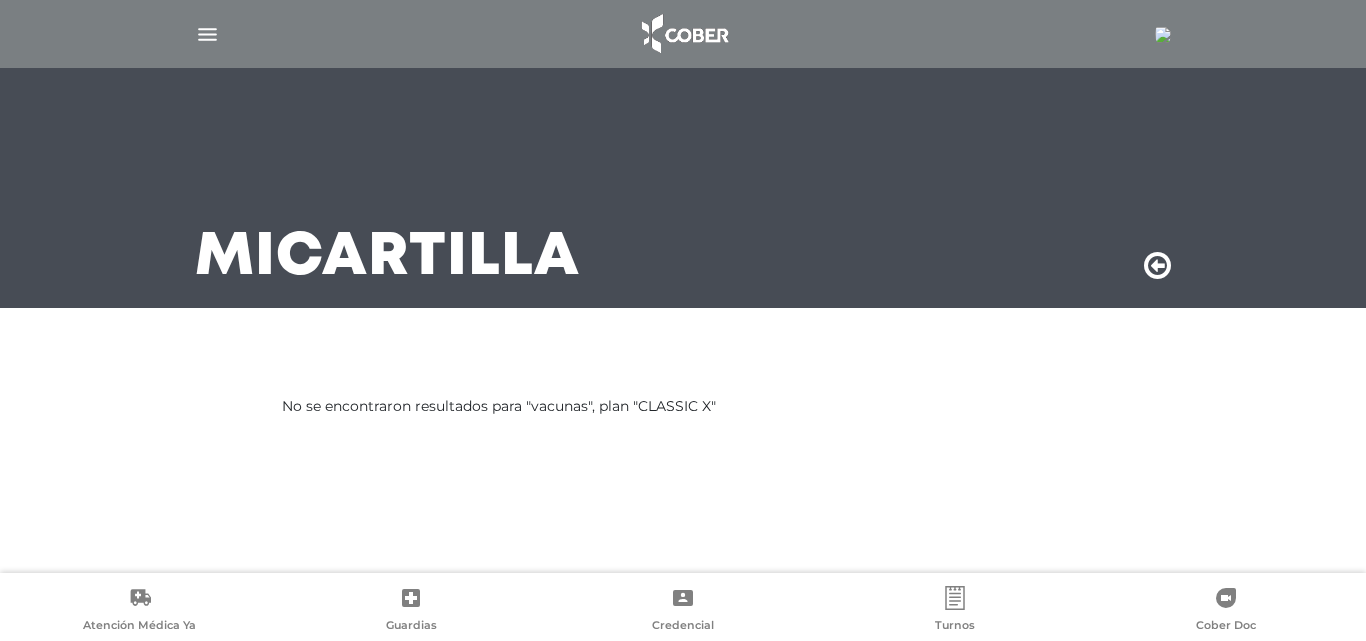 scroll, scrollTop: 0, scrollLeft: 0, axis: both 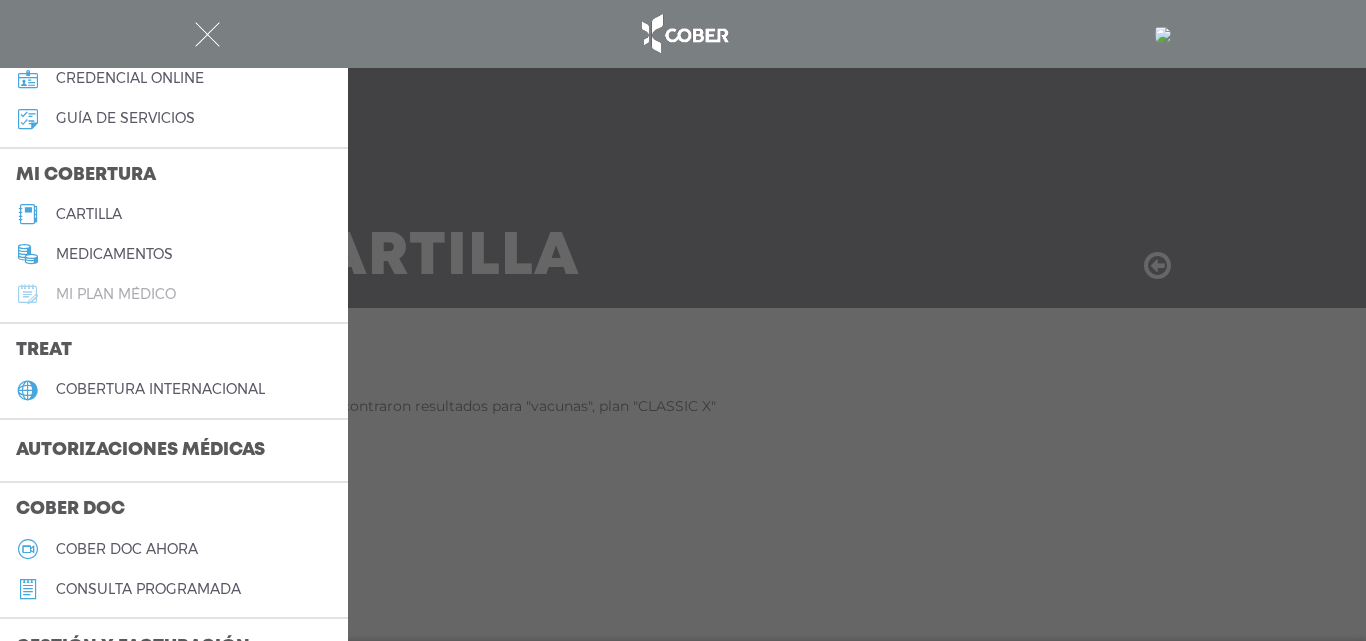 click on "Mi plan médico" at bounding box center [116, 294] 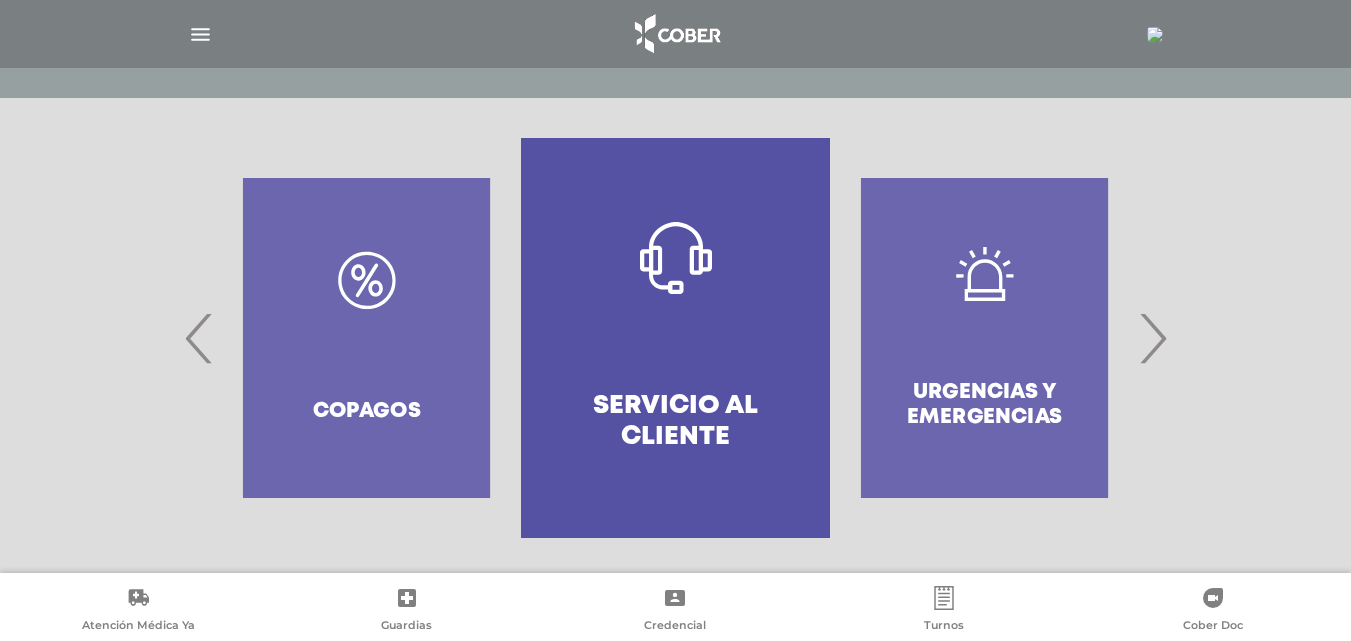 scroll, scrollTop: 386, scrollLeft: 0, axis: vertical 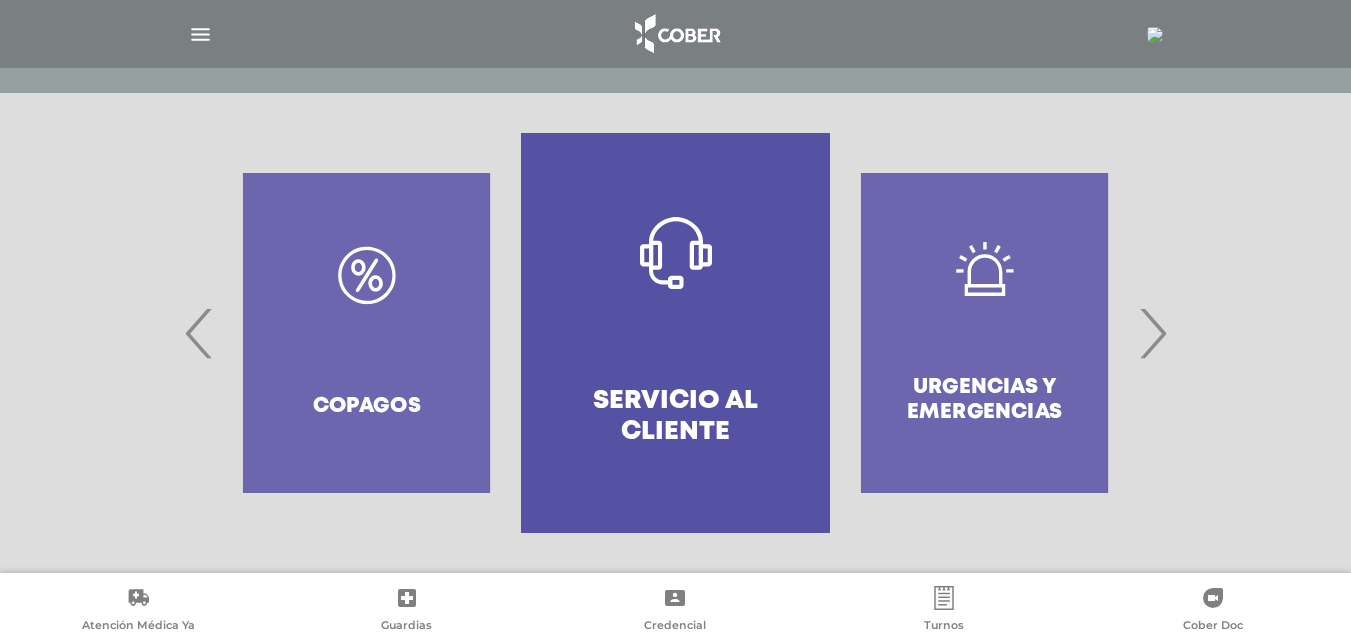 click on "›" at bounding box center (1152, 333) 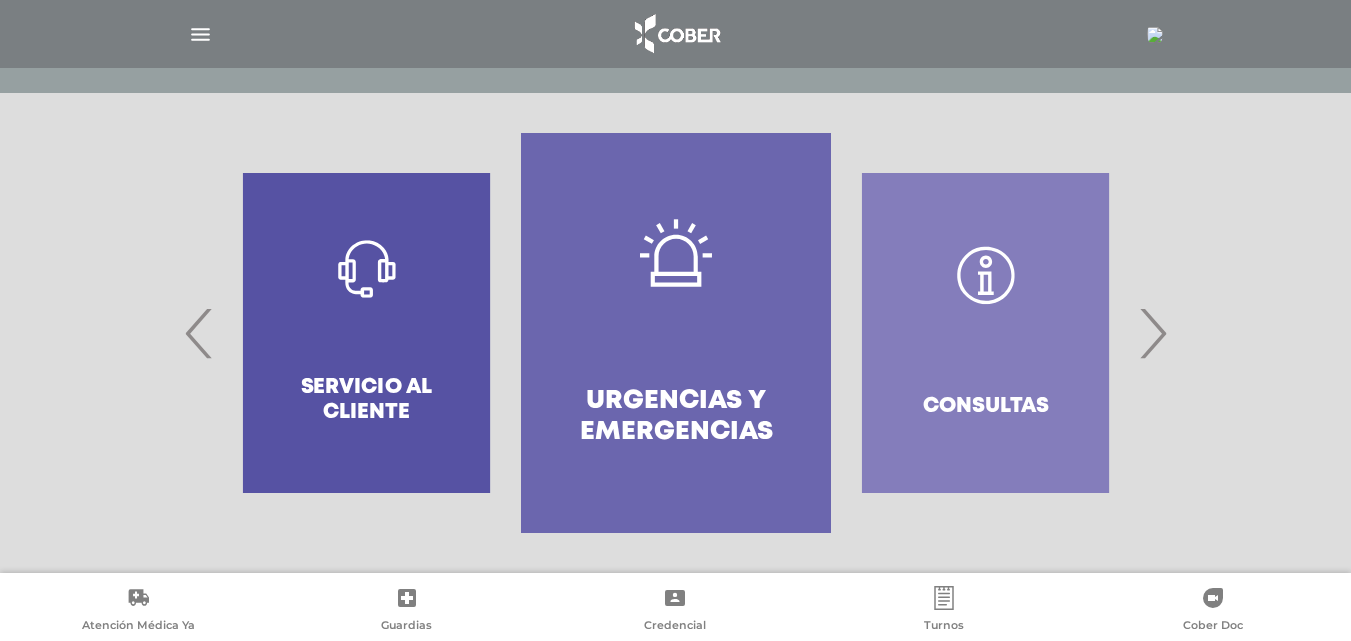 click on "›" at bounding box center [1152, 333] 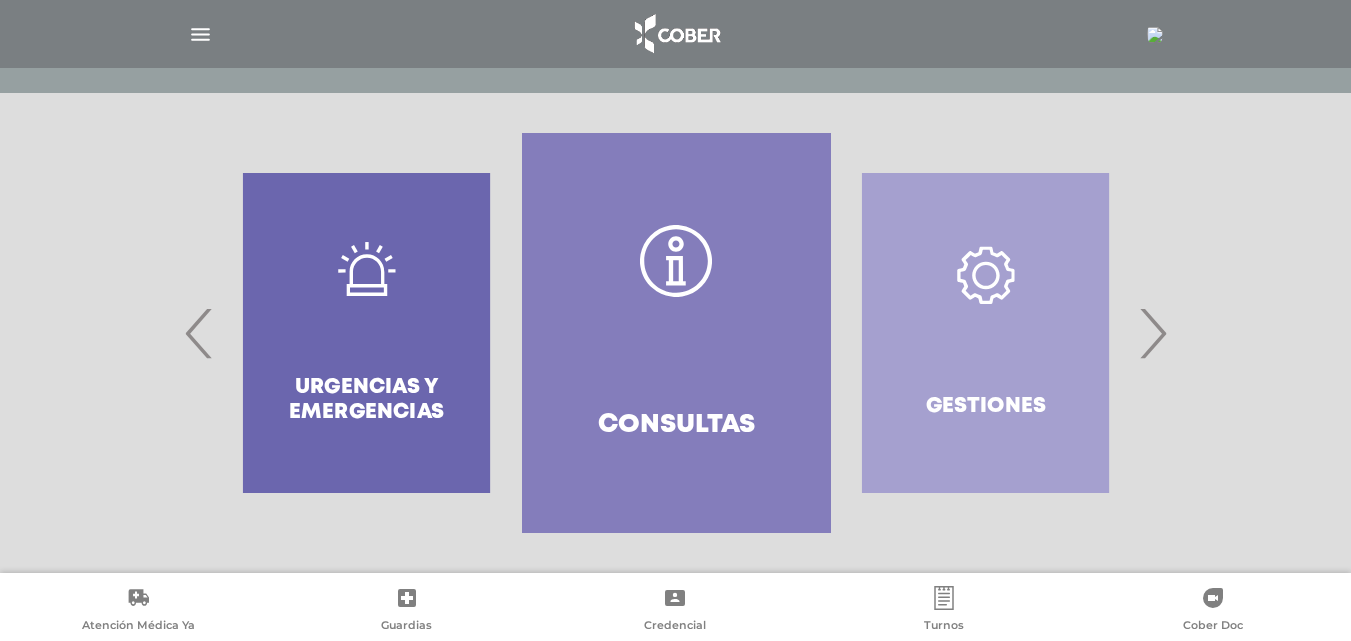 click on "›" at bounding box center (1152, 333) 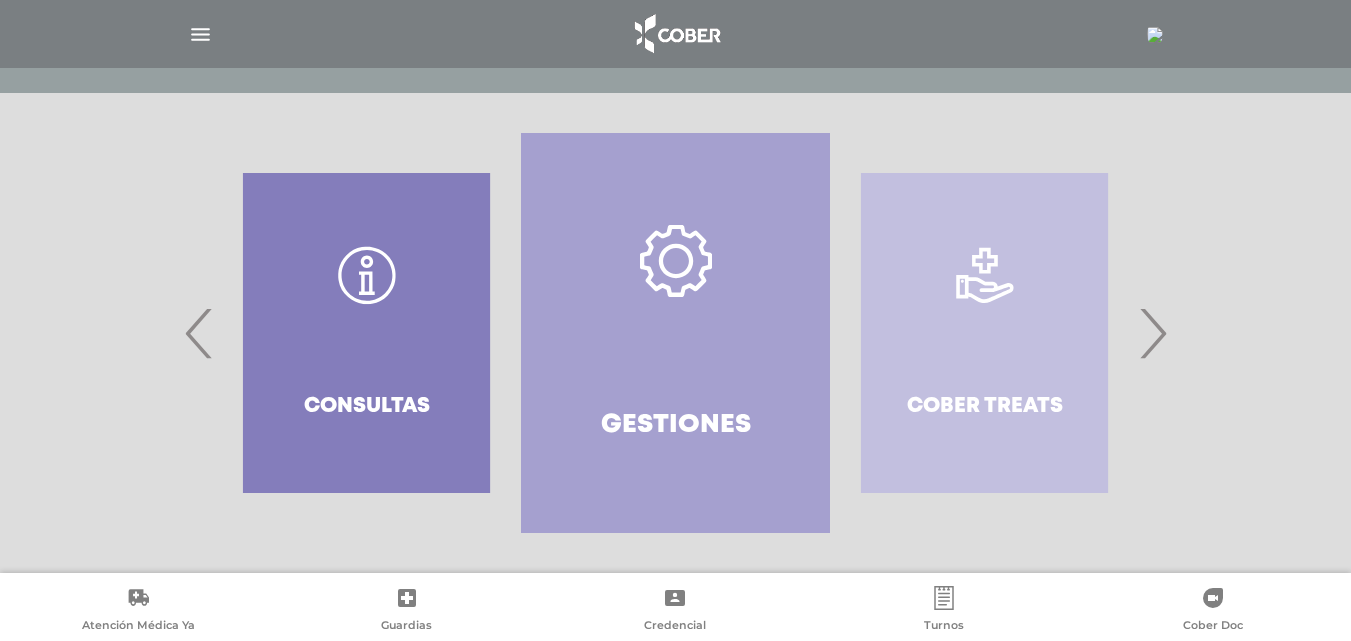 click on "›" at bounding box center (1152, 333) 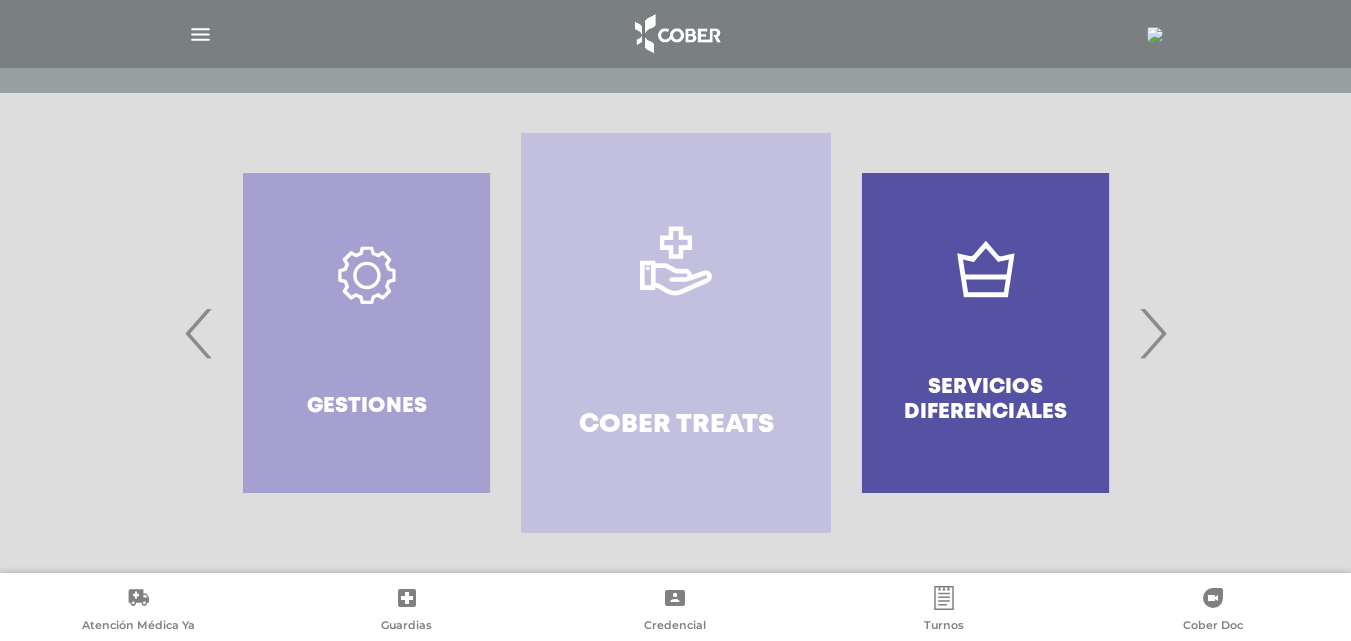 click on "›" at bounding box center [1152, 333] 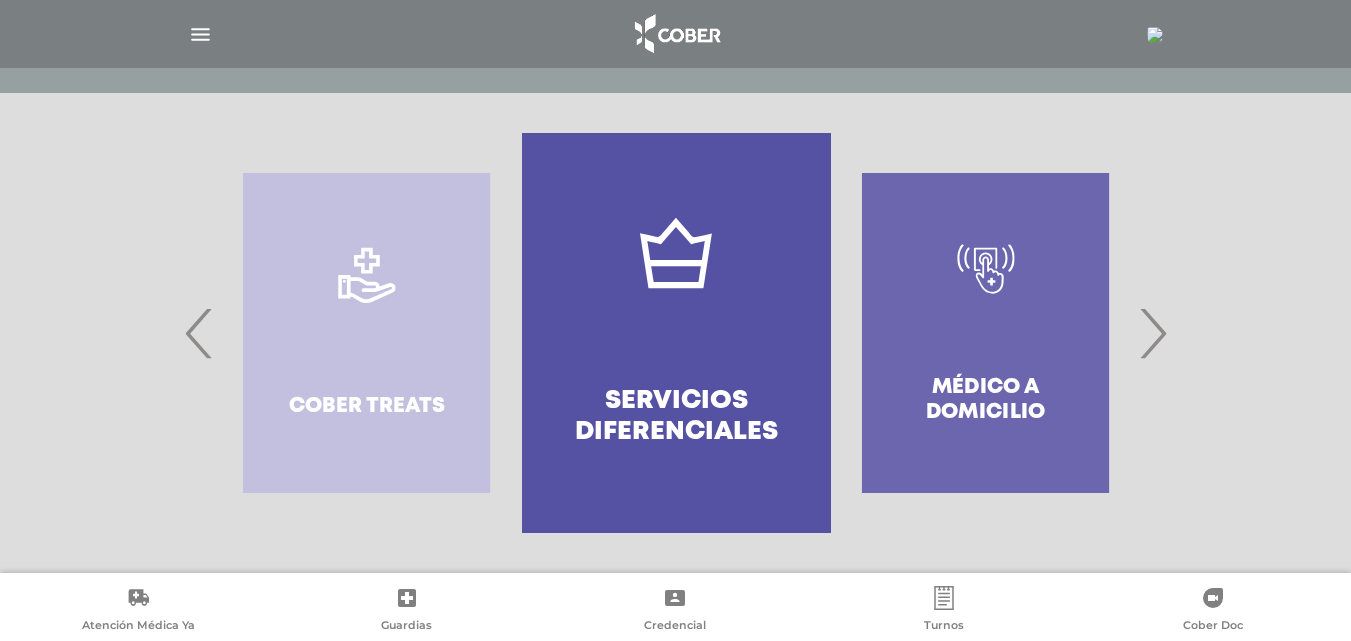 click on "›" at bounding box center (1152, 333) 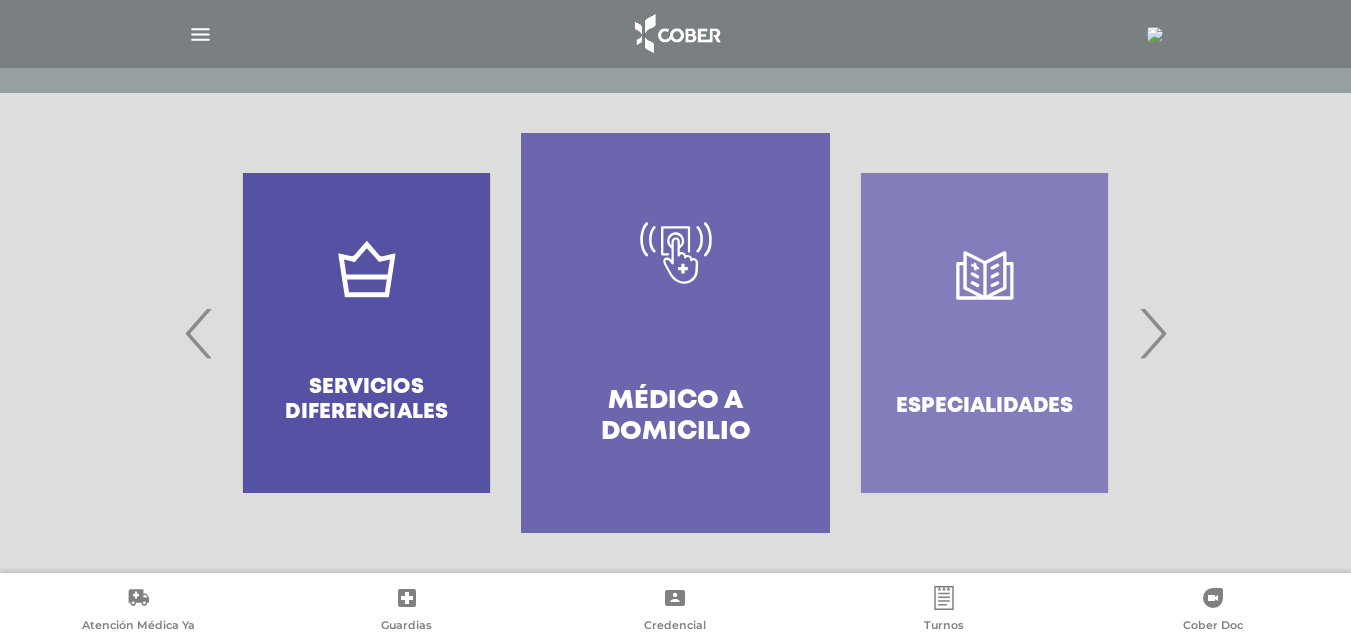 click on "›" at bounding box center (1152, 333) 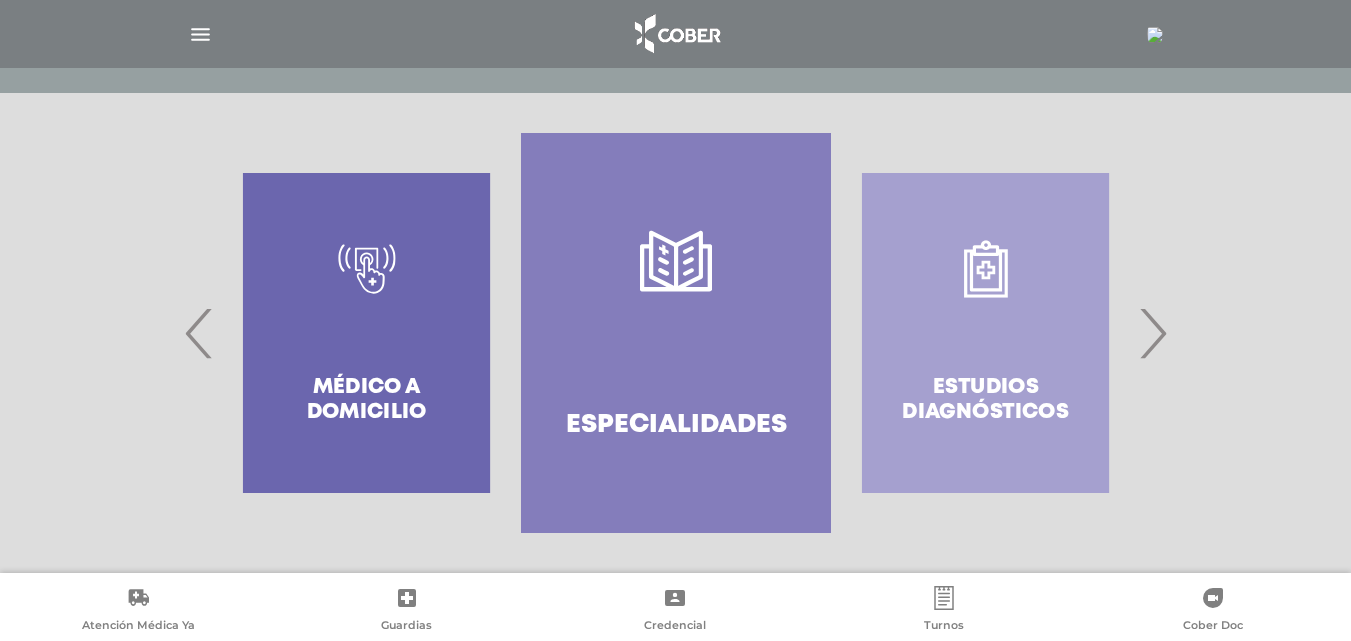 click on "›" at bounding box center [1152, 333] 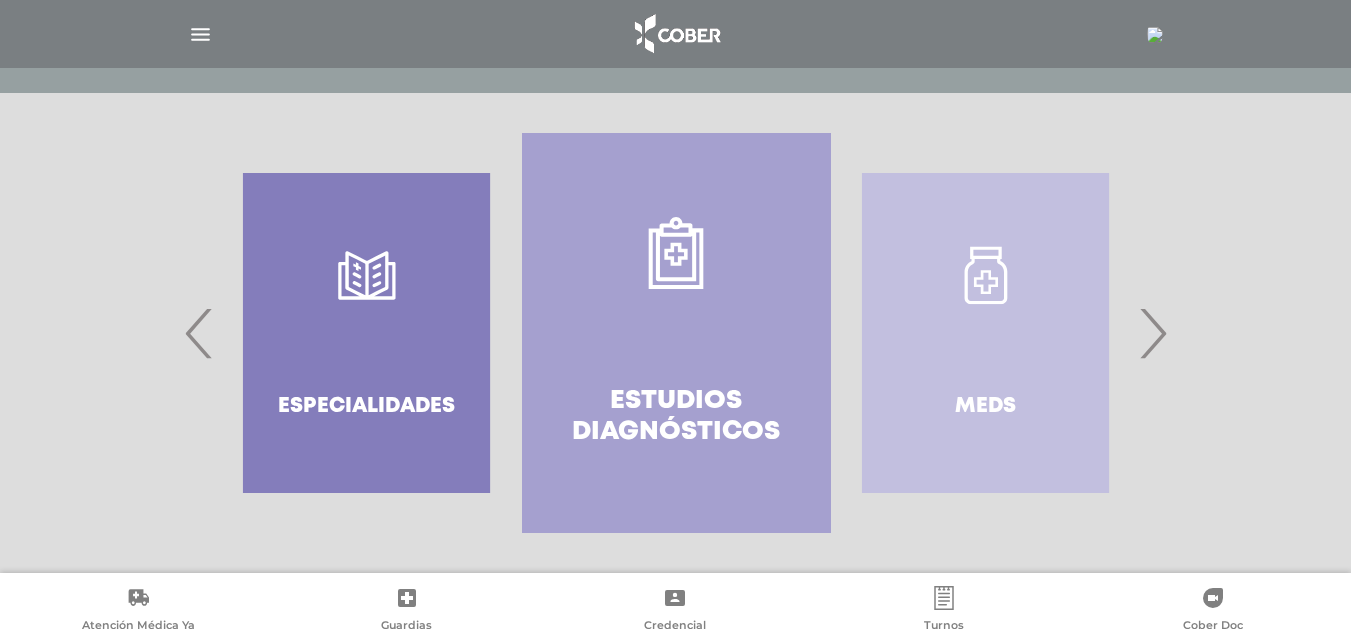 click on "›" at bounding box center [1152, 333] 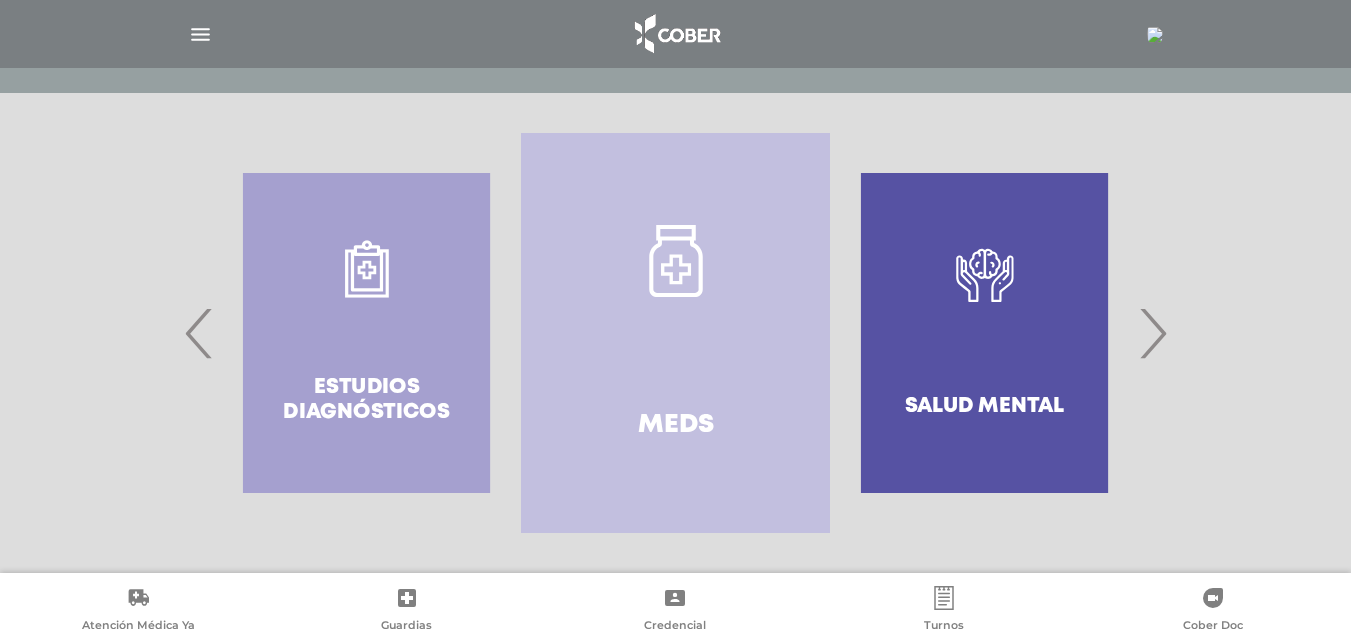 click on "›" at bounding box center (1152, 333) 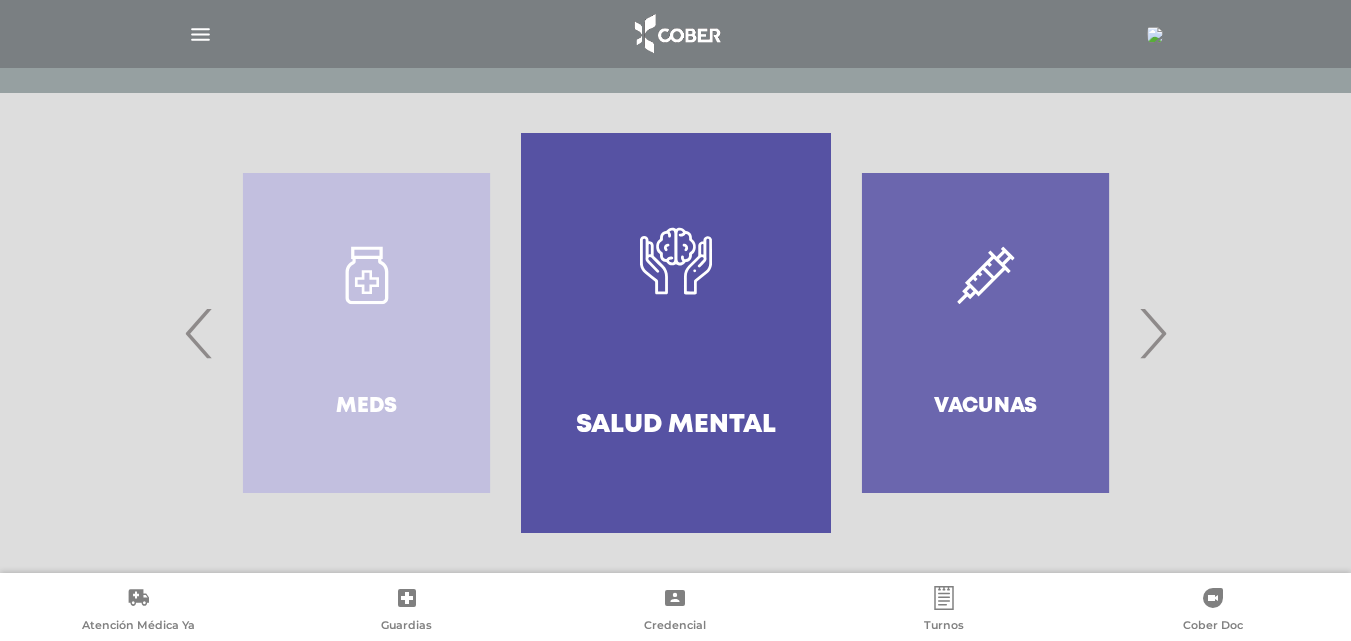 click on "›" at bounding box center (1152, 333) 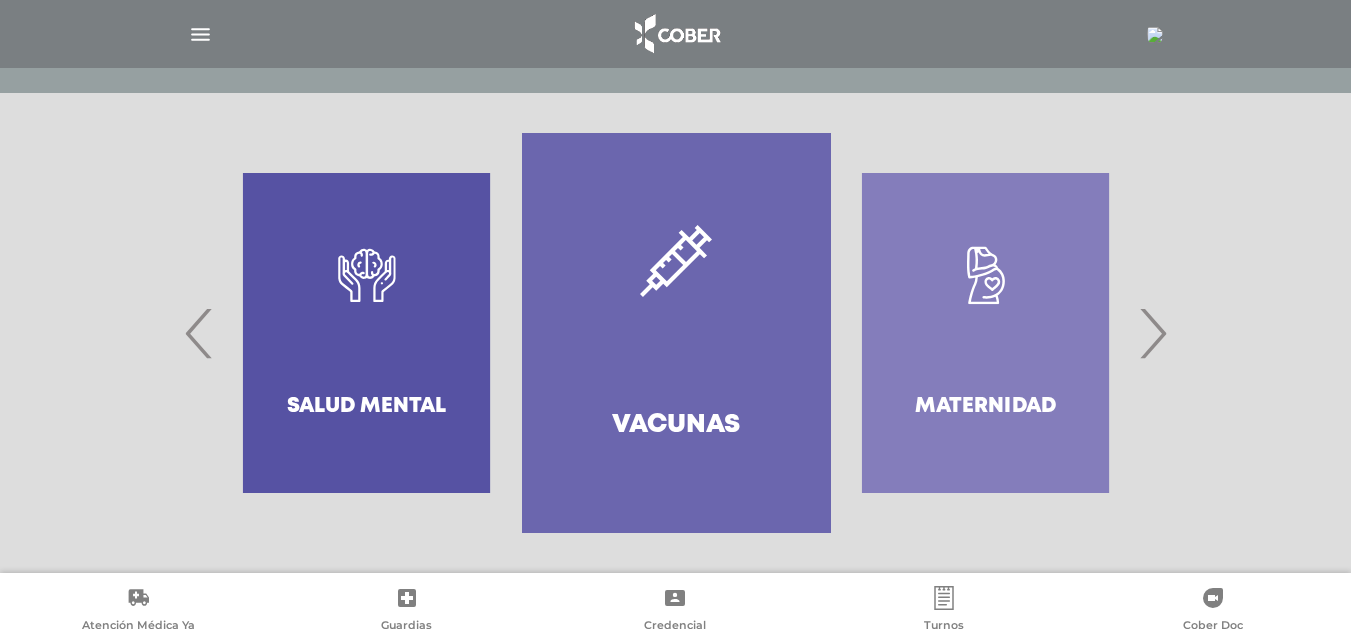 click on "Vacunas" at bounding box center [676, 333] 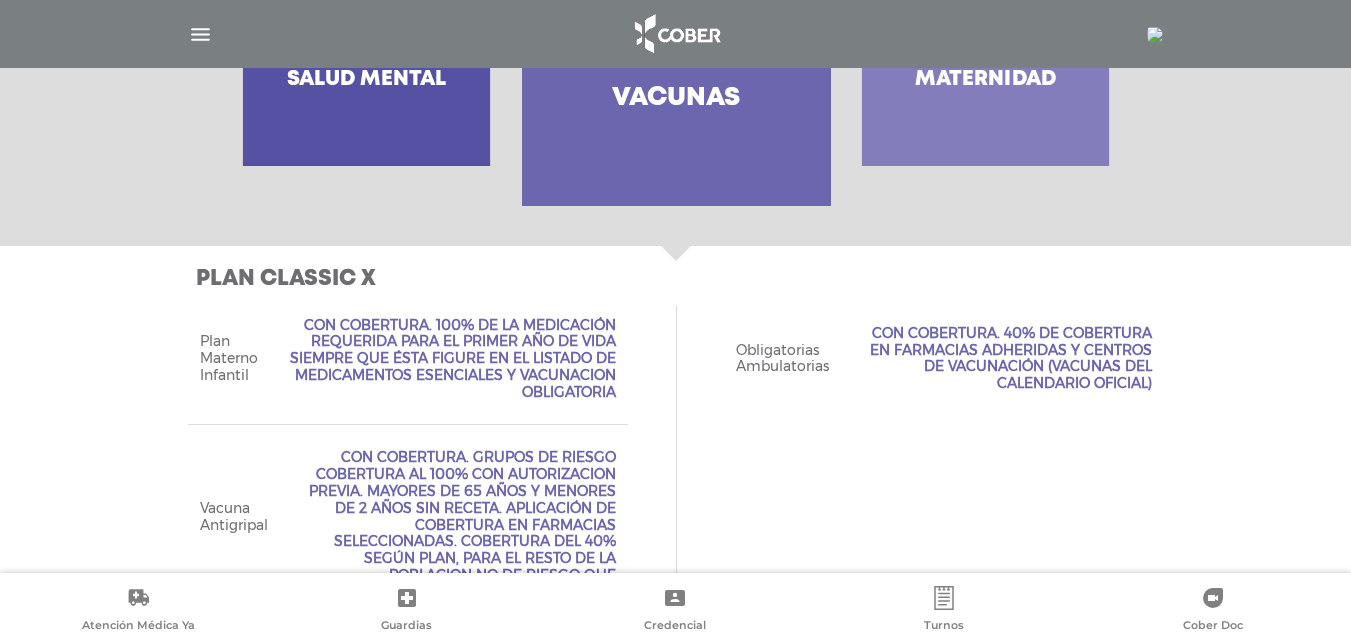 scroll, scrollTop: 776, scrollLeft: 0, axis: vertical 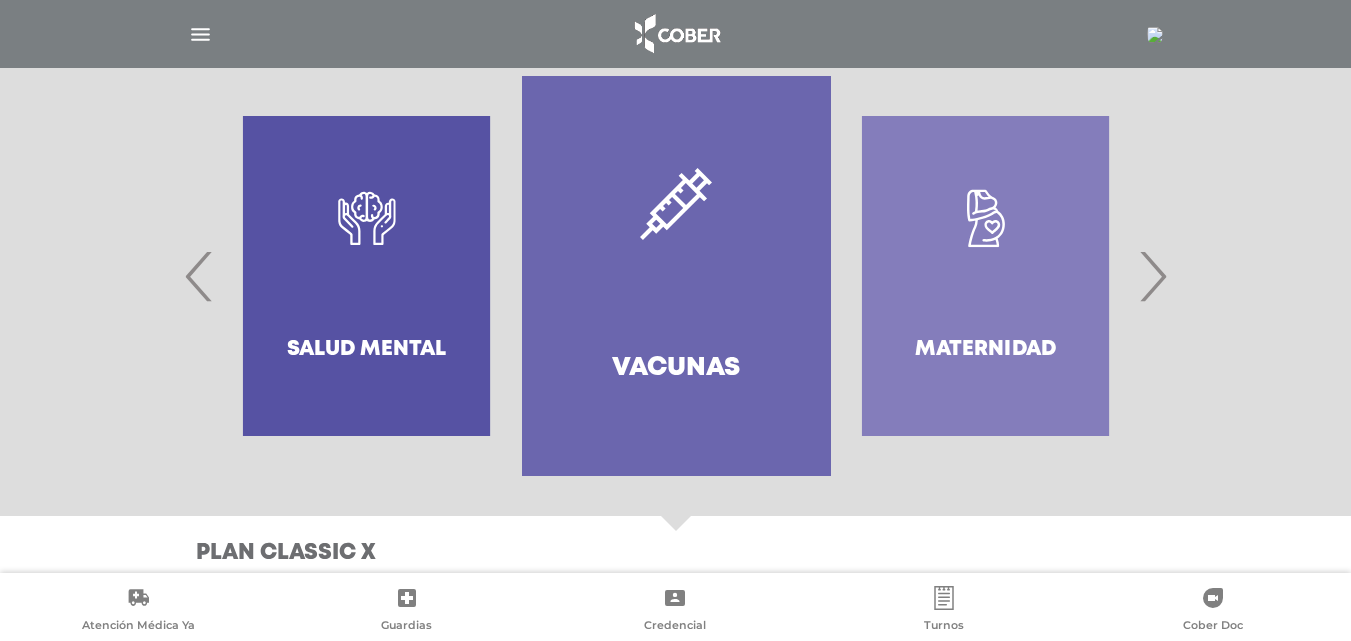 click on "›" at bounding box center (1152, 276) 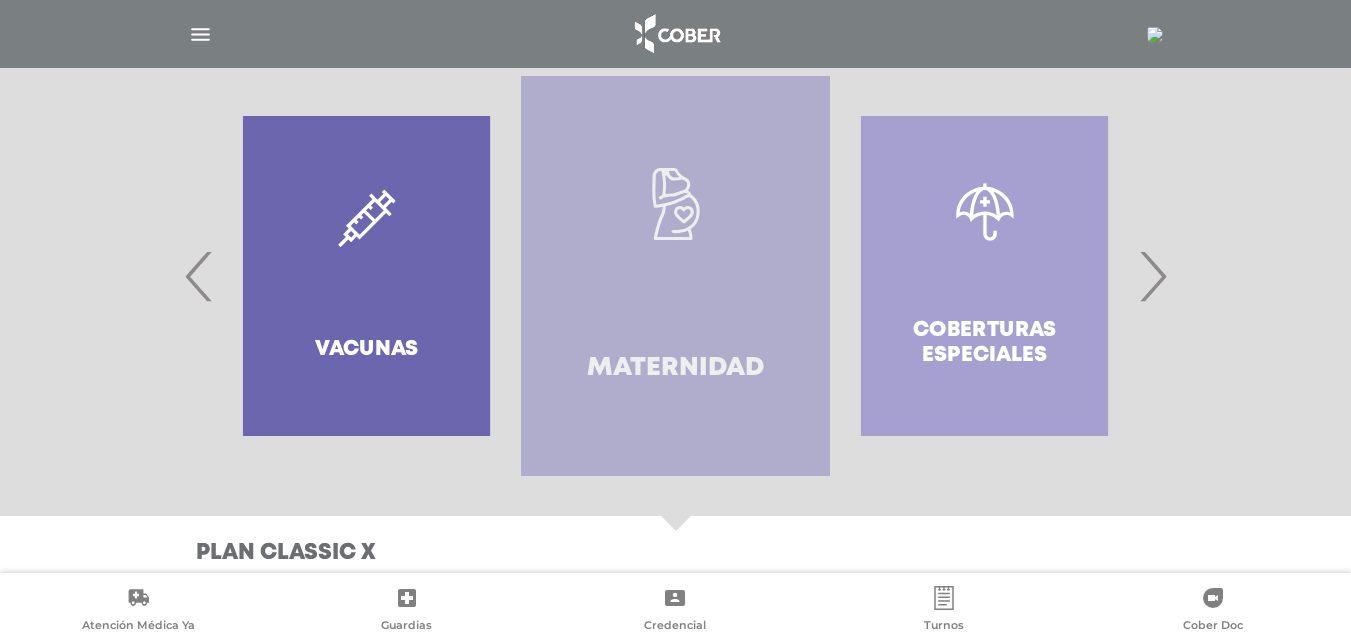 click on ".st0{fill:#FFFFFF;}
Maternidad" at bounding box center (675, 276) 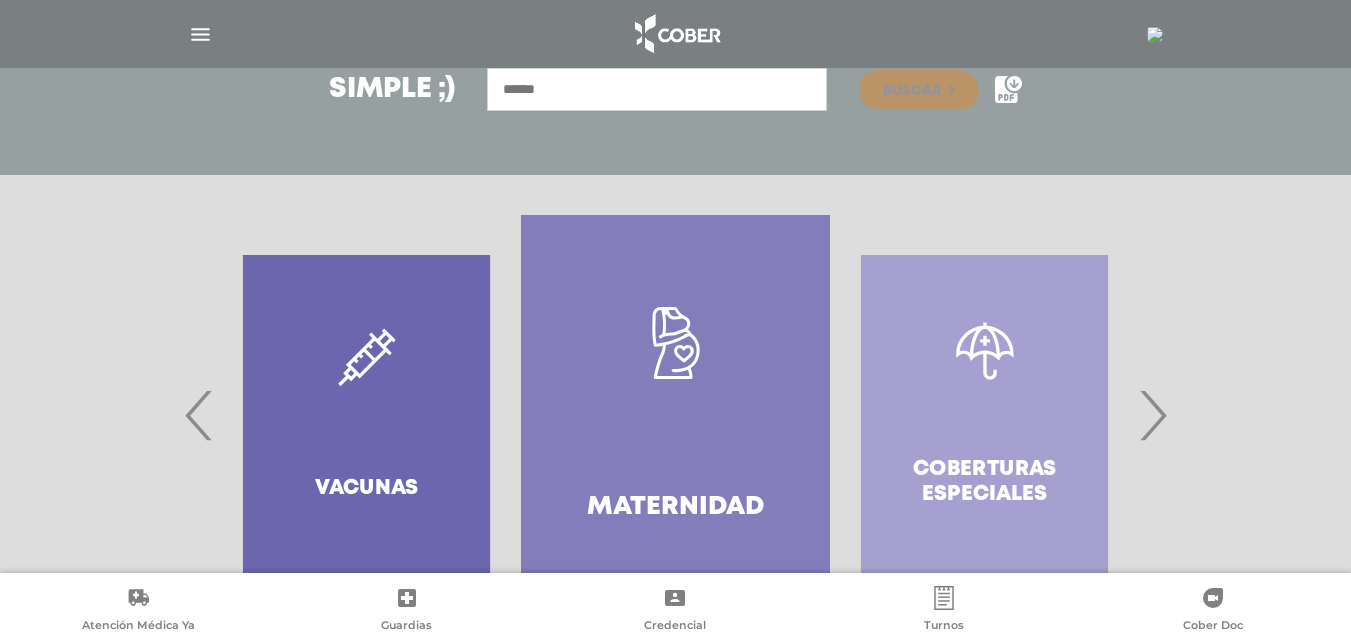 scroll, scrollTop: 341, scrollLeft: 0, axis: vertical 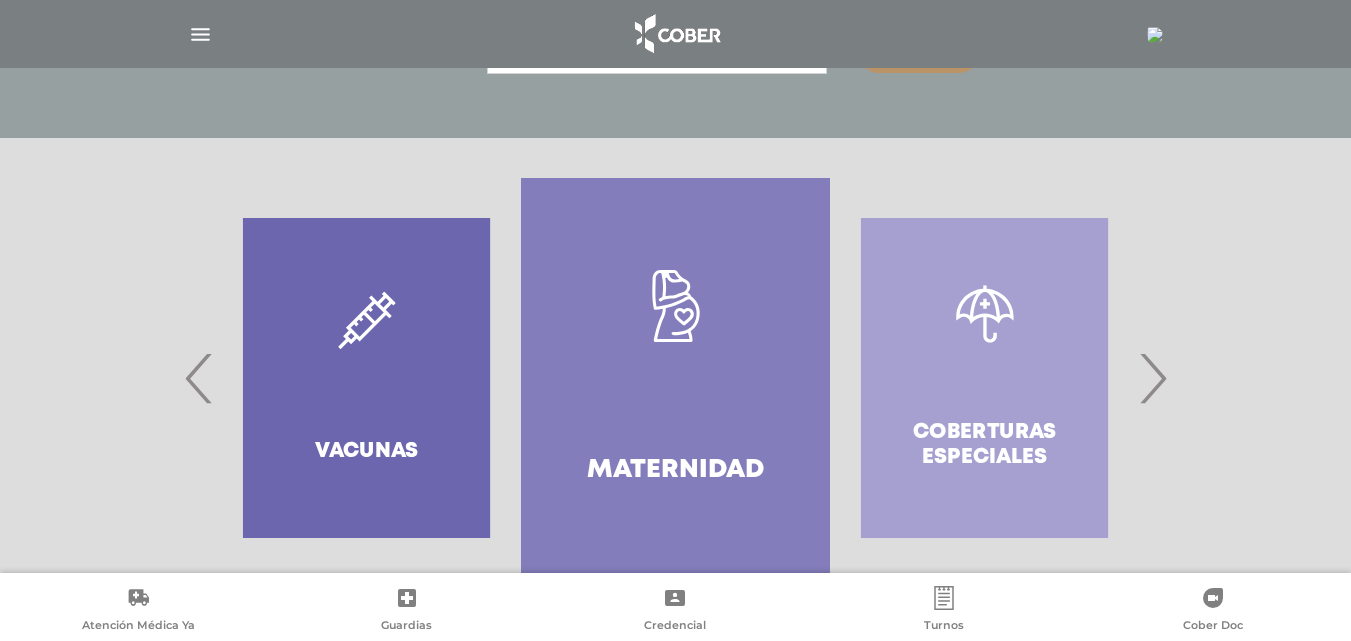 click on "‹" at bounding box center (199, 378) 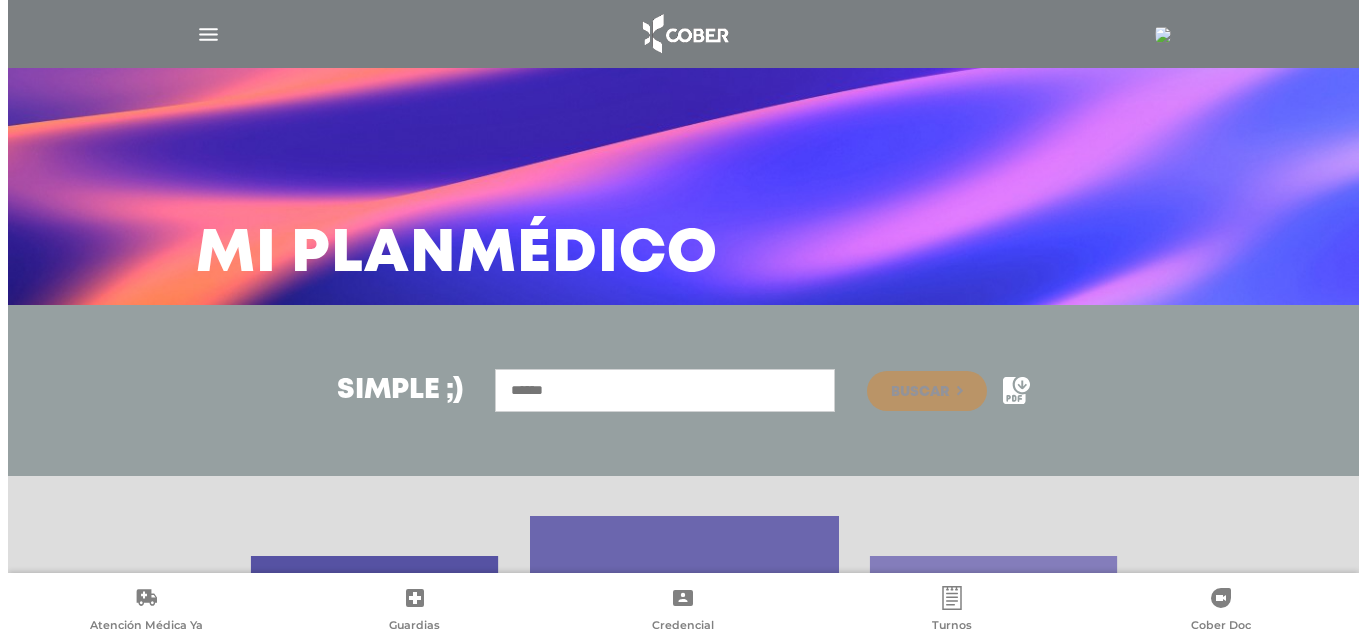 scroll, scrollTop: 0, scrollLeft: 0, axis: both 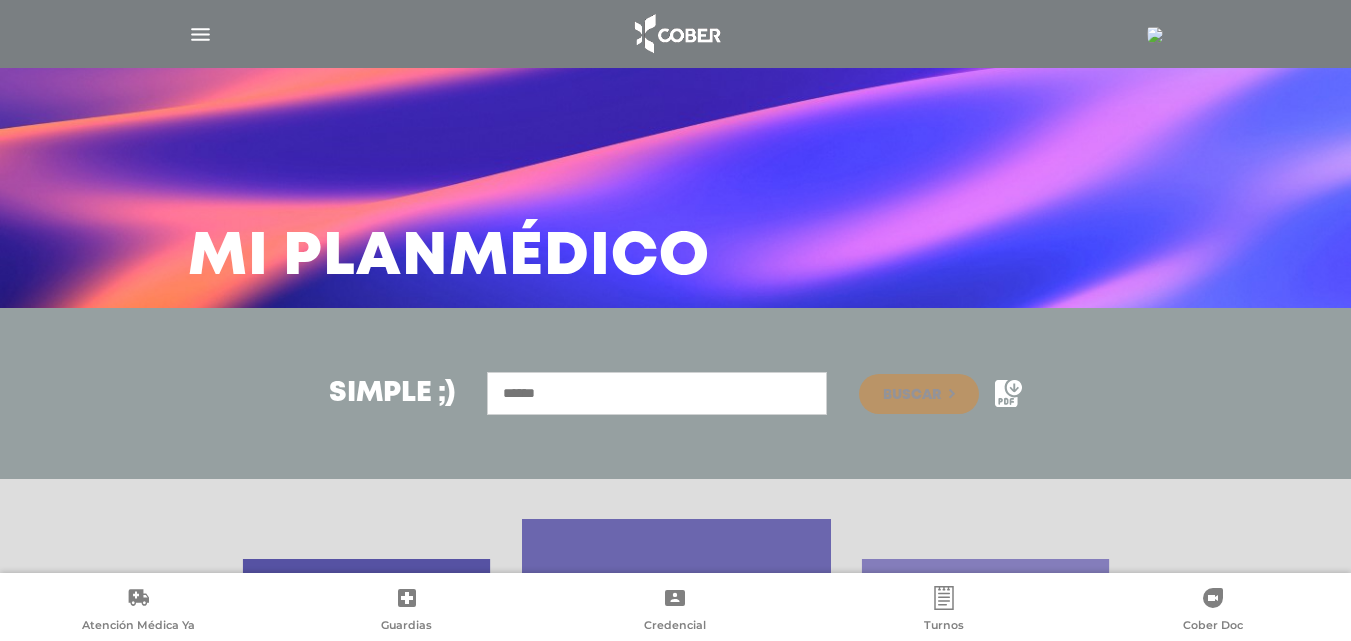 click at bounding box center (1155, 35) 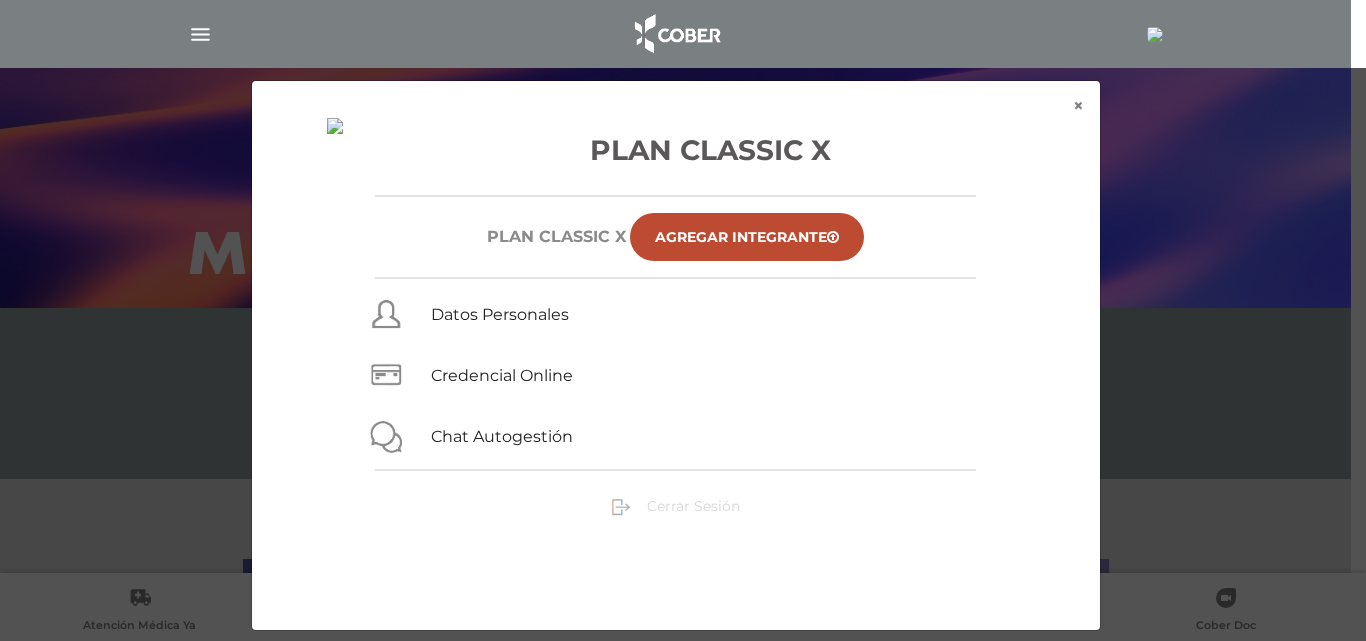 click on "Cerrar Sesión" at bounding box center [693, 506] 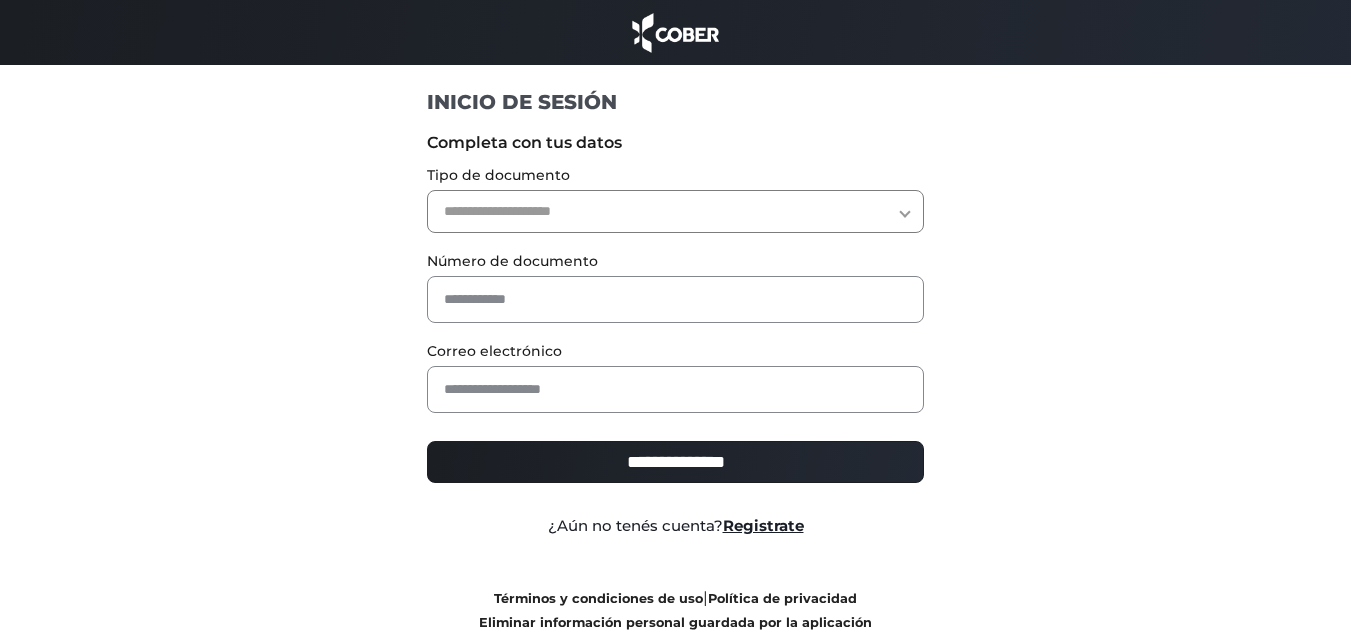 scroll, scrollTop: 0, scrollLeft: 0, axis: both 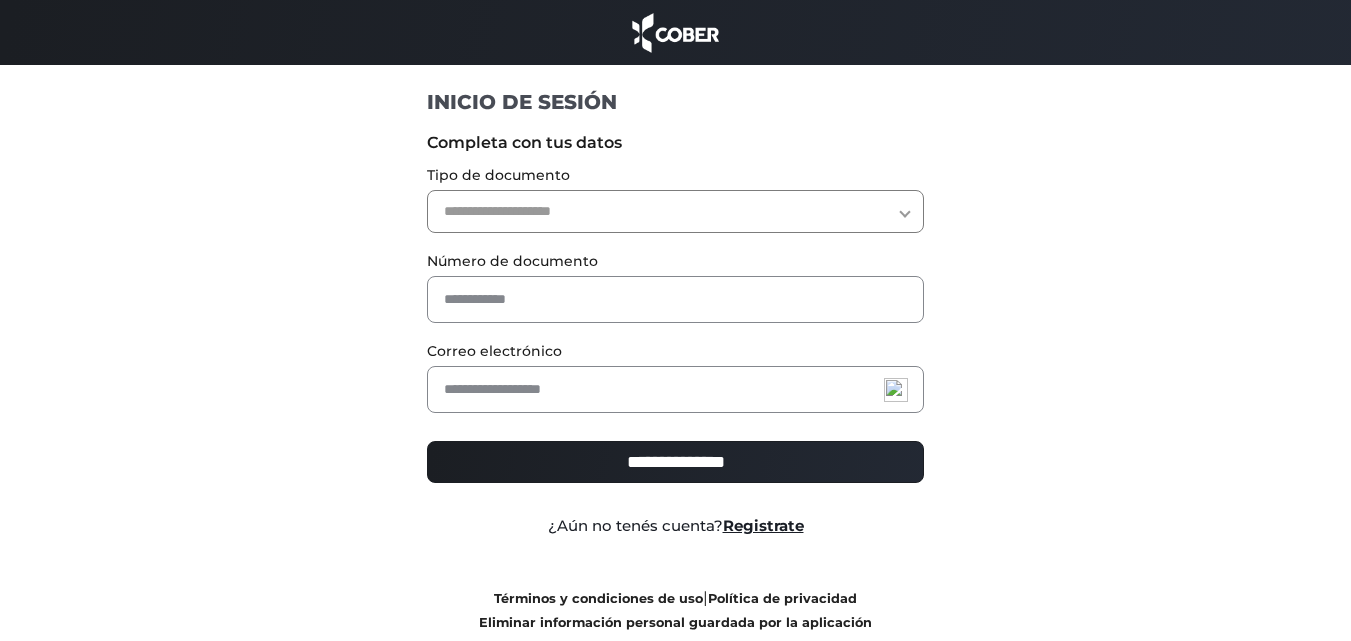 click on "**********" at bounding box center [675, 211] 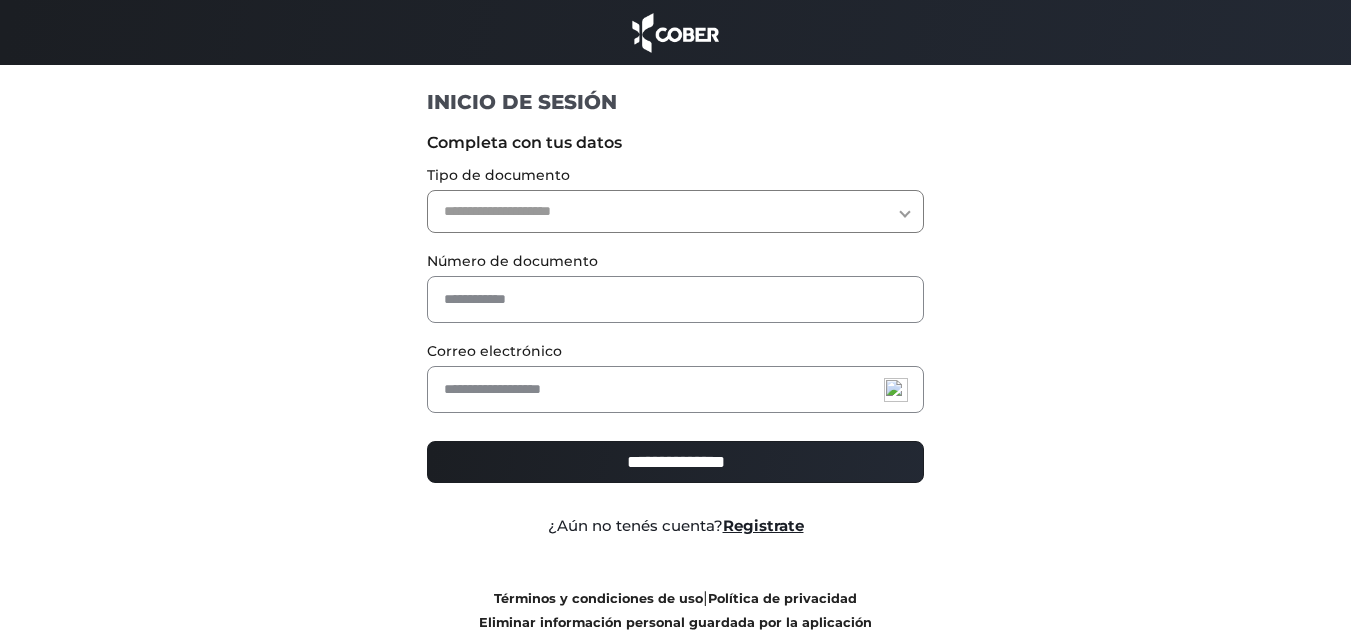 select on "***" 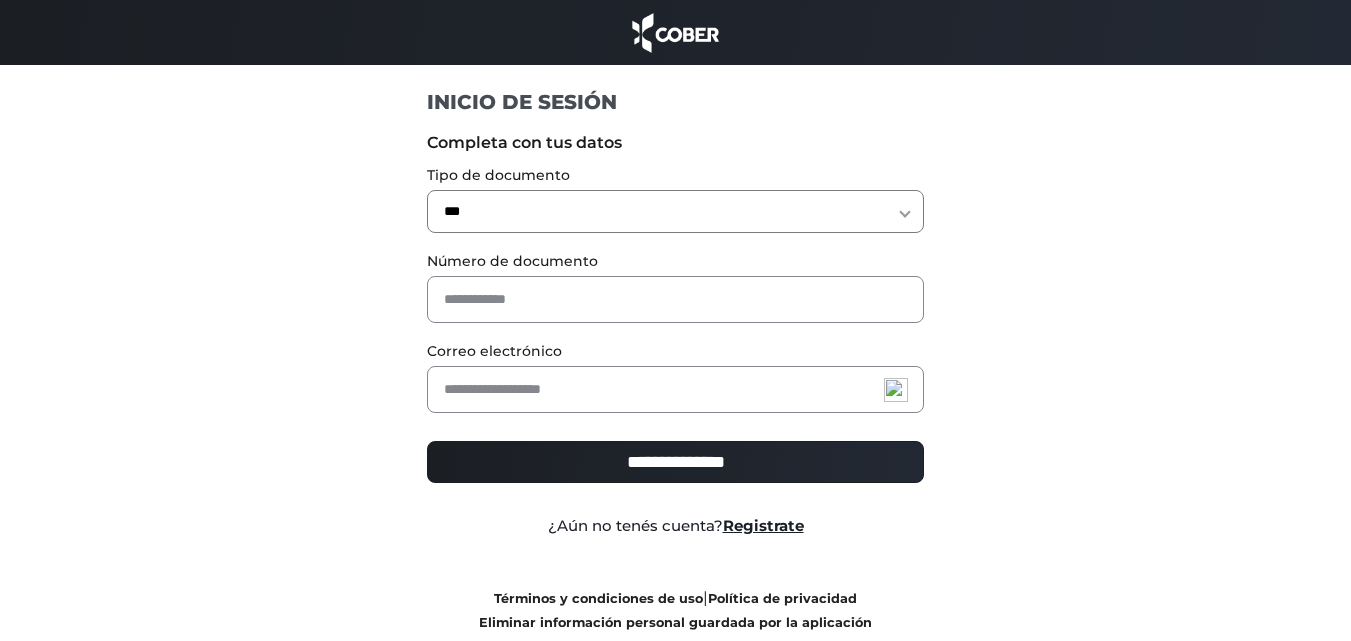 click on "**********" at bounding box center [675, 211] 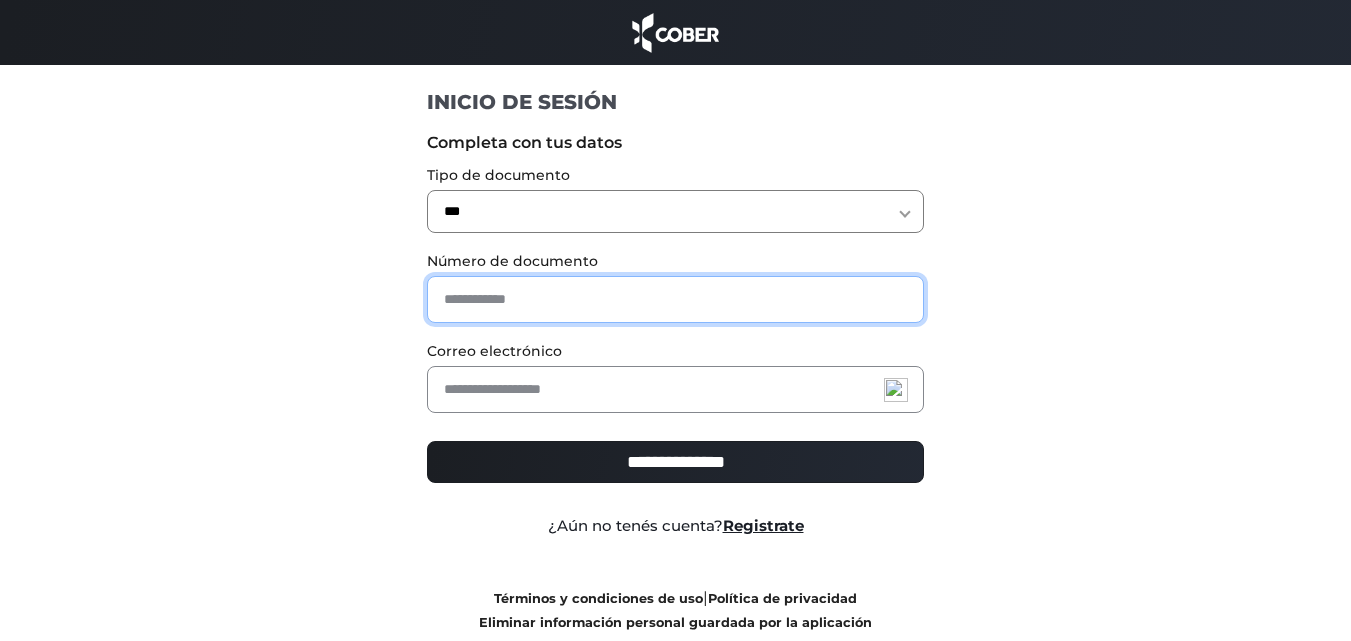 click at bounding box center (675, 299) 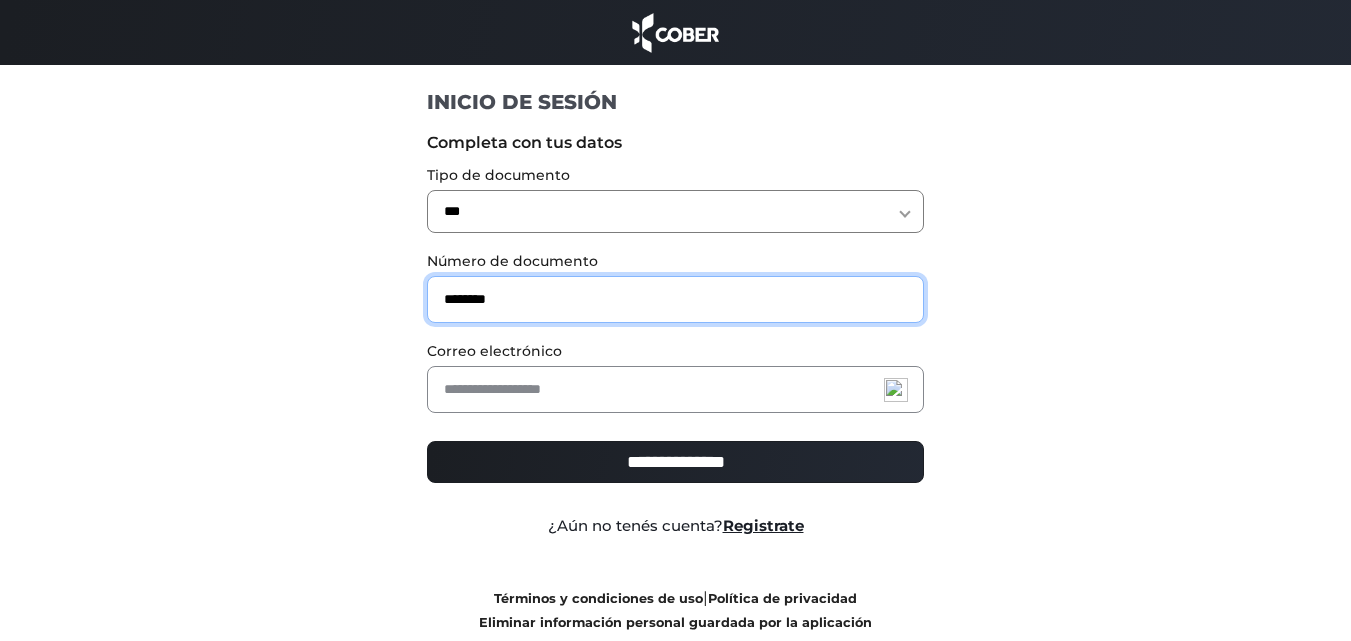 type on "********" 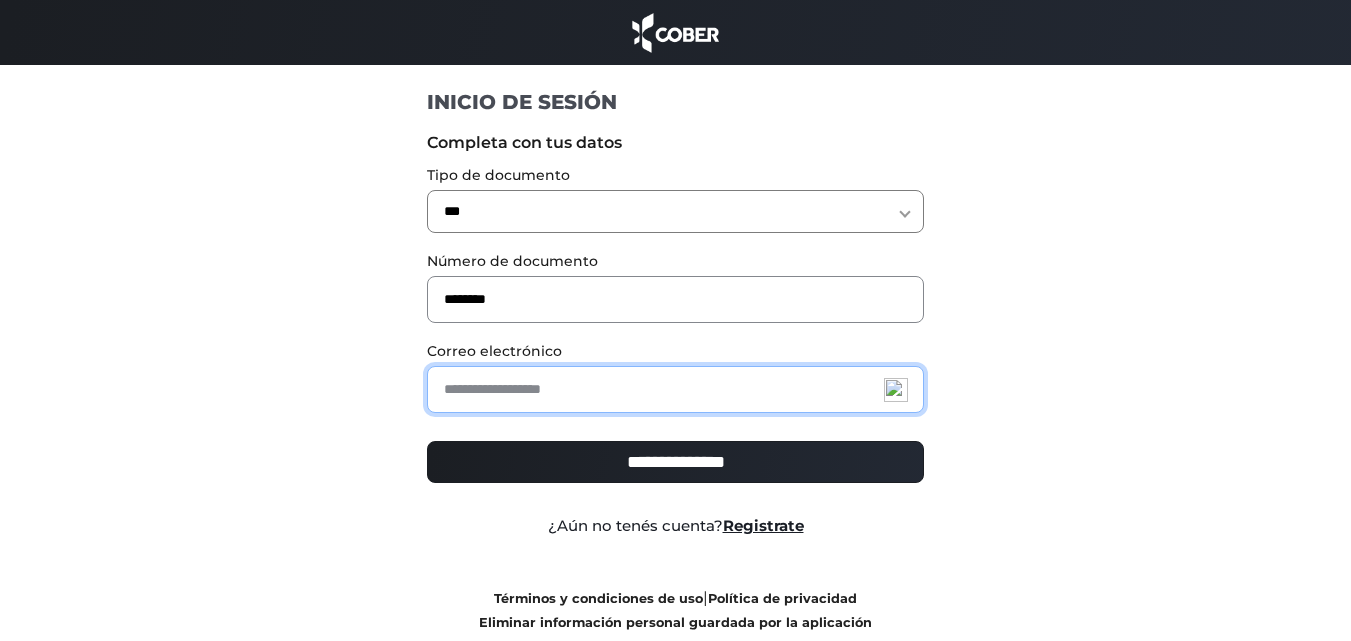 click at bounding box center [675, 389] 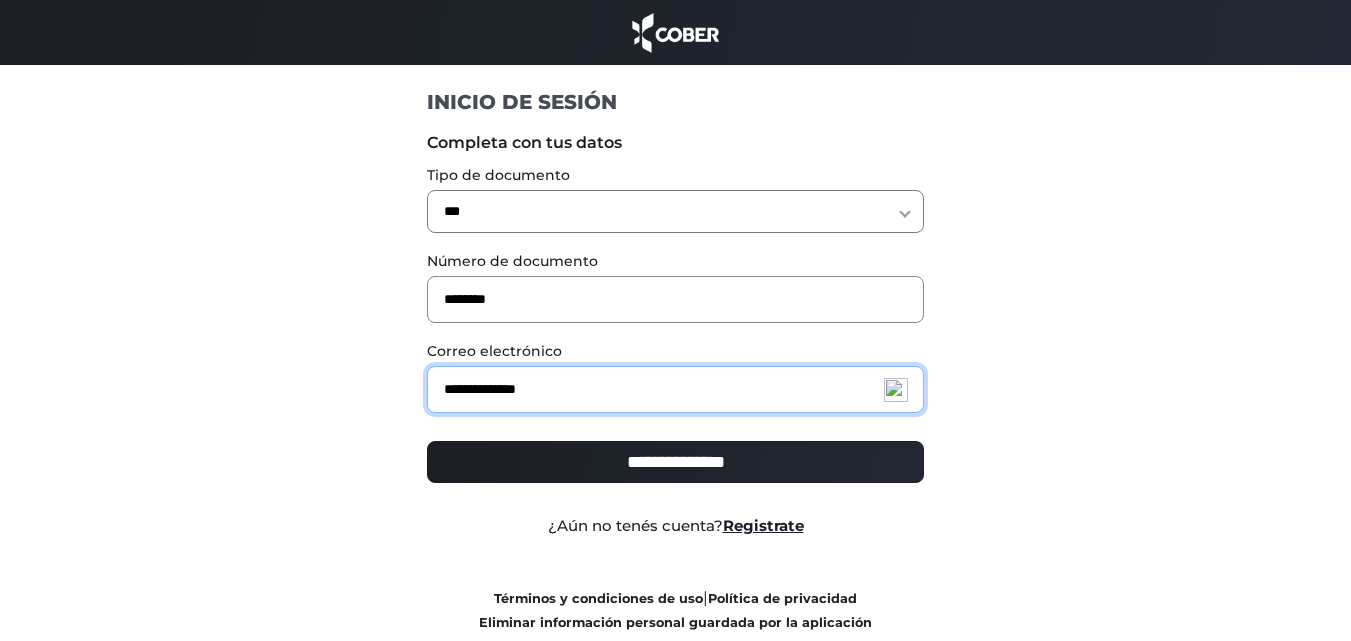 click on "**********" at bounding box center [675, 389] 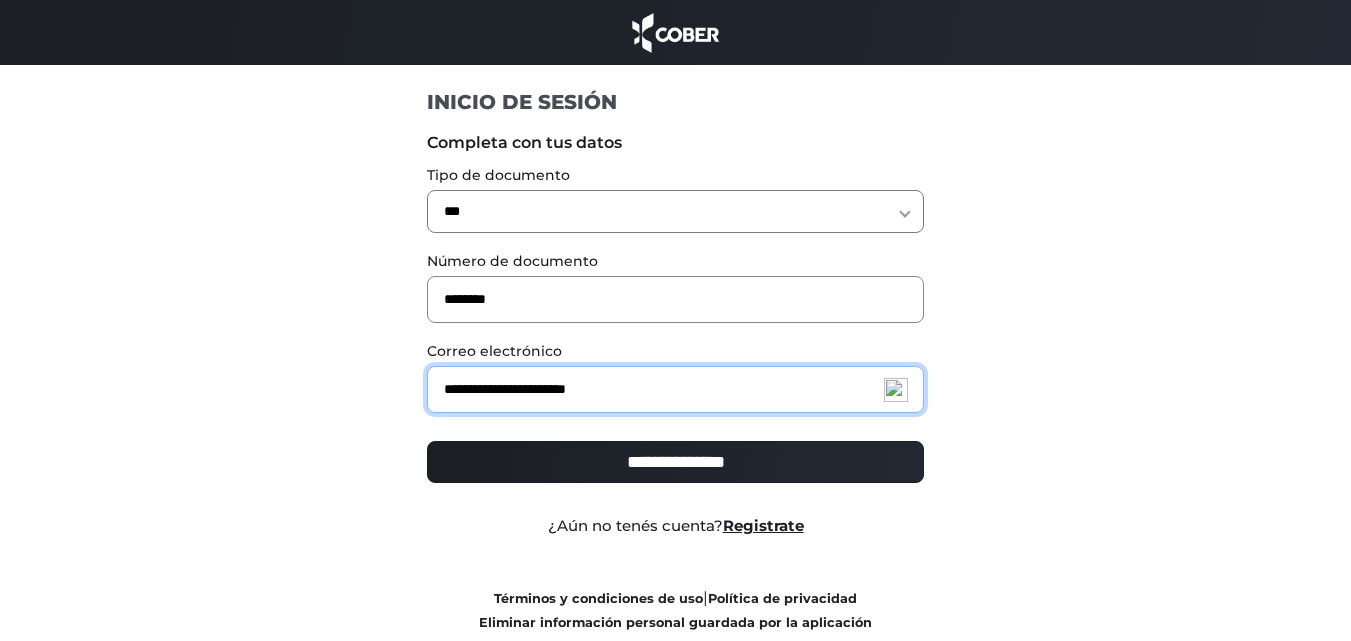 type on "**********" 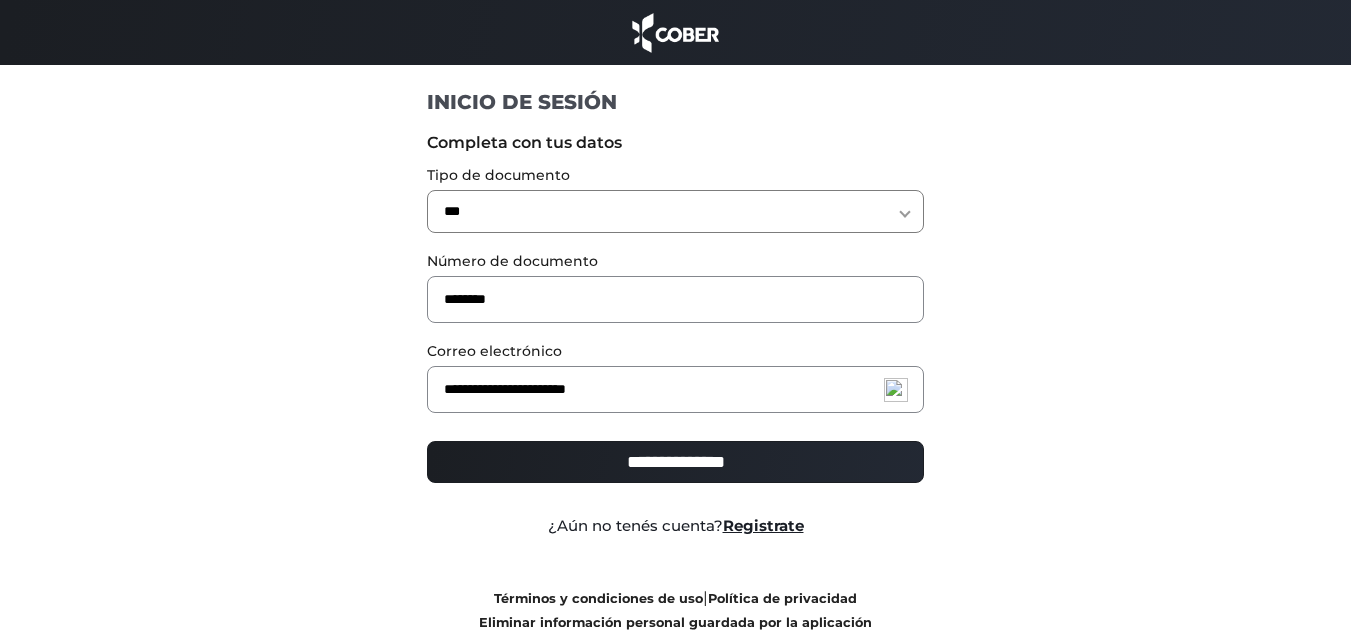 click on "**********" at bounding box center [675, 462] 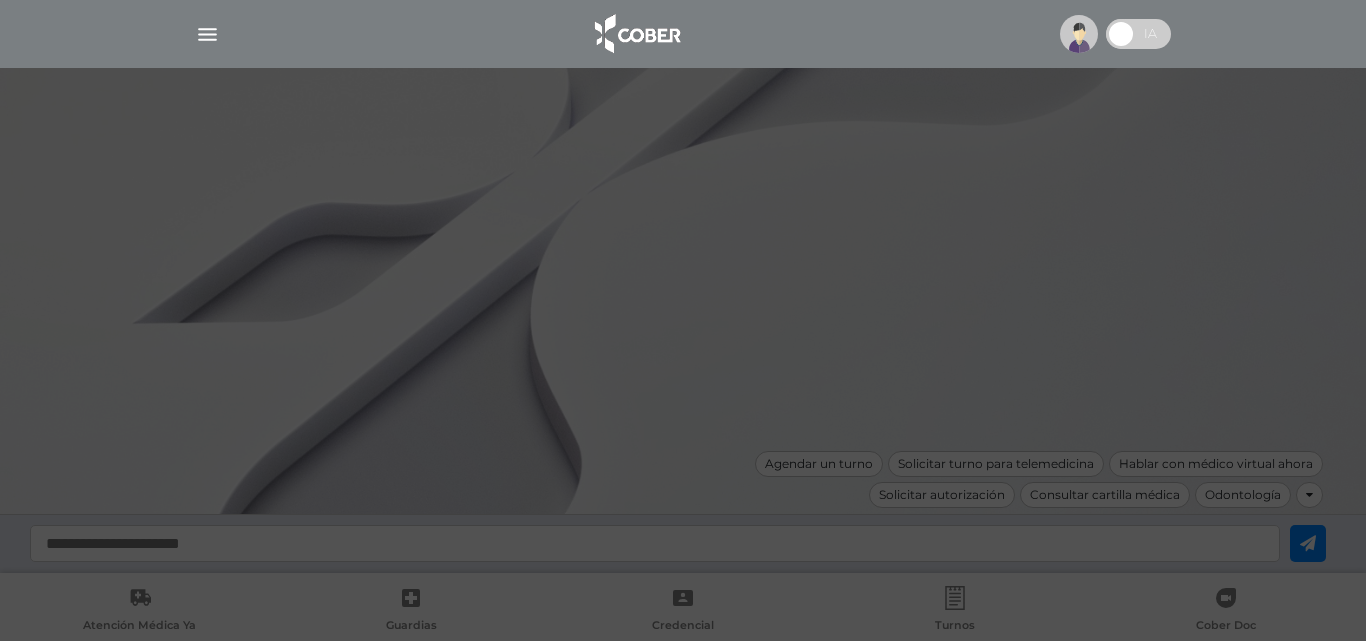 scroll, scrollTop: 0, scrollLeft: 0, axis: both 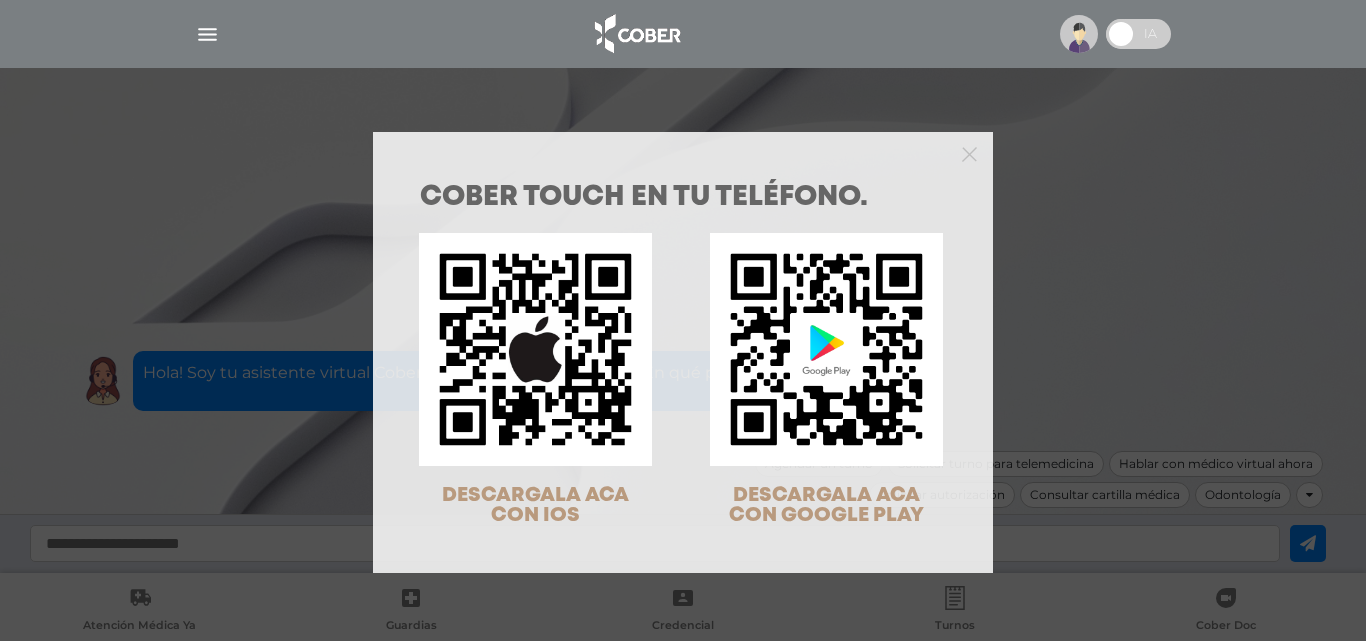 click at bounding box center [683, 152] 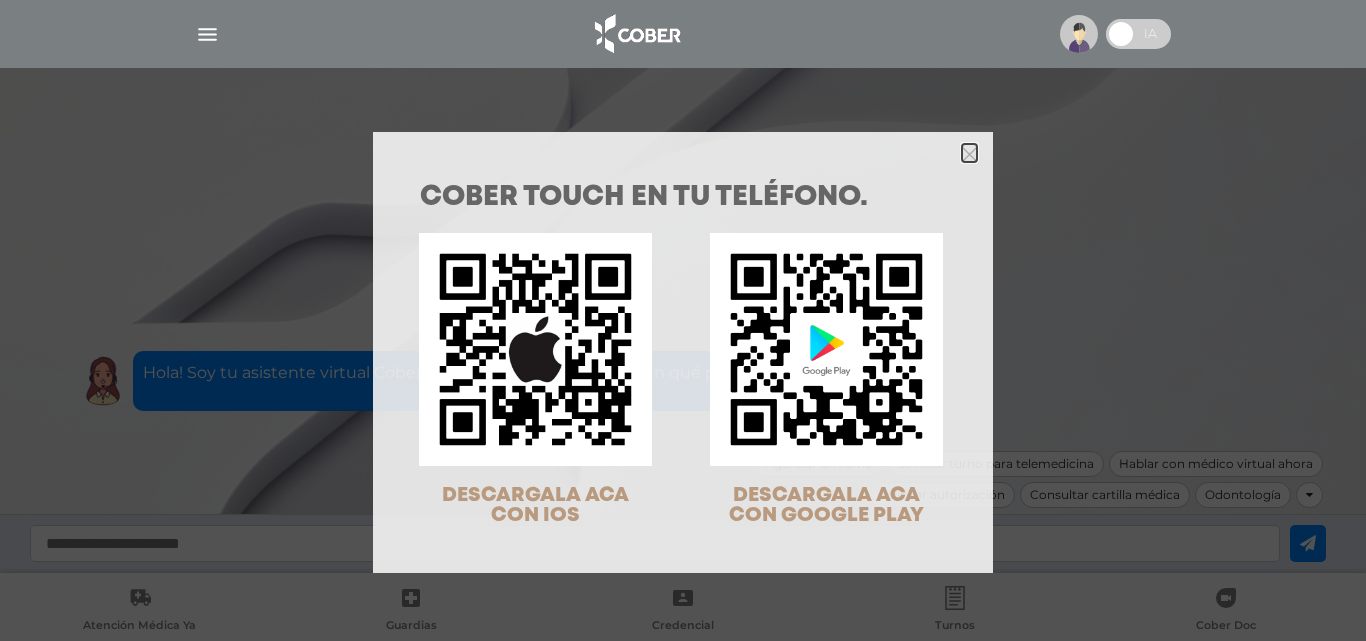 click 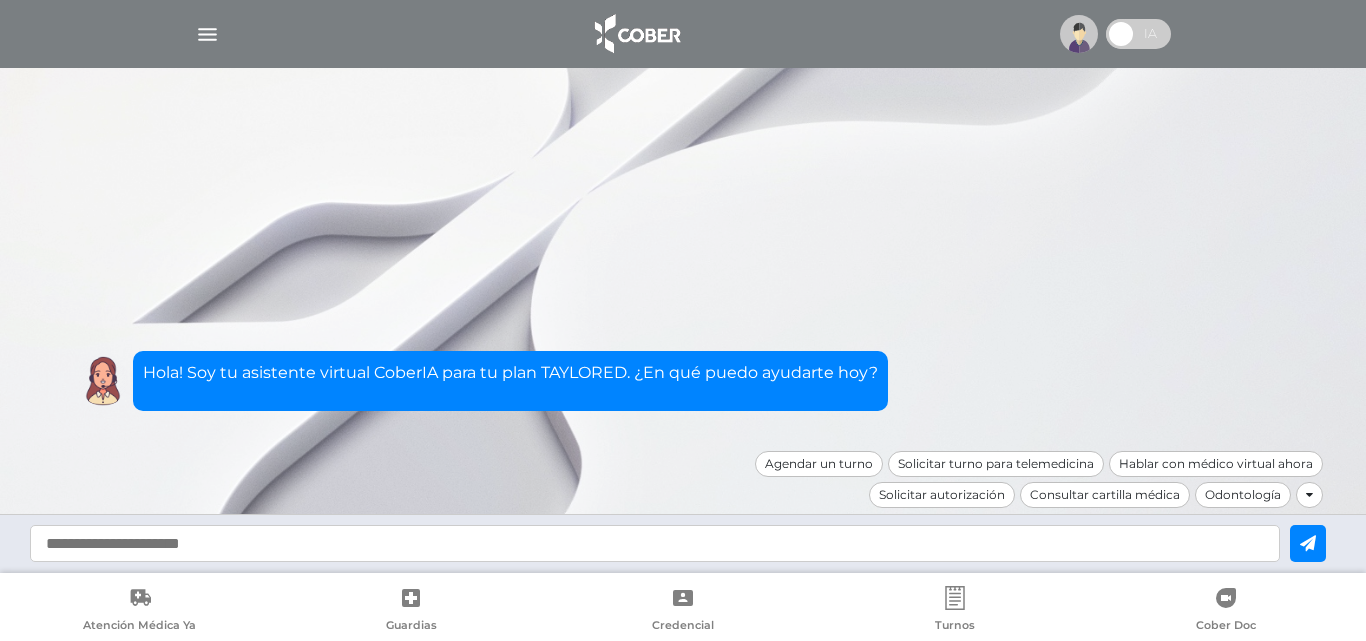 click at bounding box center (683, 34) 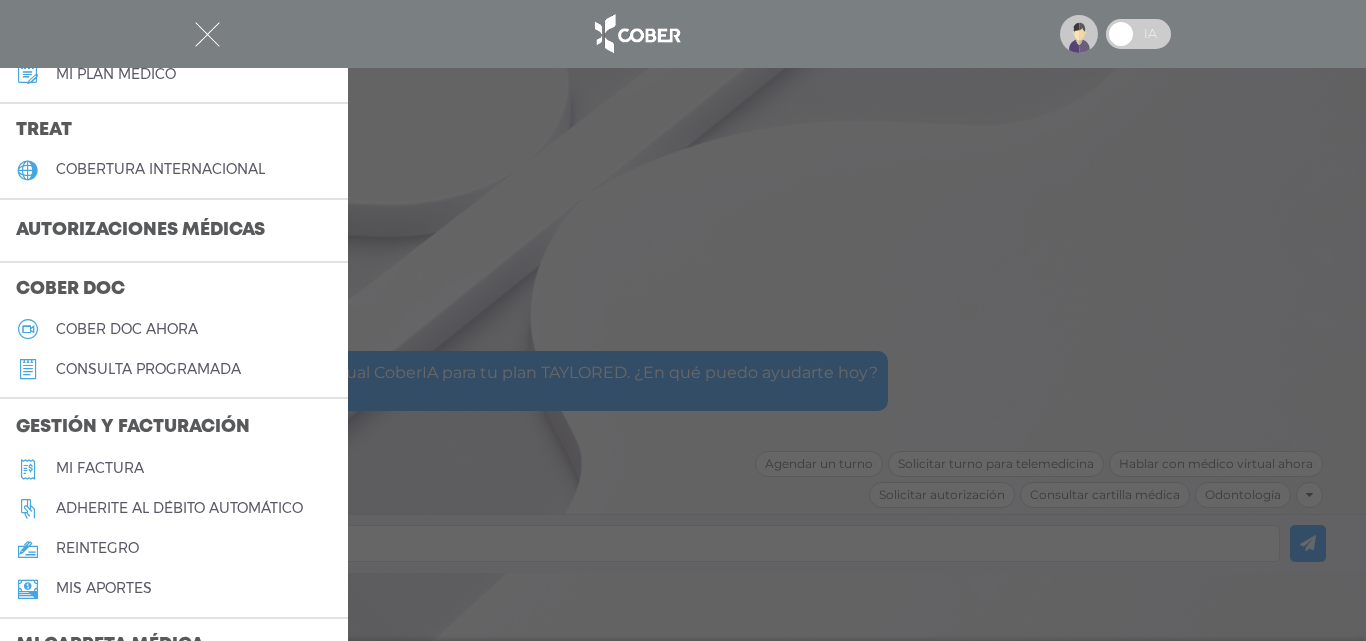 scroll, scrollTop: 400, scrollLeft: 0, axis: vertical 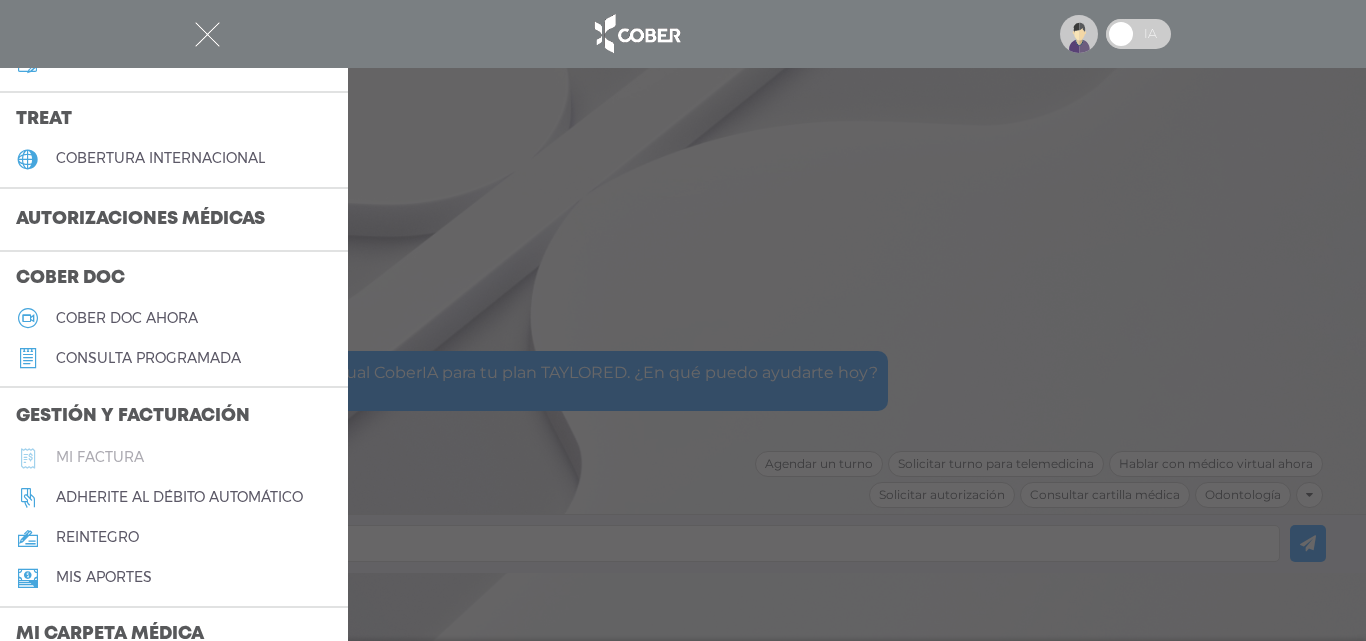 click on "Mi factura" at bounding box center (100, 457) 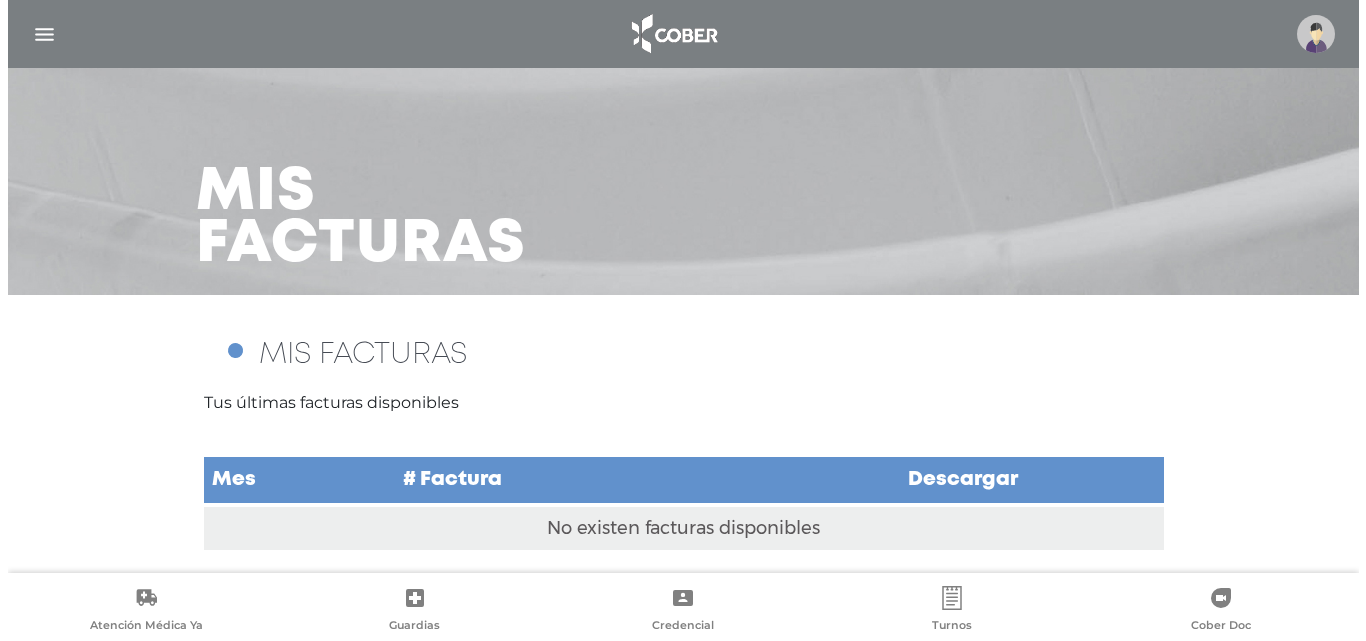 scroll, scrollTop: 16, scrollLeft: 0, axis: vertical 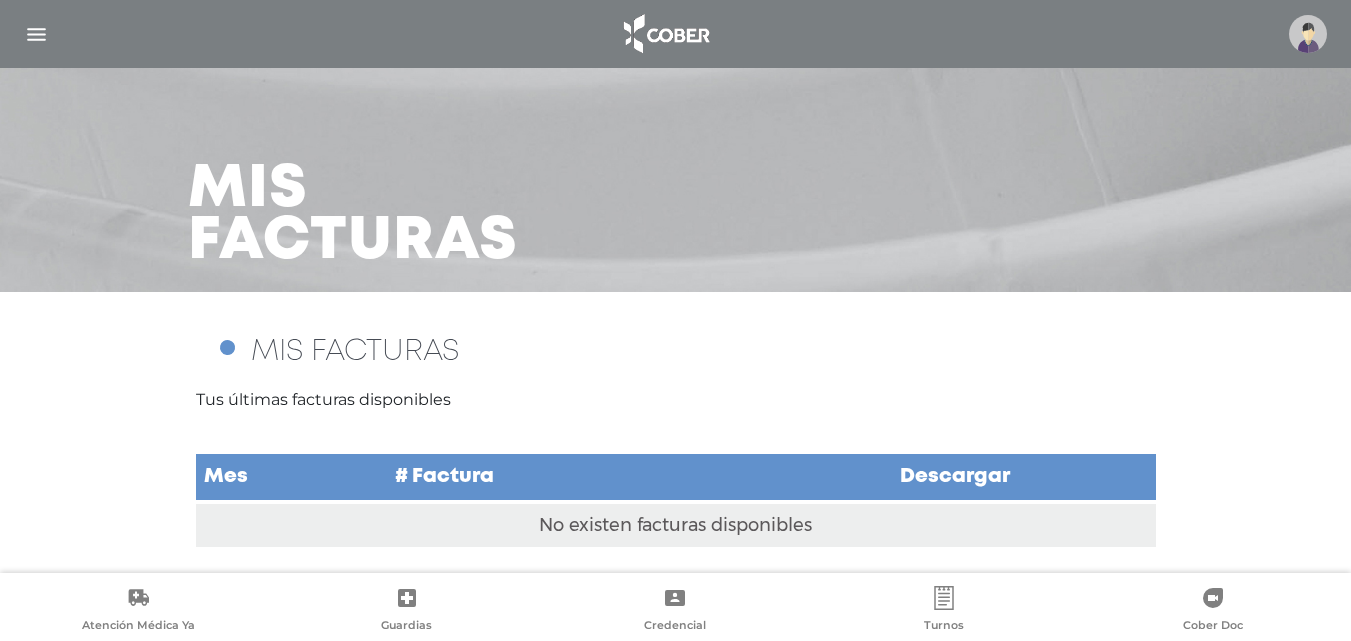 click at bounding box center (36, 34) 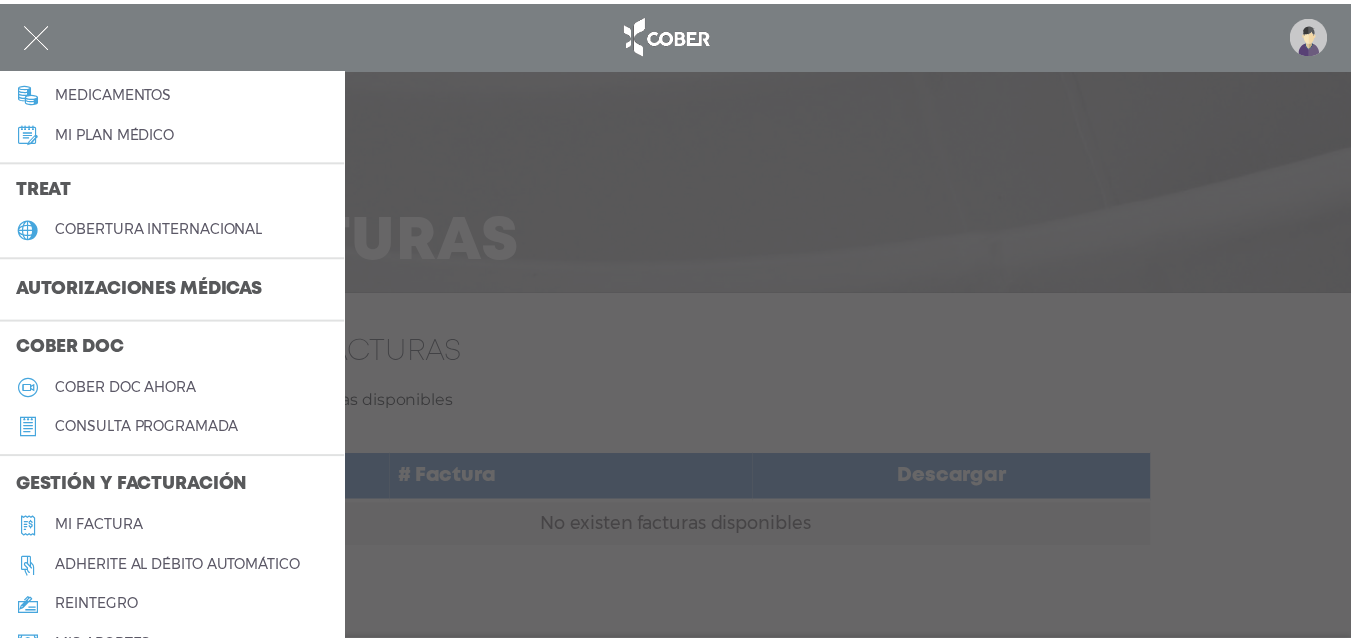 scroll, scrollTop: 333, scrollLeft: 0, axis: vertical 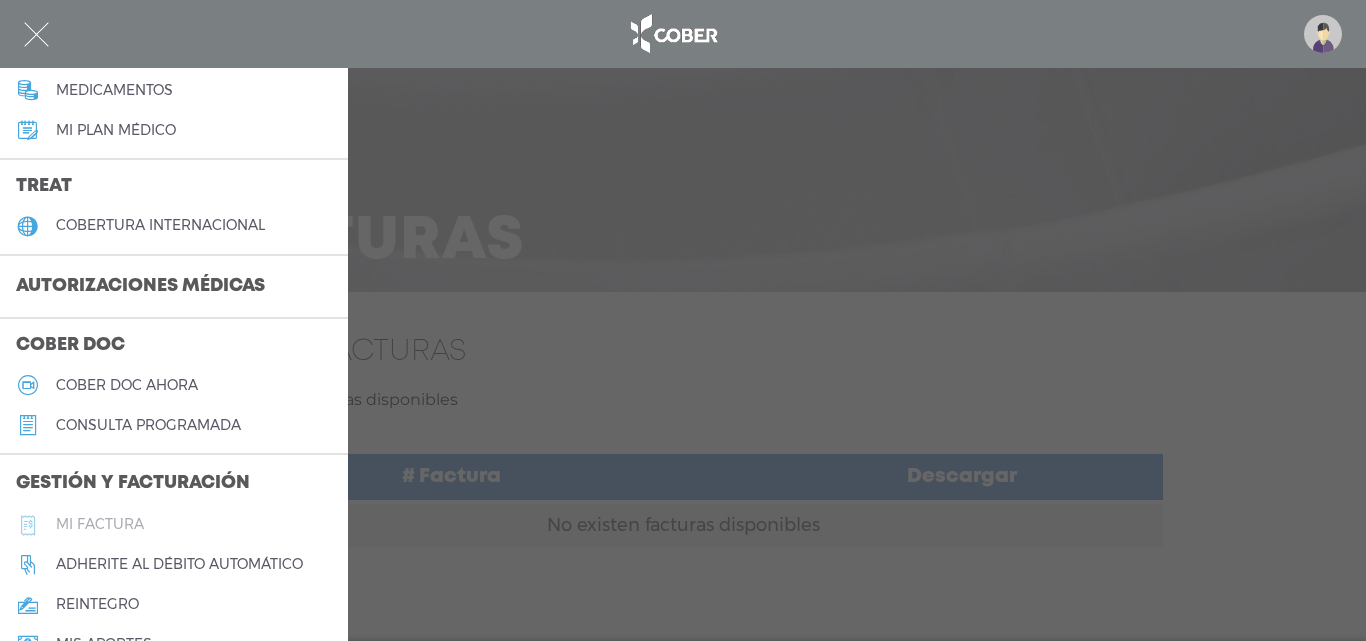 click on "Mi factura" at bounding box center (100, 524) 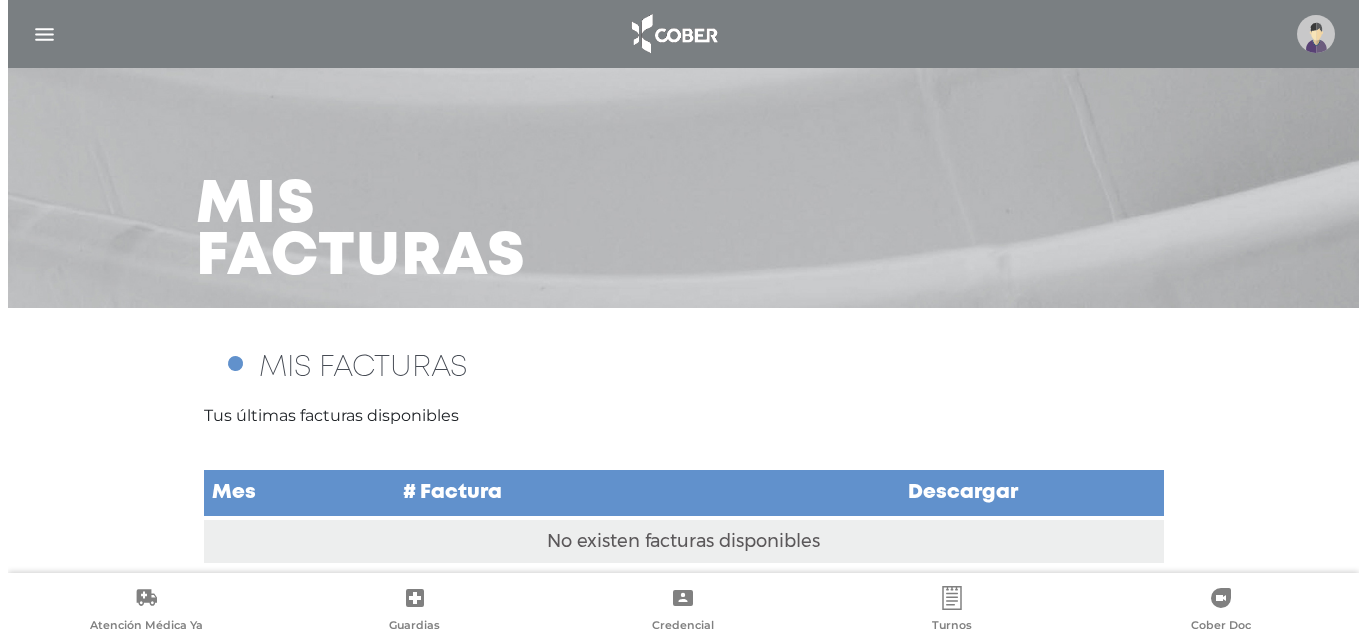 scroll, scrollTop: 16, scrollLeft: 0, axis: vertical 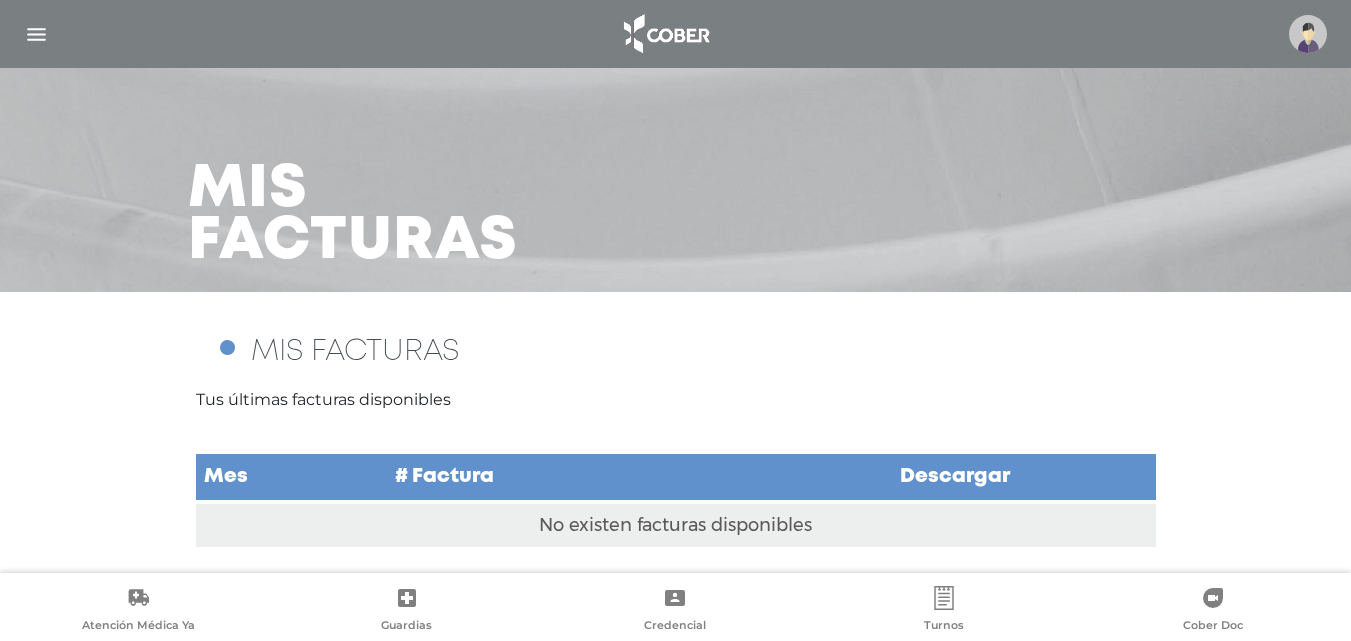click at bounding box center [36, 34] 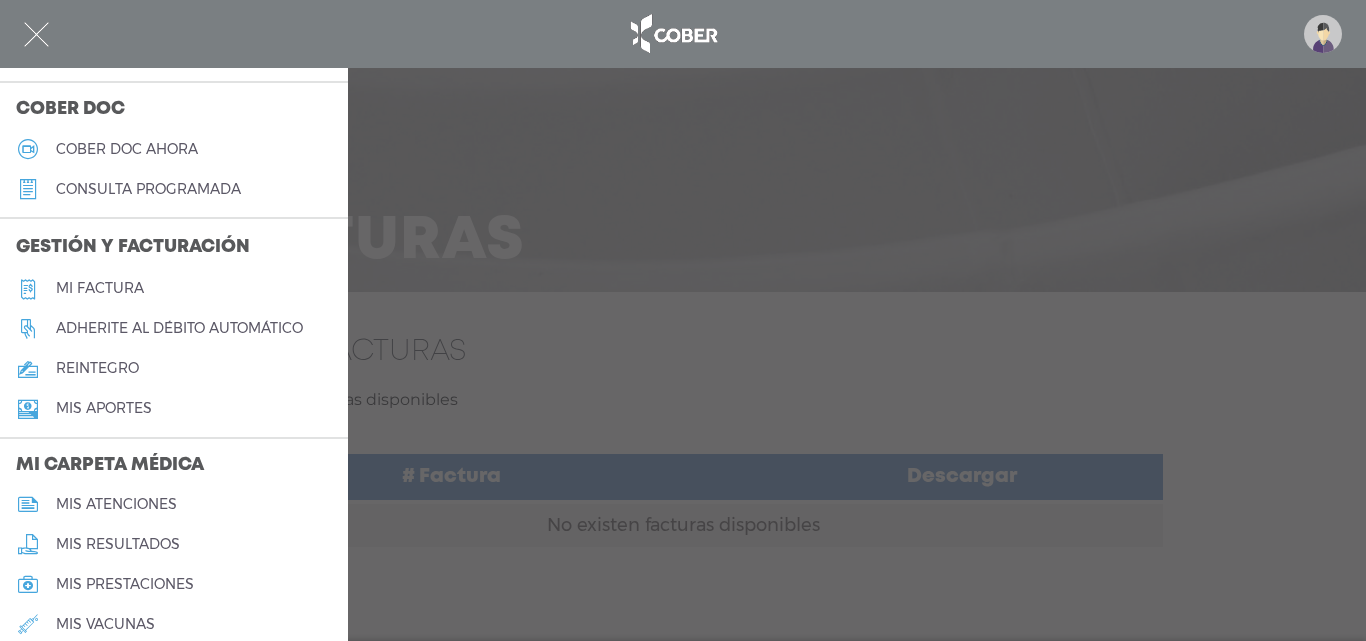 scroll, scrollTop: 235, scrollLeft: 0, axis: vertical 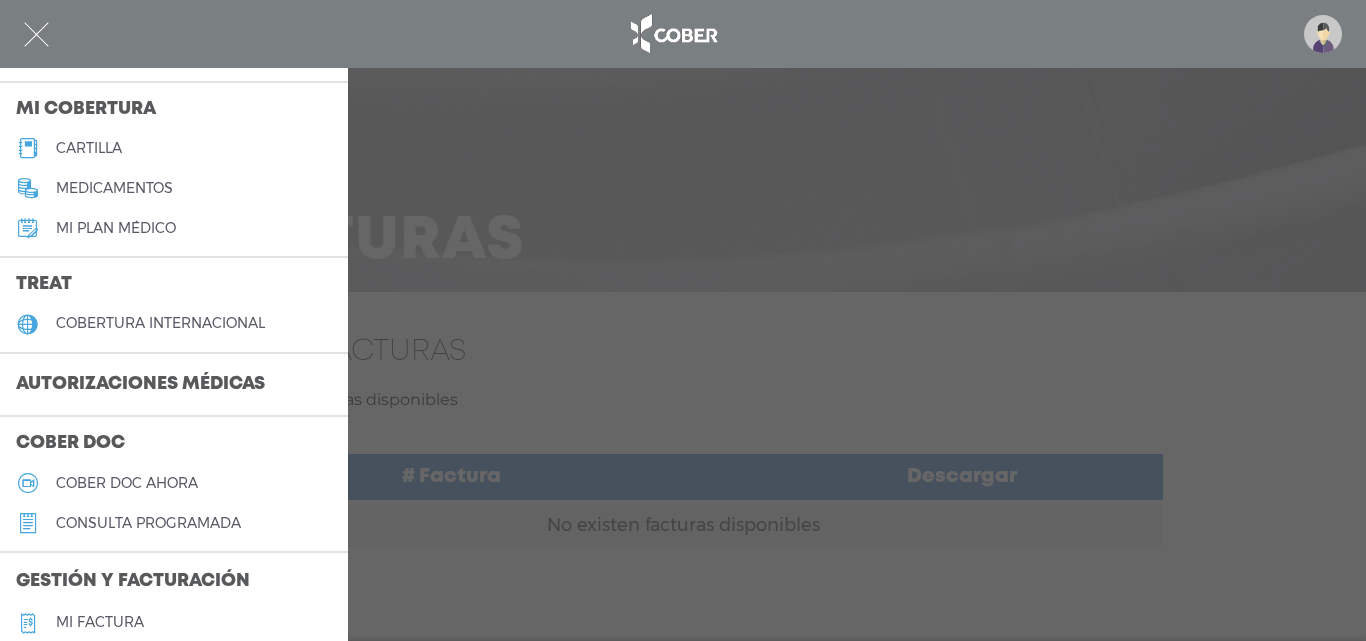 click at bounding box center (1323, 34) 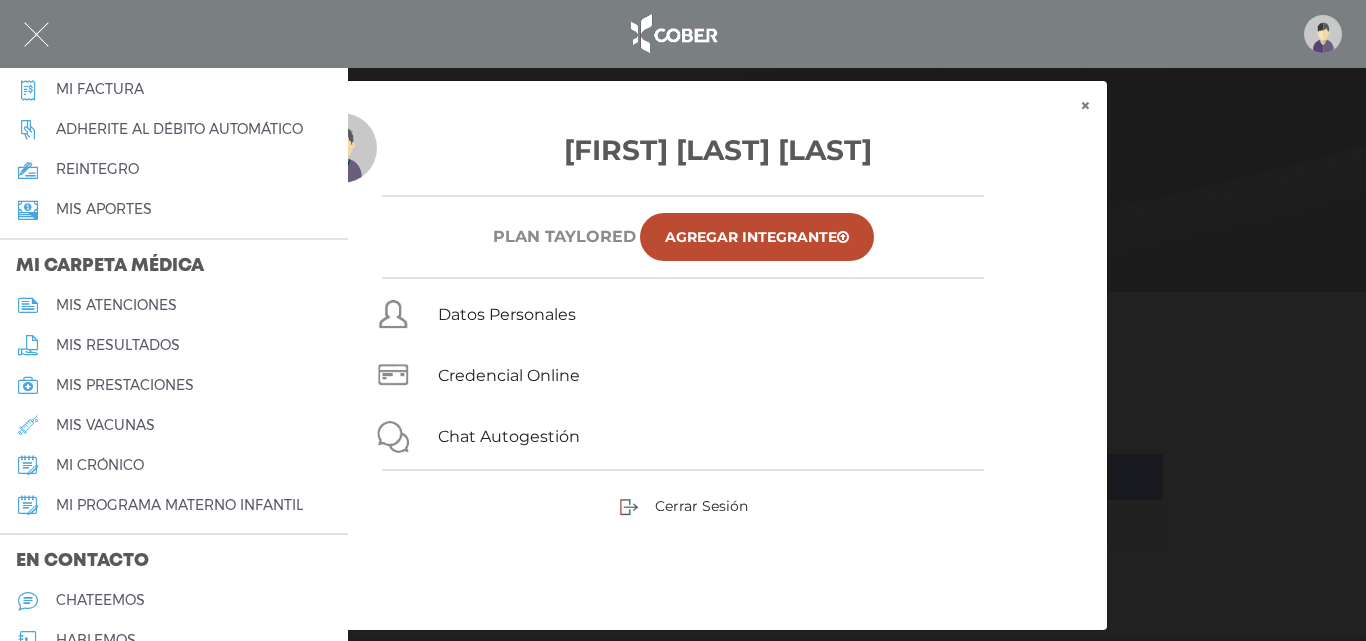 scroll, scrollTop: 902, scrollLeft: 0, axis: vertical 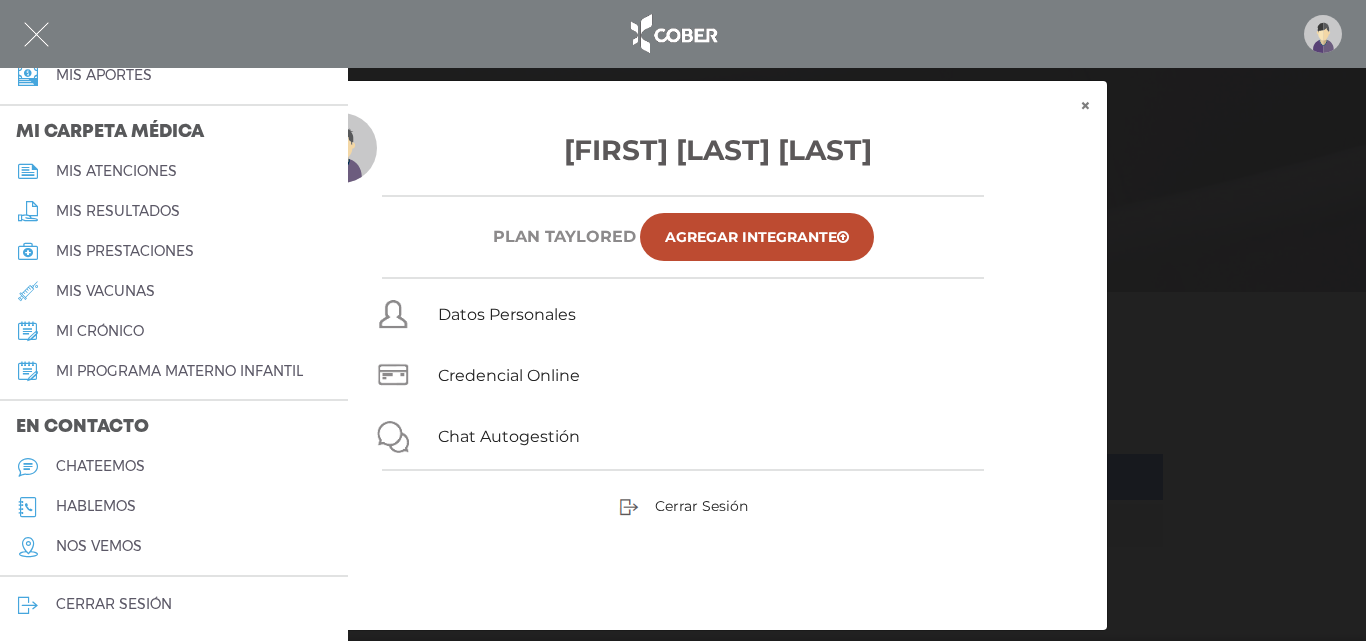 click on "mis atenciones" at bounding box center (116, 171) 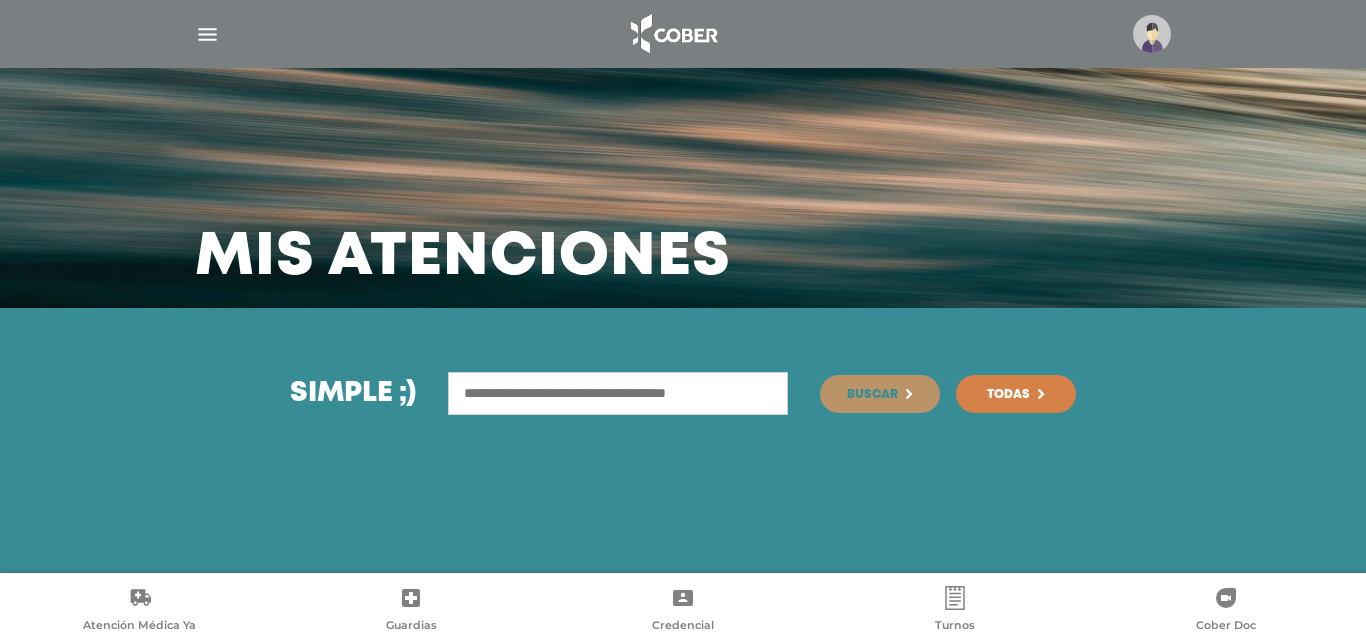 scroll, scrollTop: 0, scrollLeft: 0, axis: both 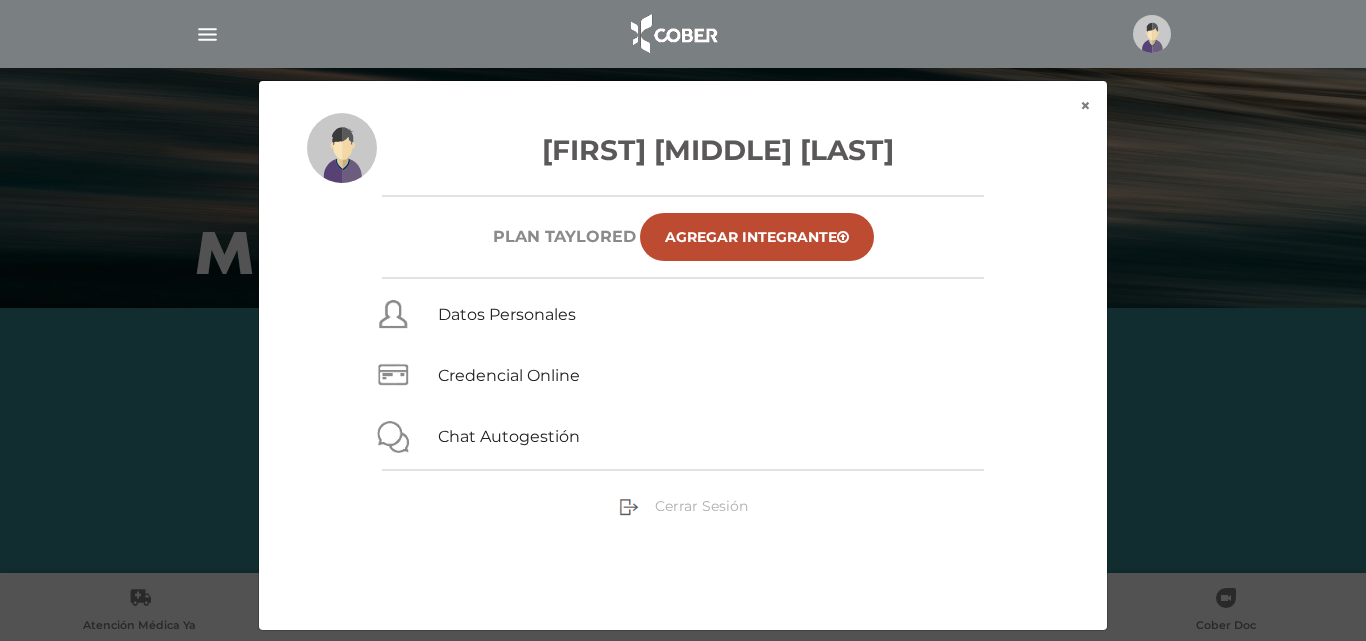 click on "Cerrar Sesión" at bounding box center [683, 505] 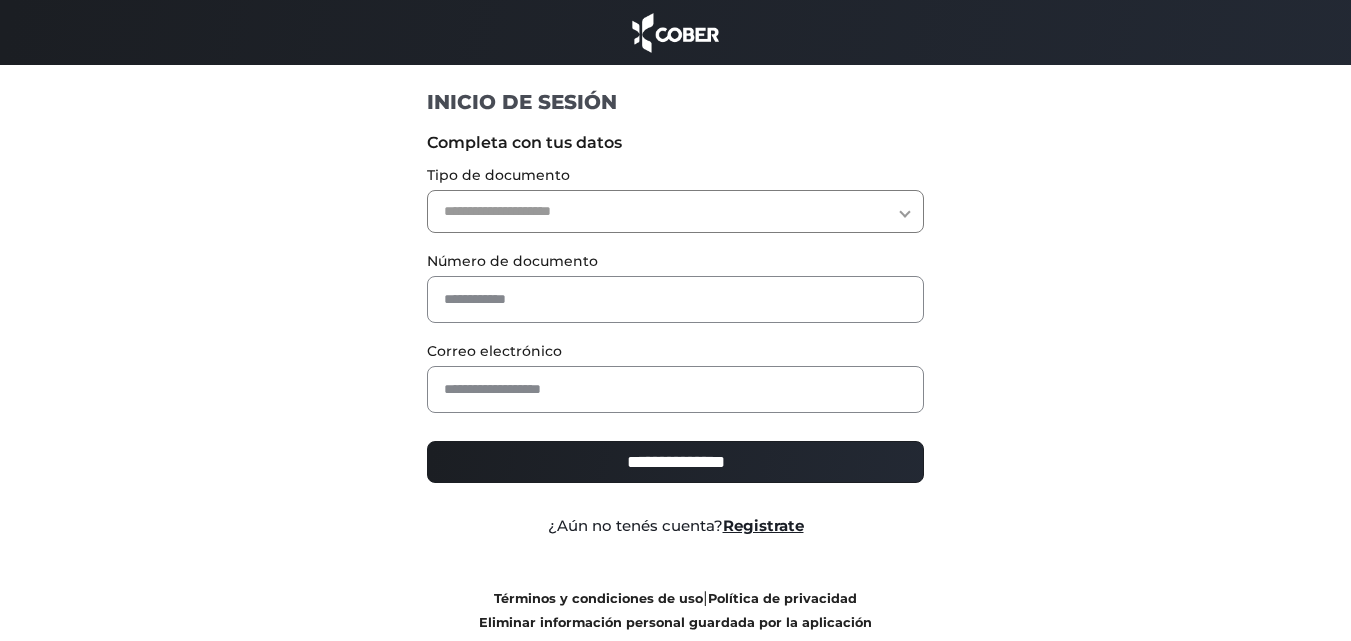 scroll, scrollTop: 0, scrollLeft: 0, axis: both 